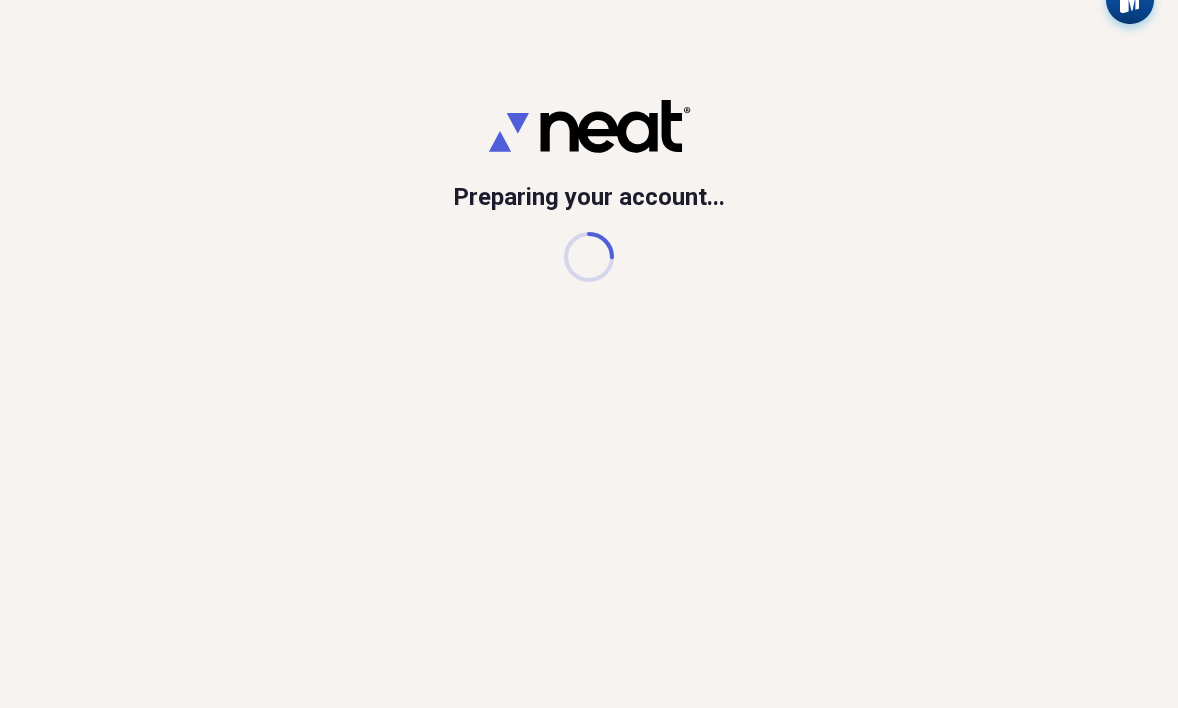 scroll, scrollTop: 0, scrollLeft: 0, axis: both 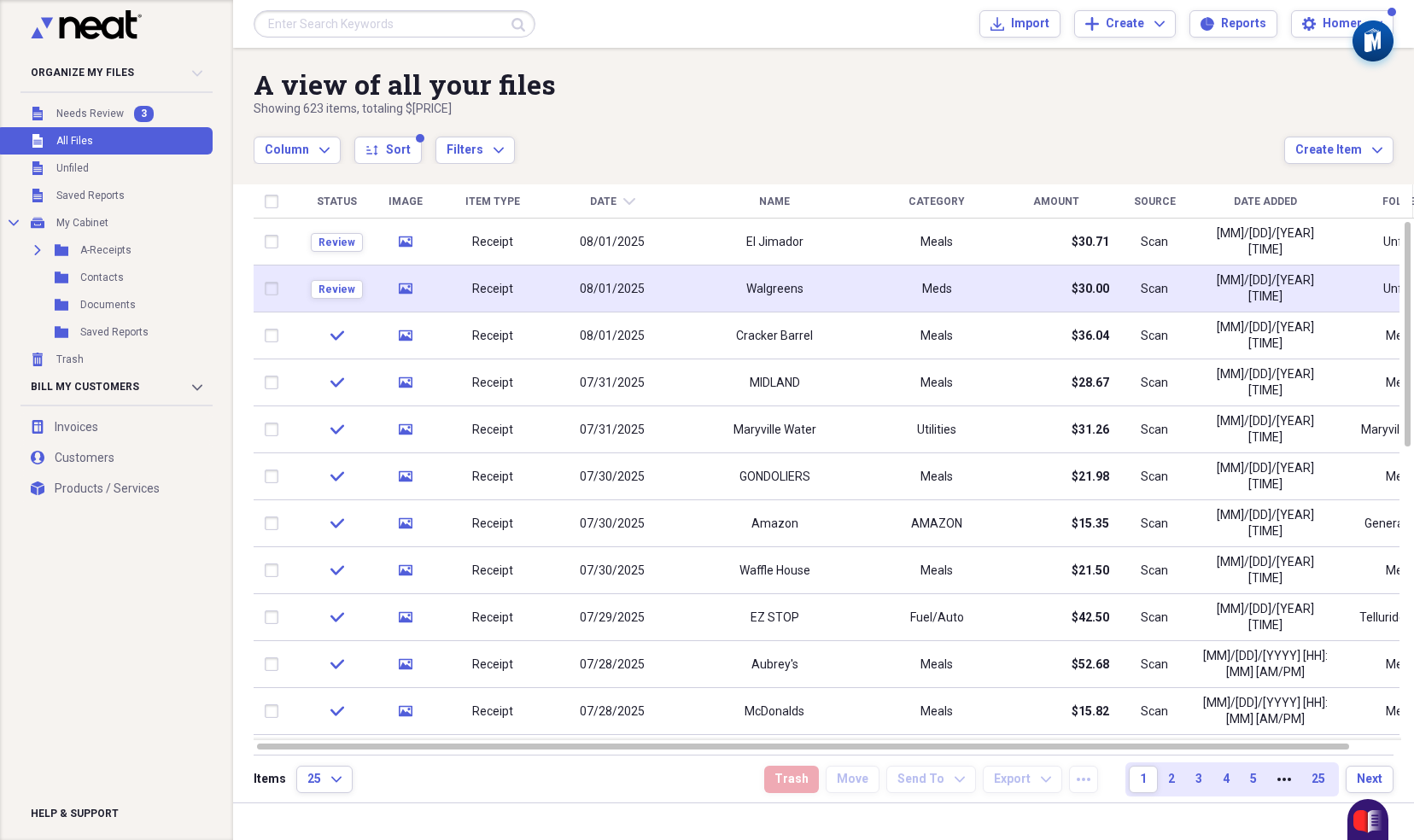 click on "08/01/2025" at bounding box center [612, 289] 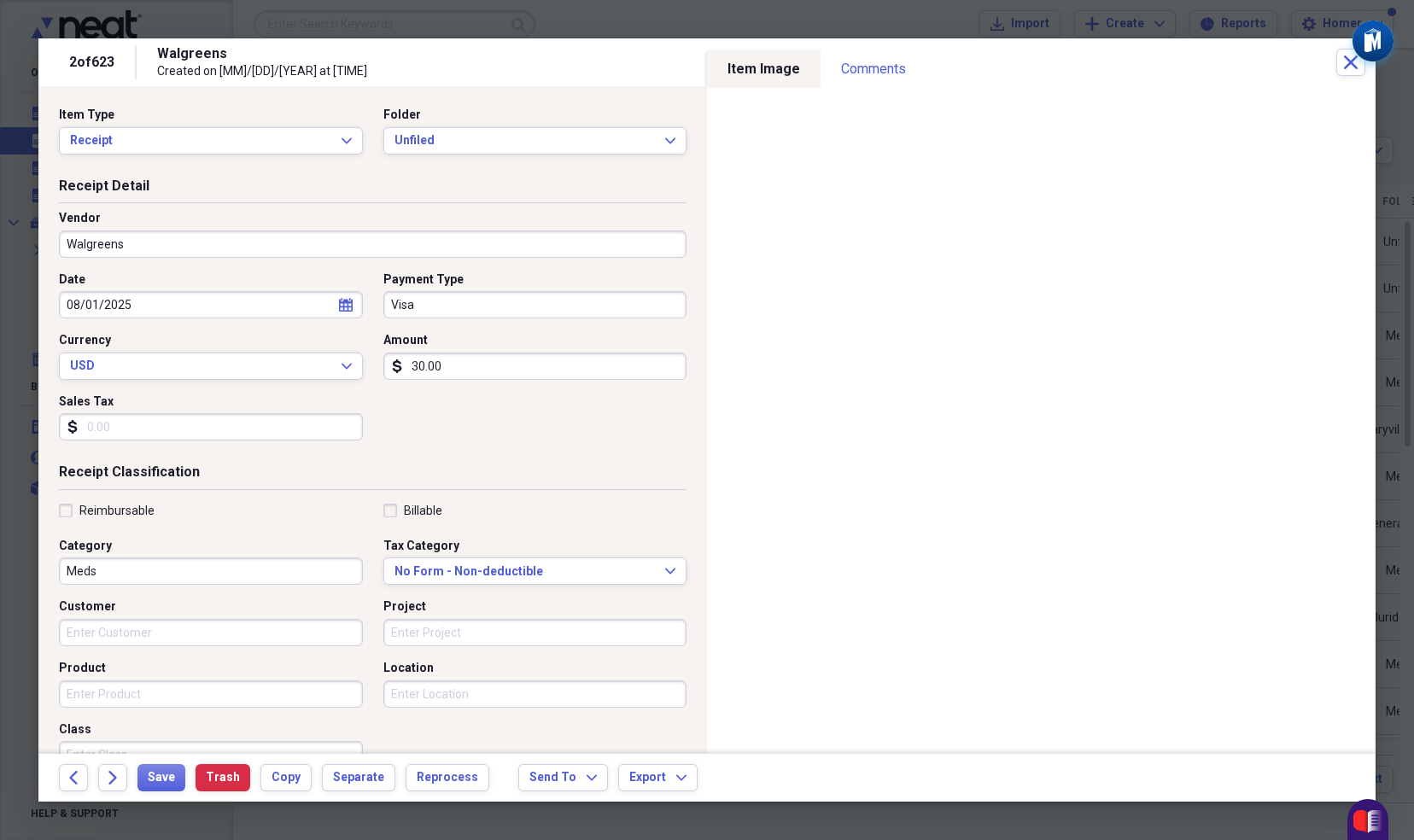 click on "Sales Tax" at bounding box center (211, 427) 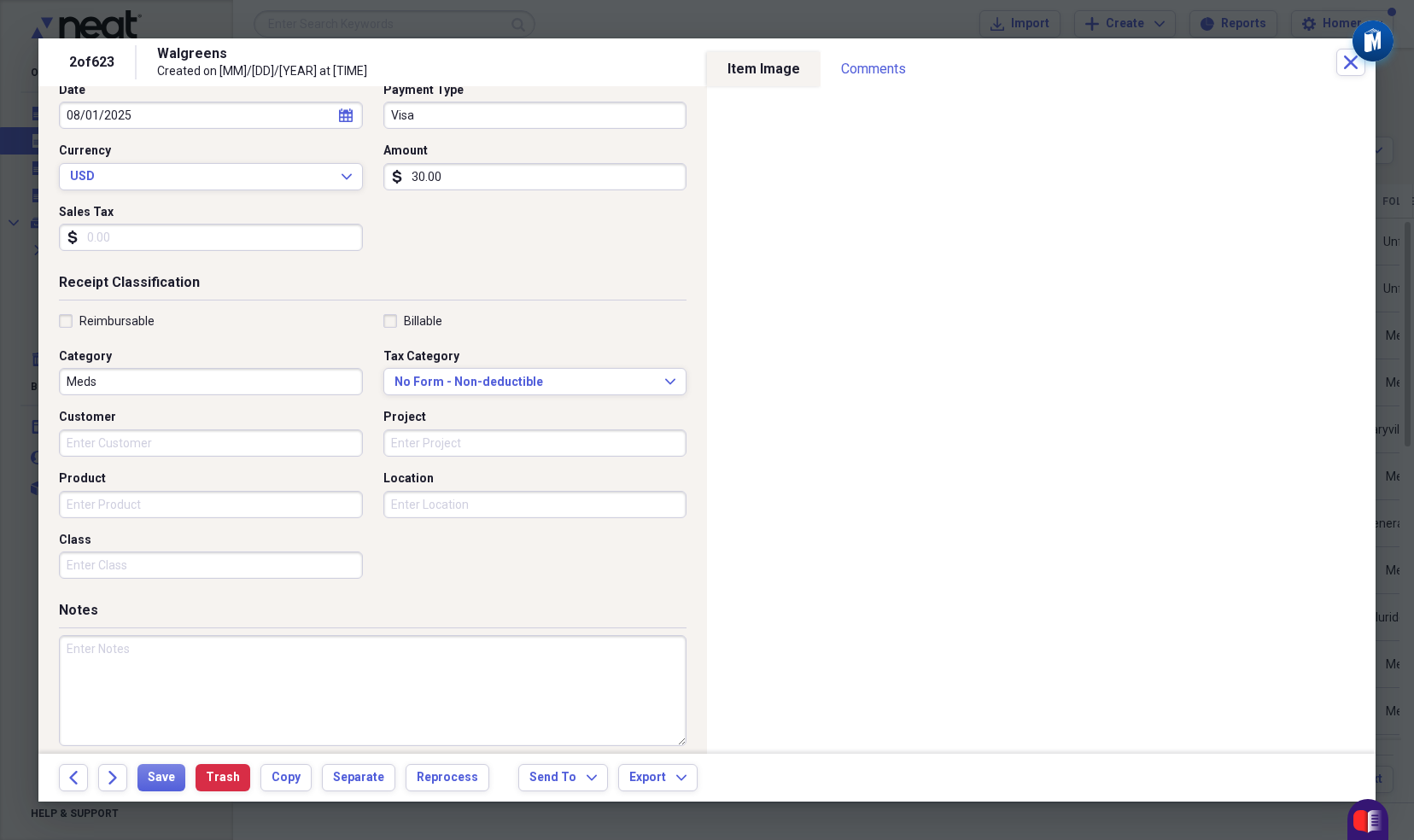 scroll, scrollTop: 201, scrollLeft: 0, axis: vertical 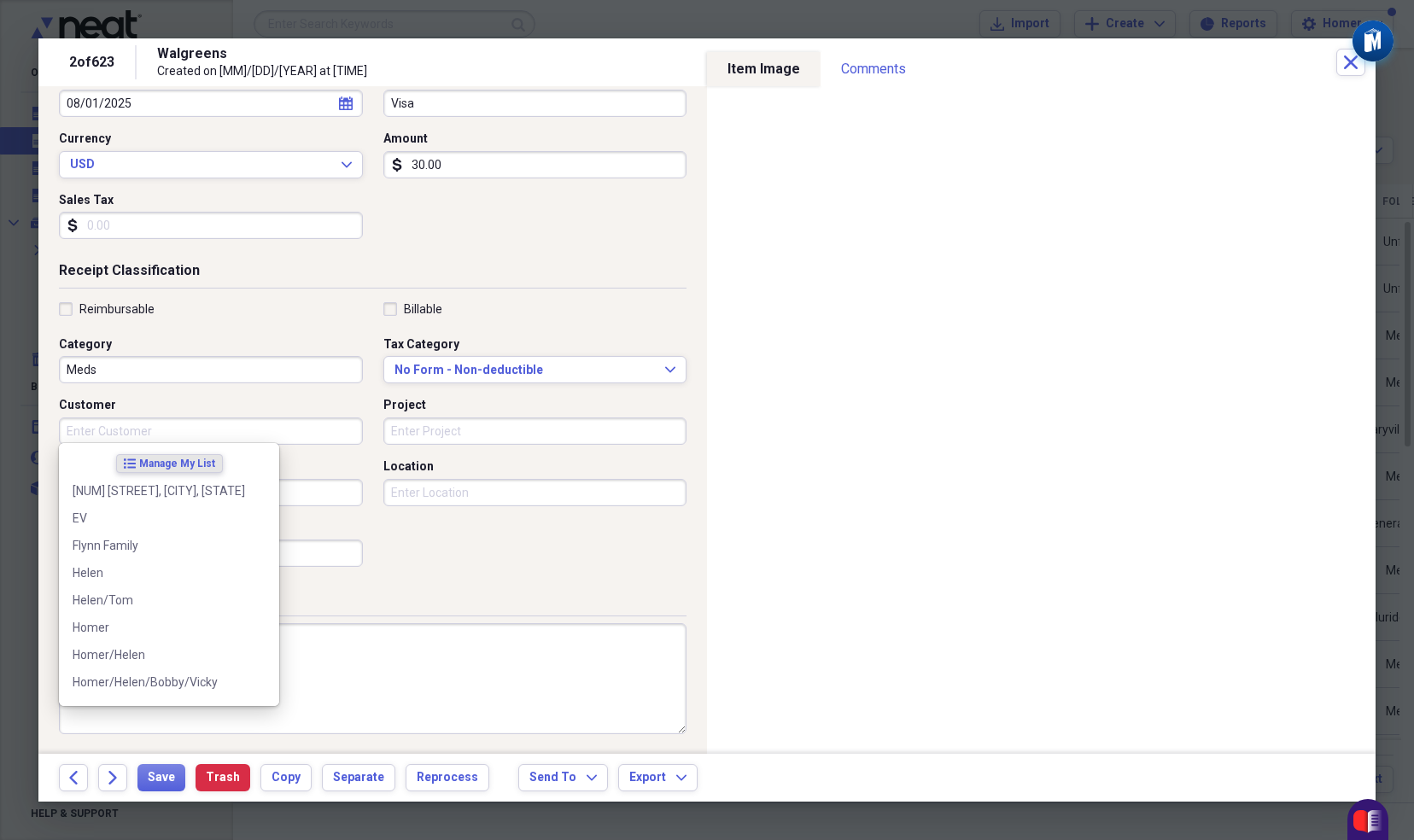 click on "Customer" at bounding box center [211, 431] 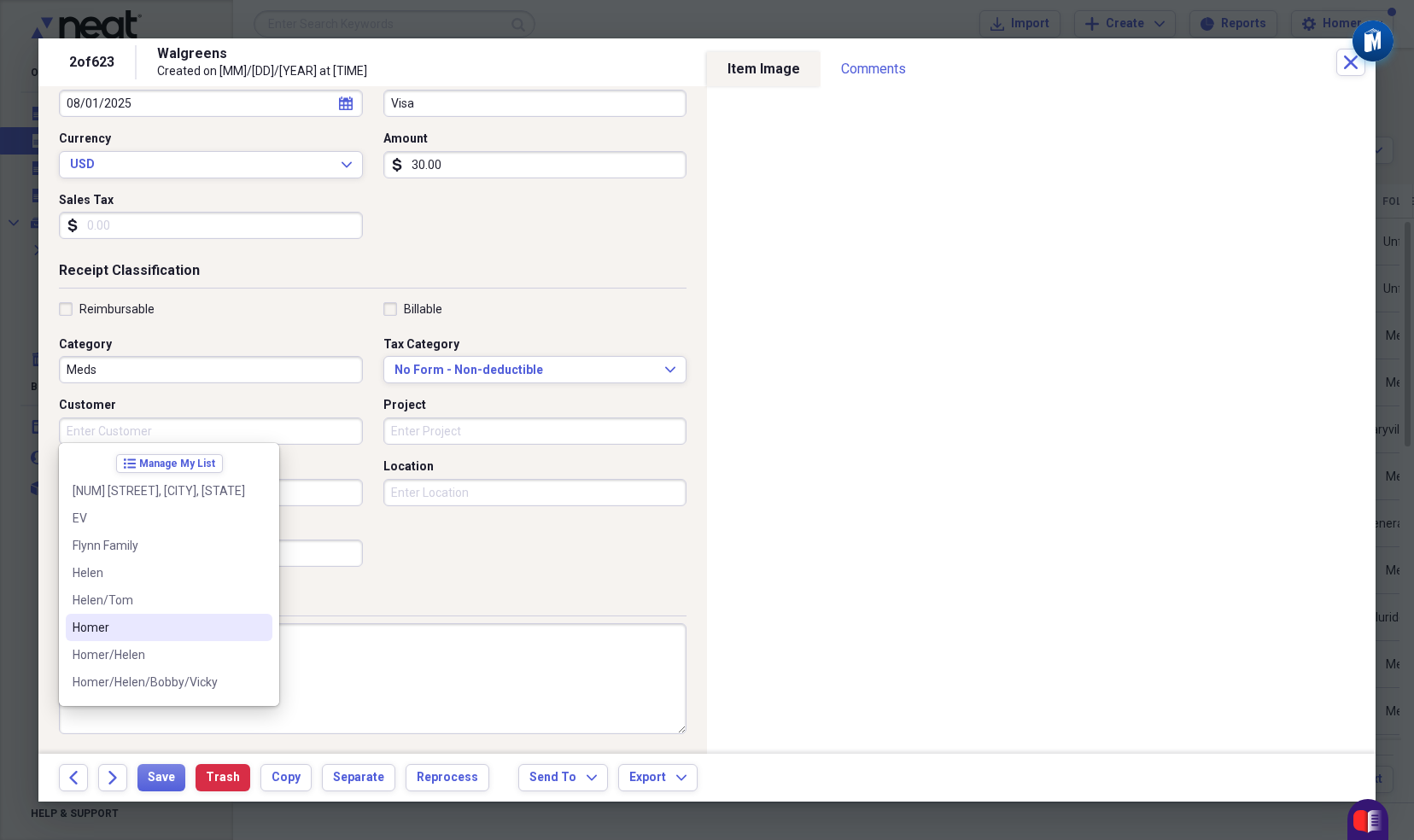 click on "Homer" at bounding box center (159, 627) 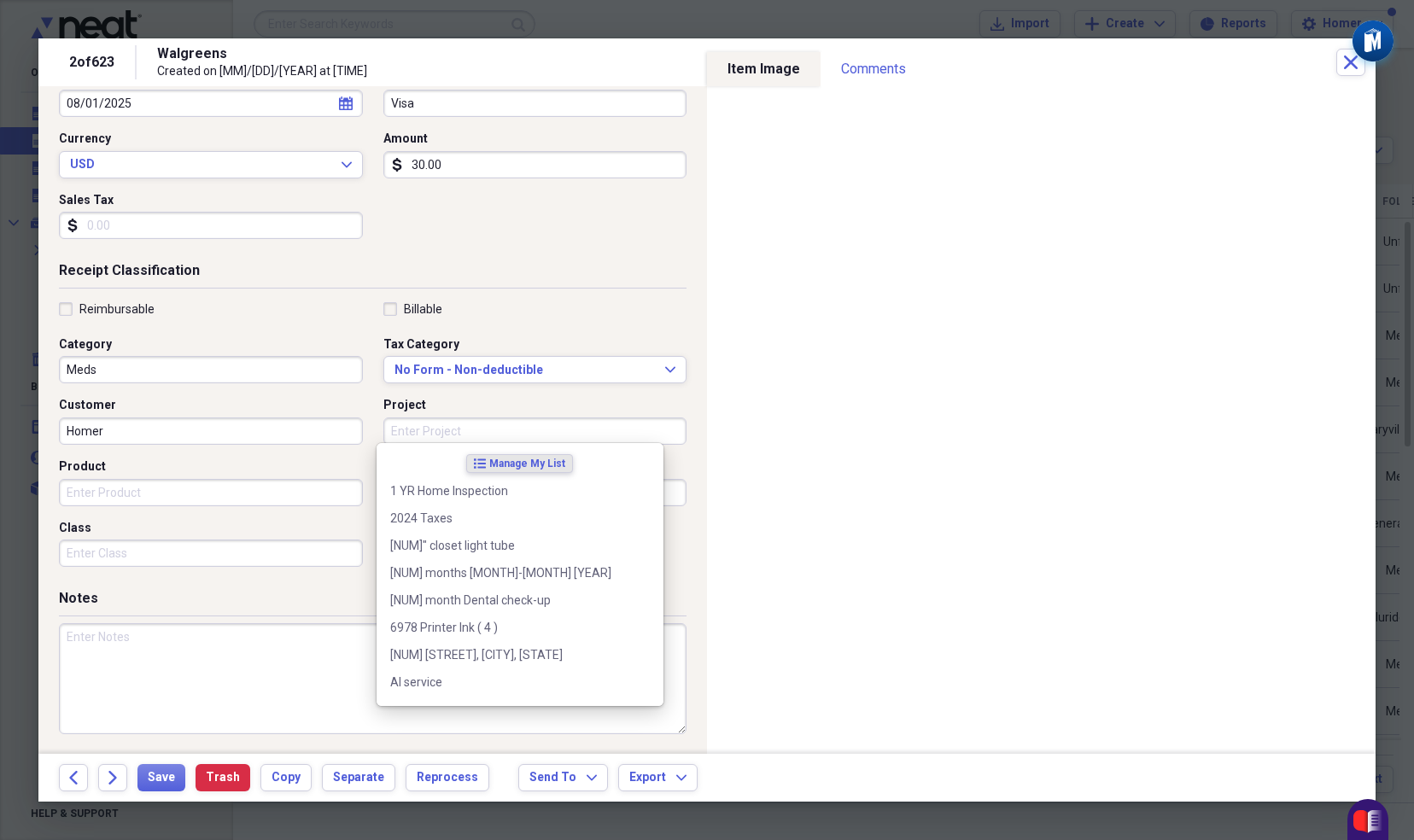 click on "Project" at bounding box center [535, 431] 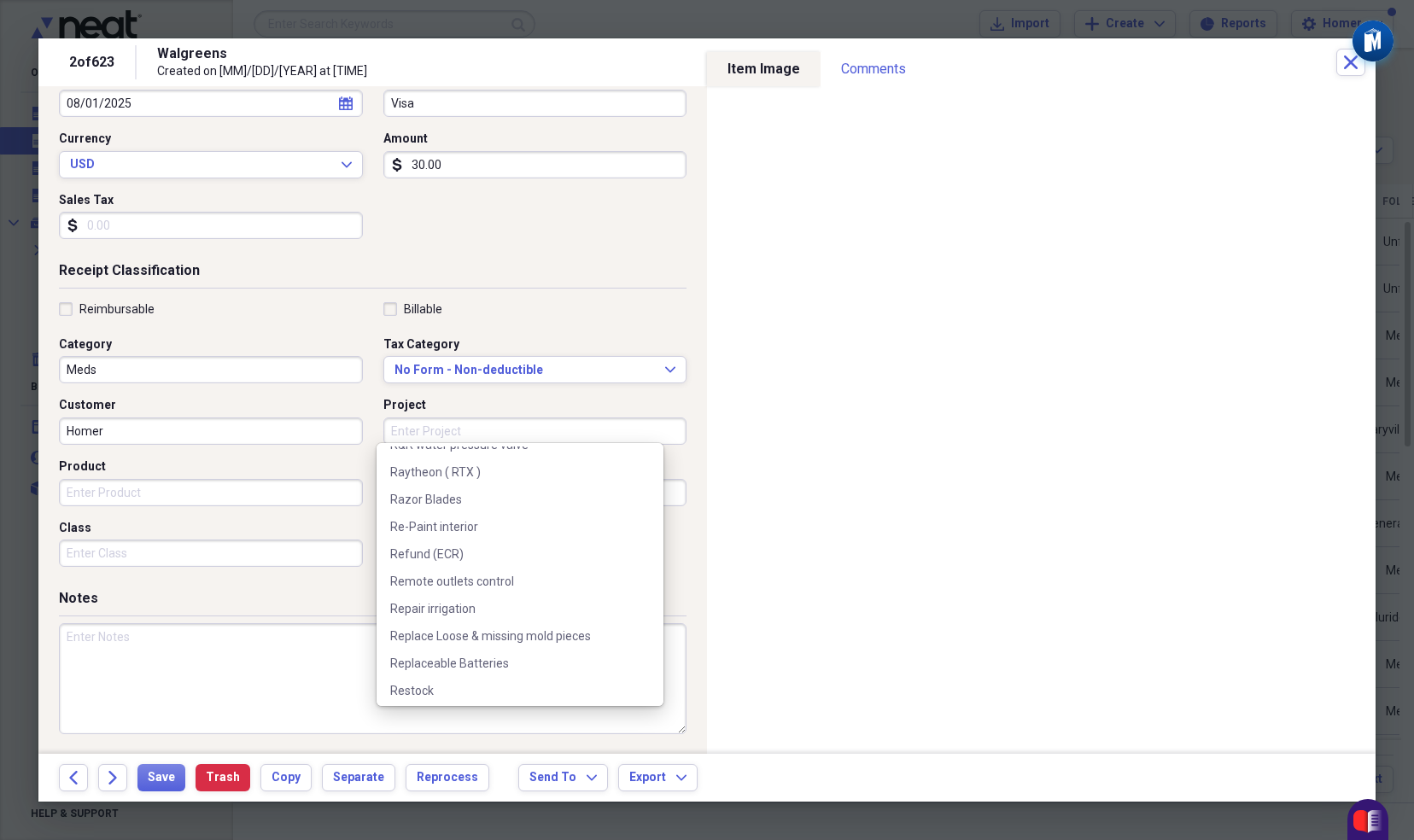scroll, scrollTop: 2500, scrollLeft: 0, axis: vertical 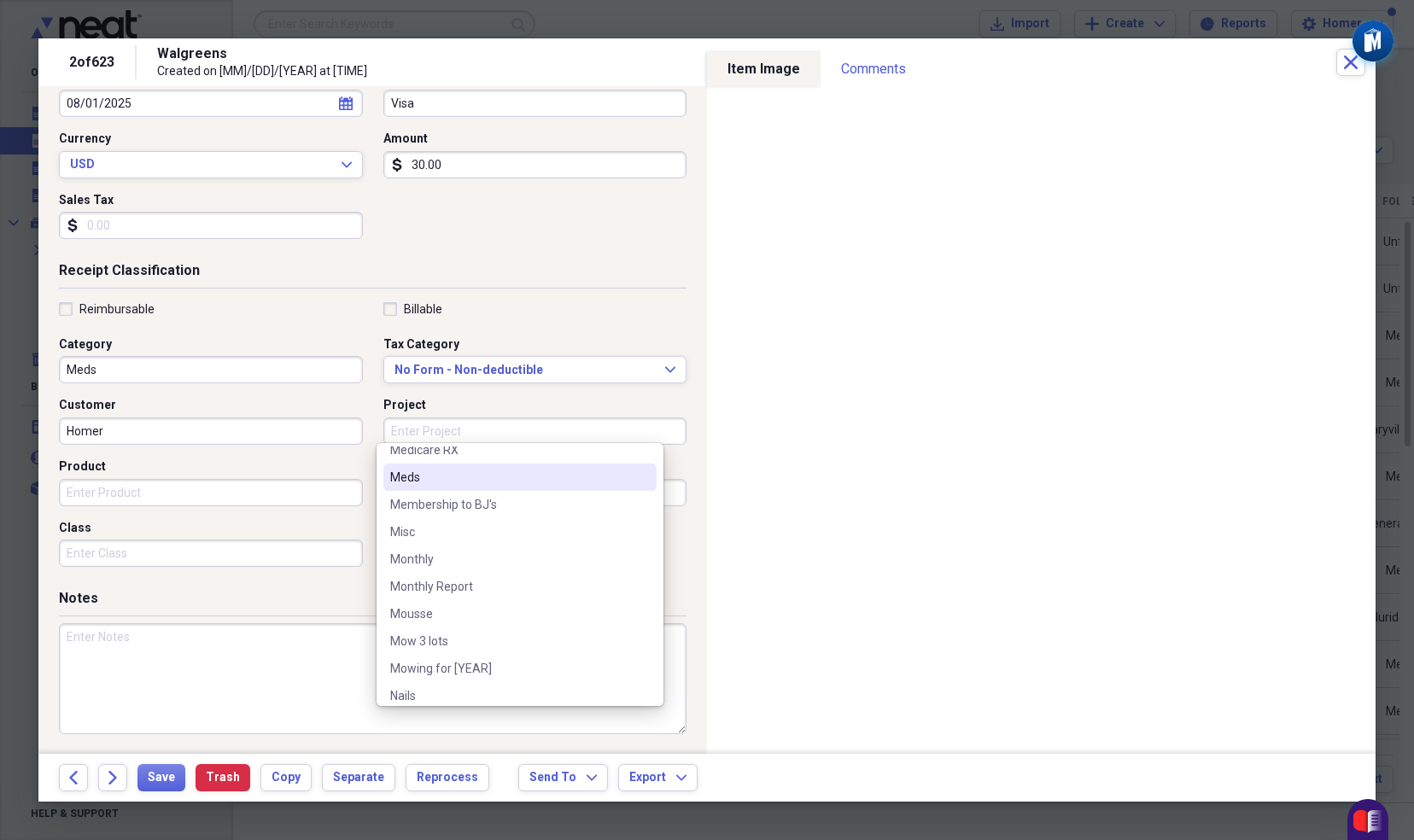 click on "Meds" at bounding box center (510, 477) 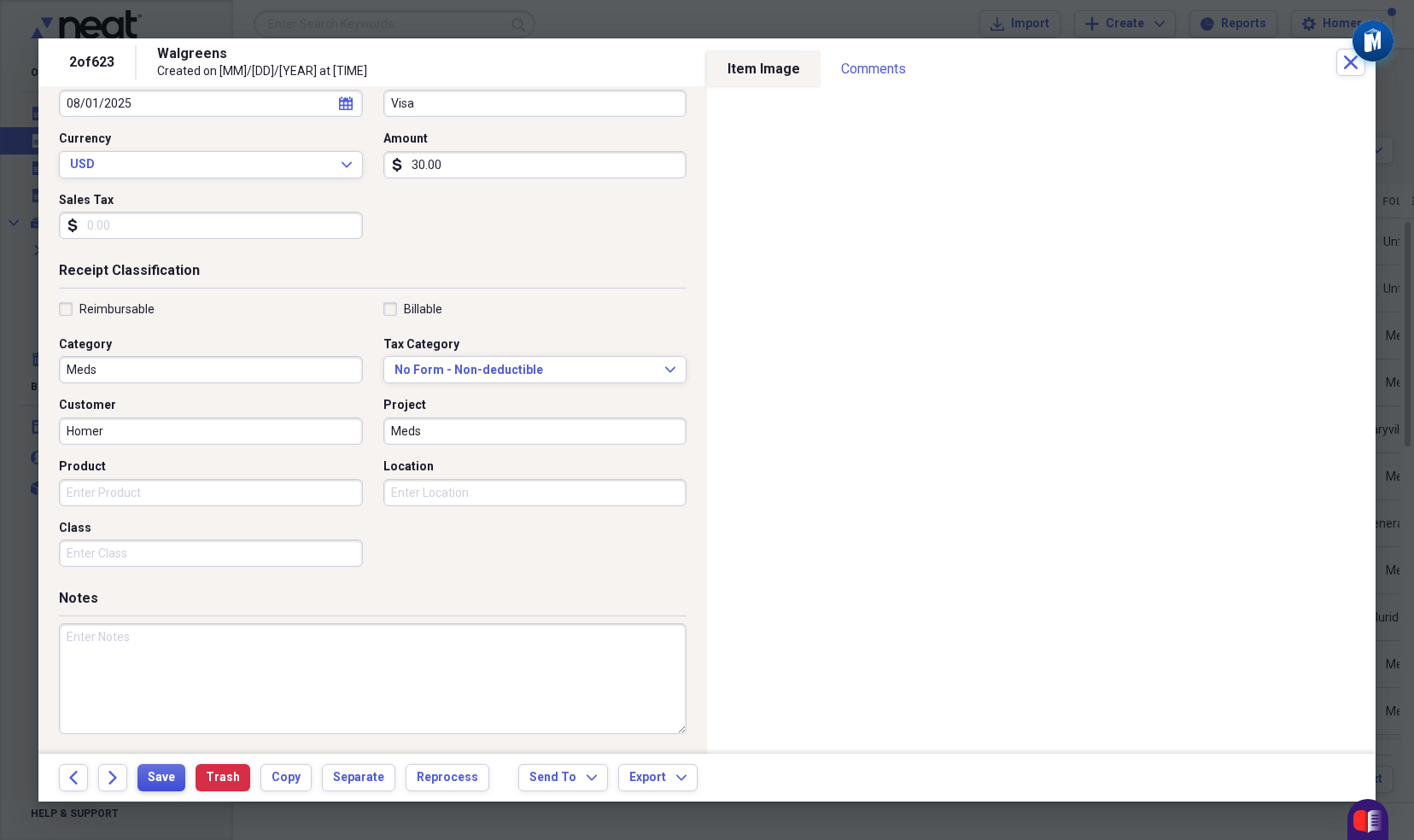 click on "Save" at bounding box center (161, 778) 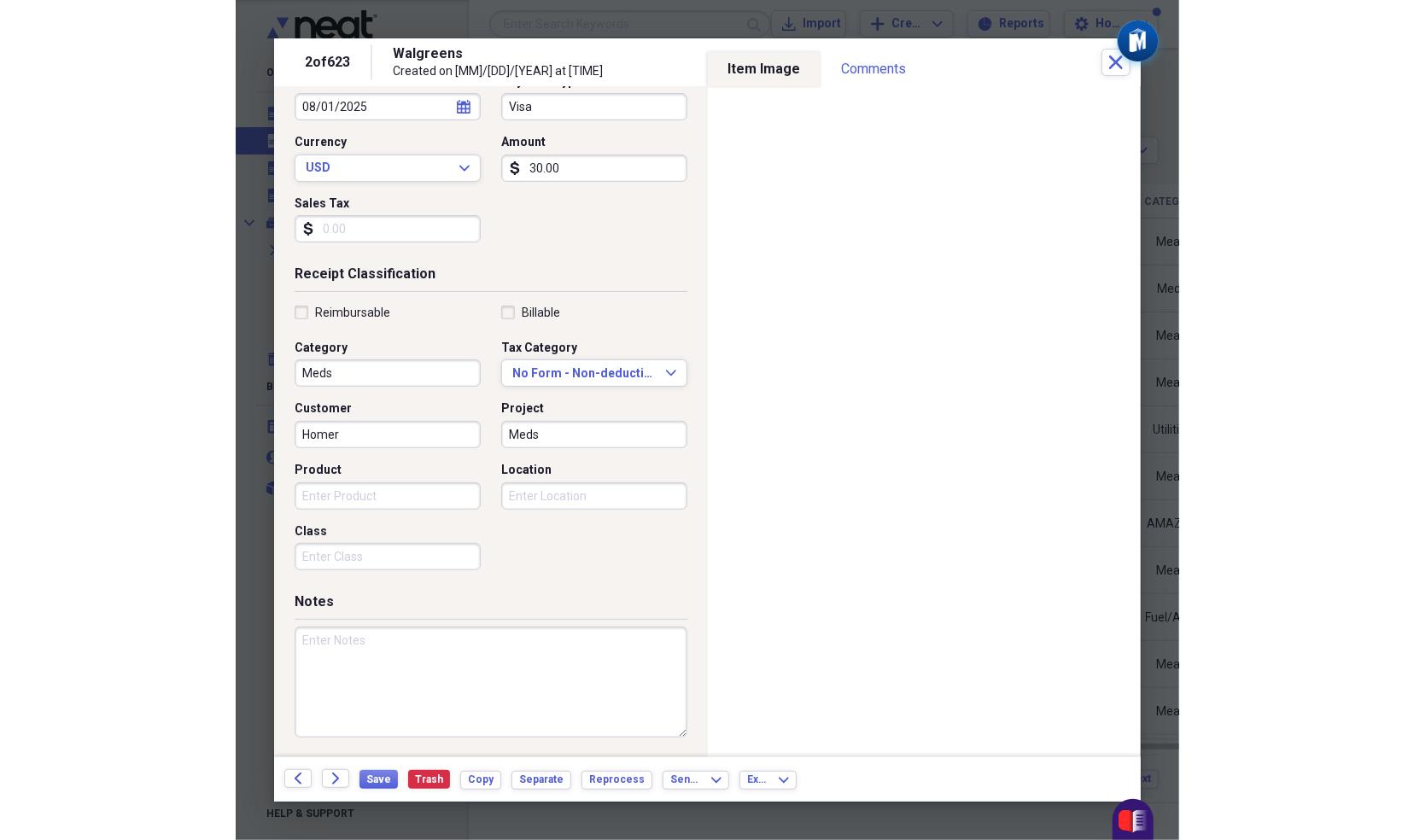 scroll, scrollTop: 201, scrollLeft: 0, axis: vertical 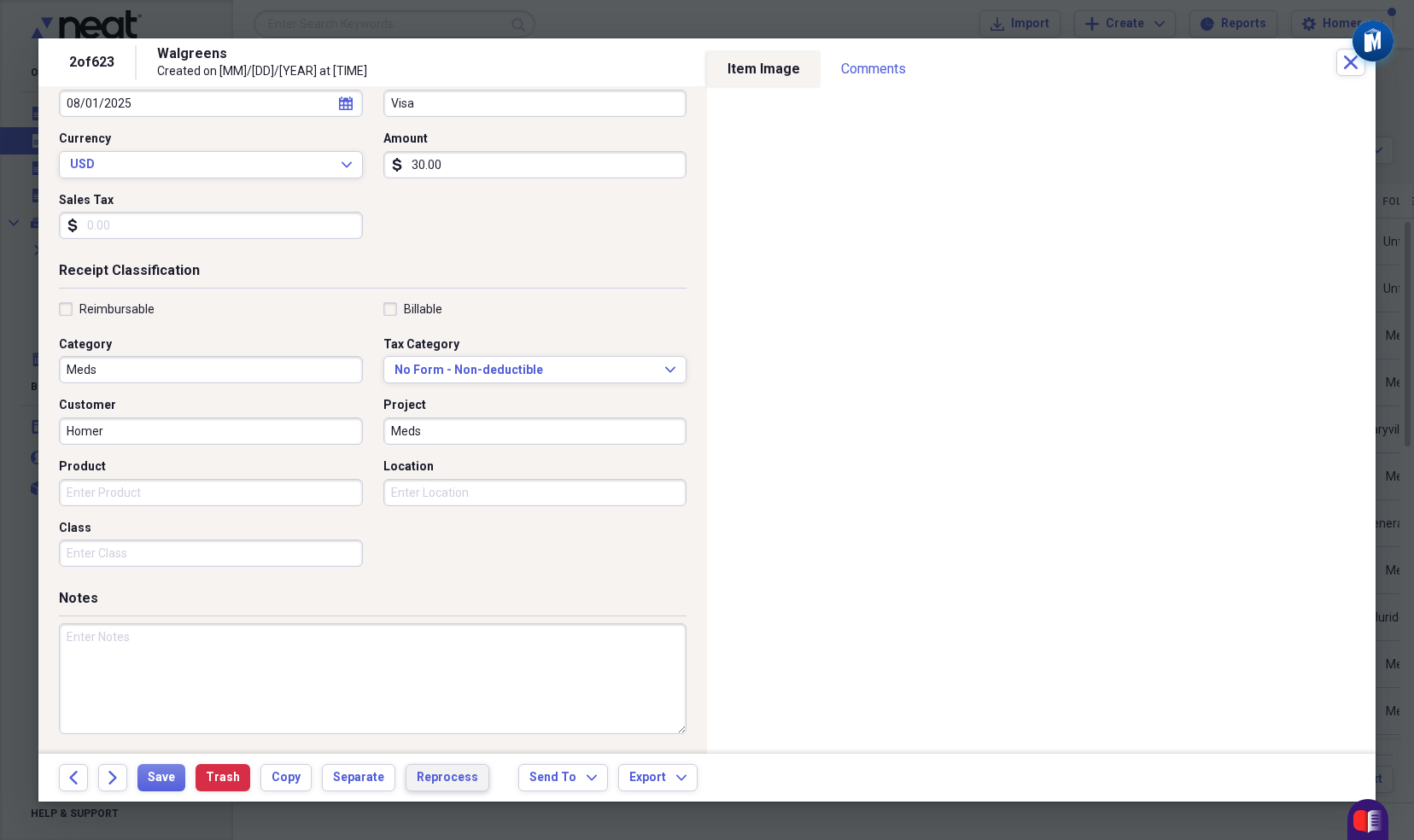 click on "Reprocess" at bounding box center [447, 778] 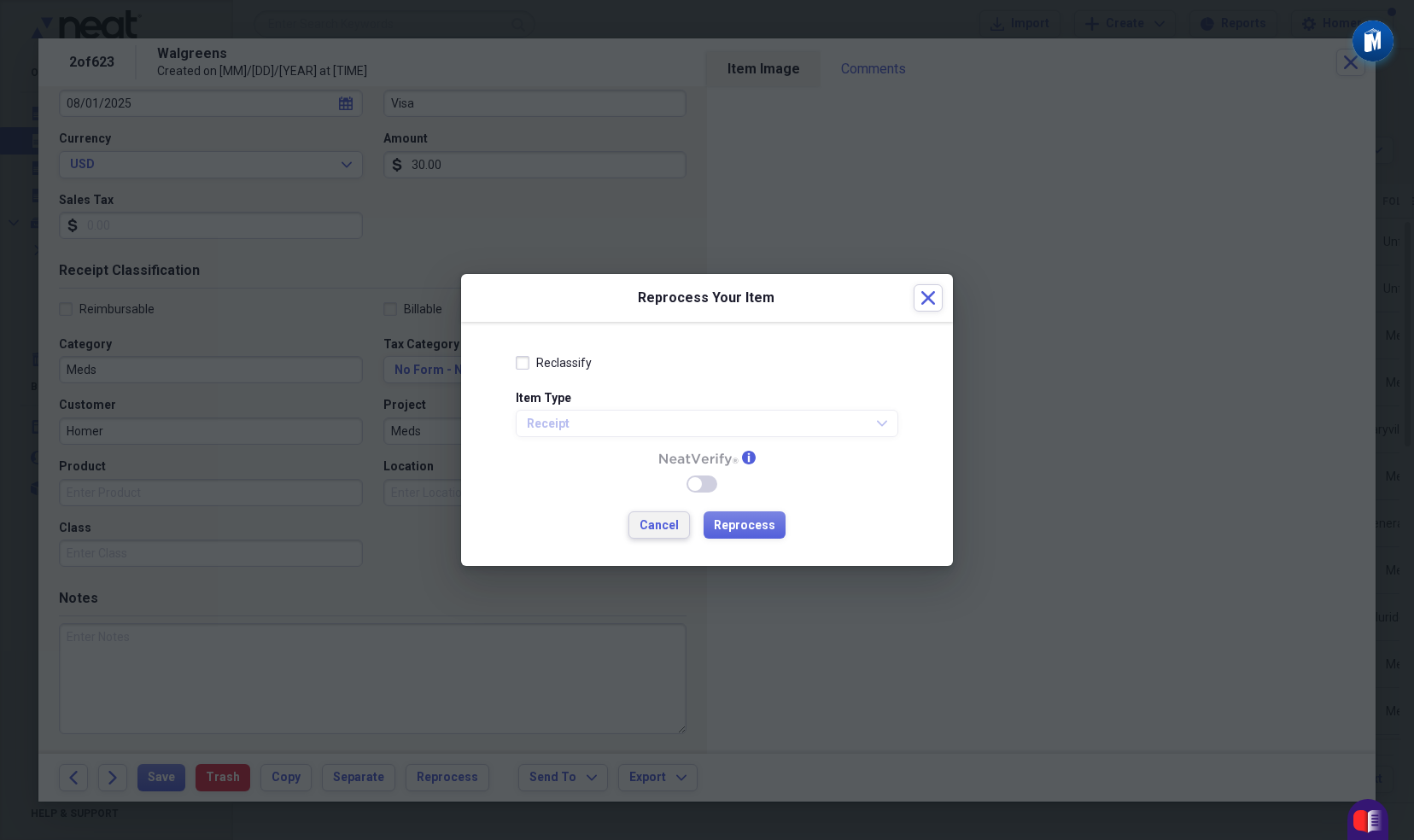 click on "Cancel" at bounding box center [659, 526] 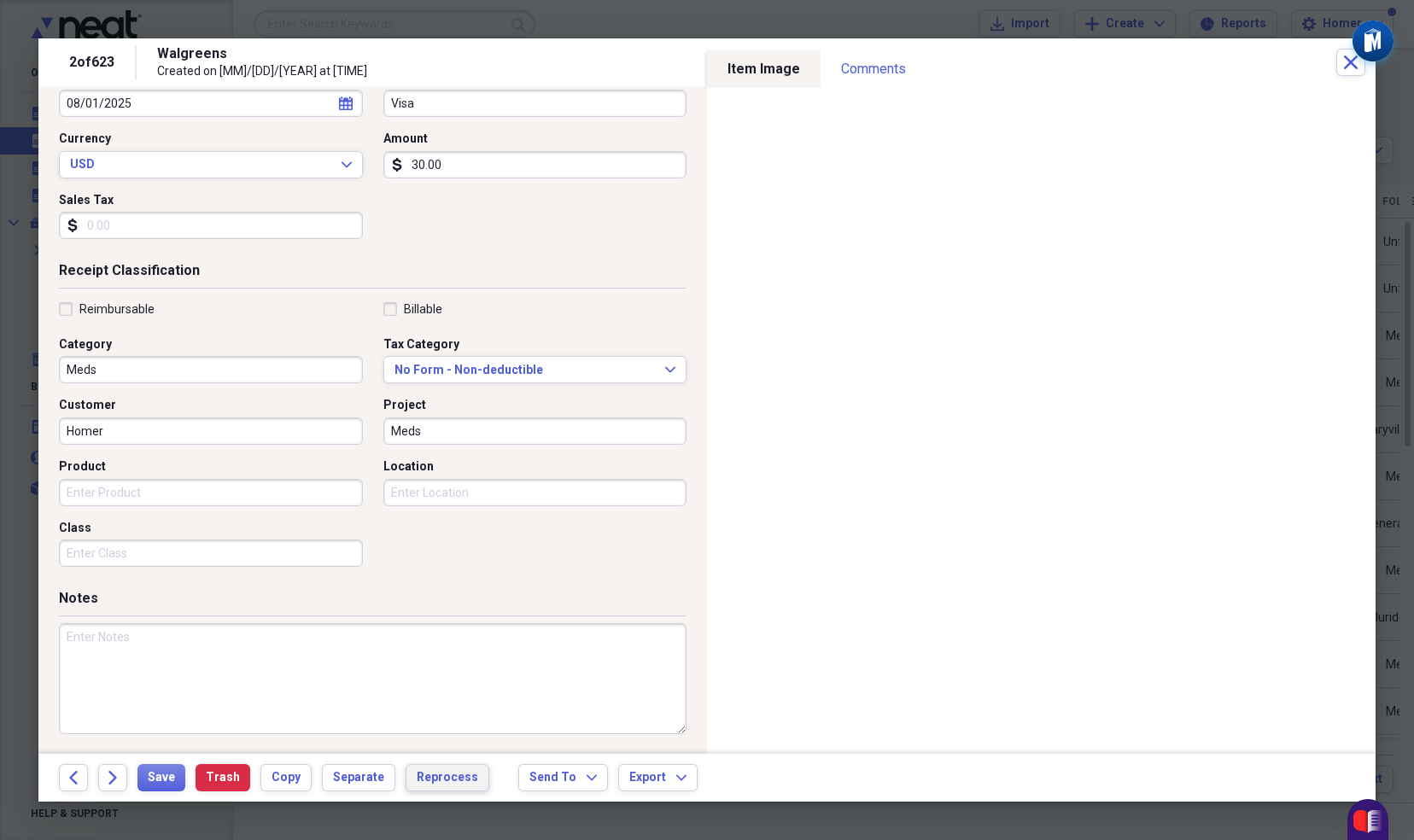 click on "Reprocess" at bounding box center [447, 778] 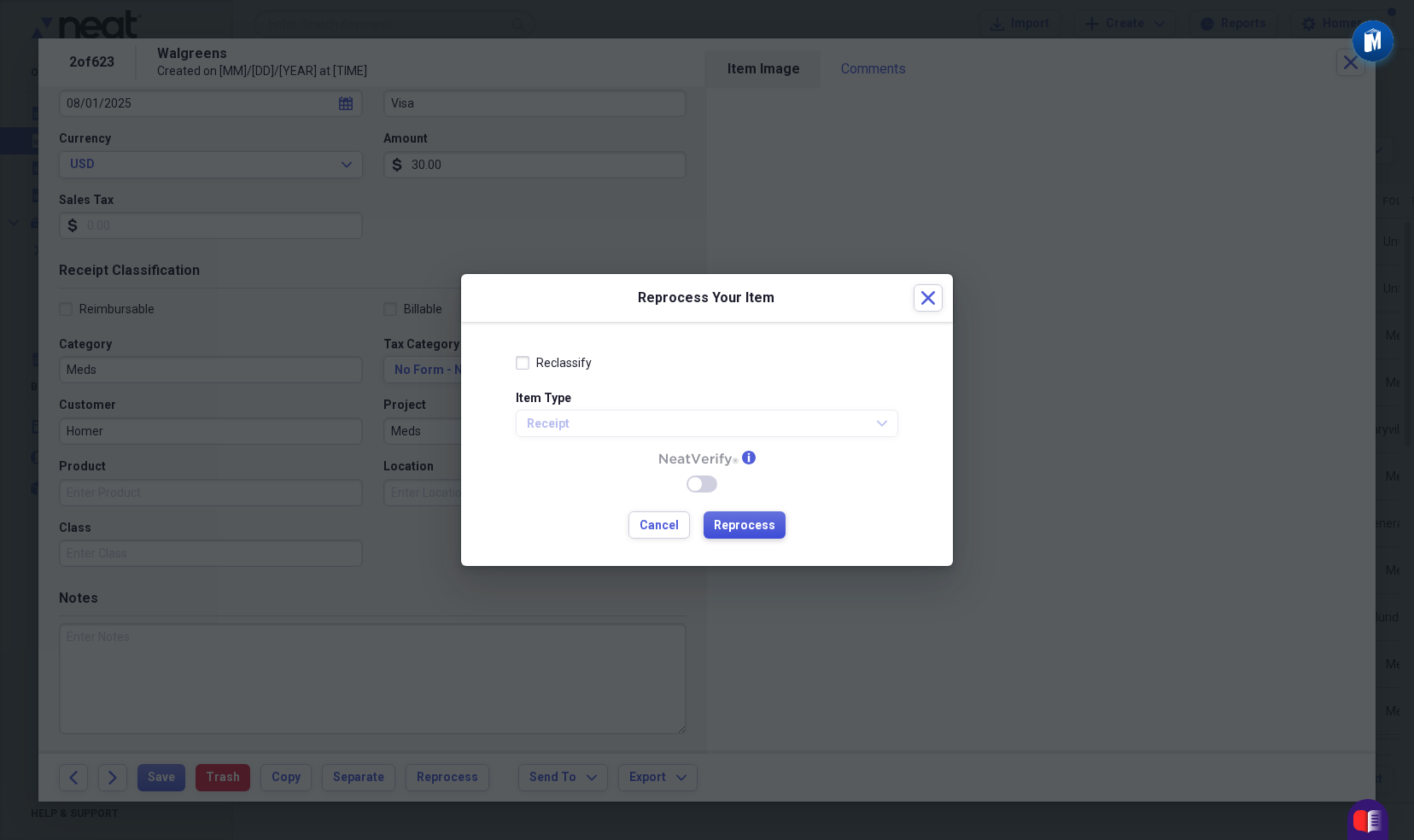 click on "Reprocess" at bounding box center (745, 526) 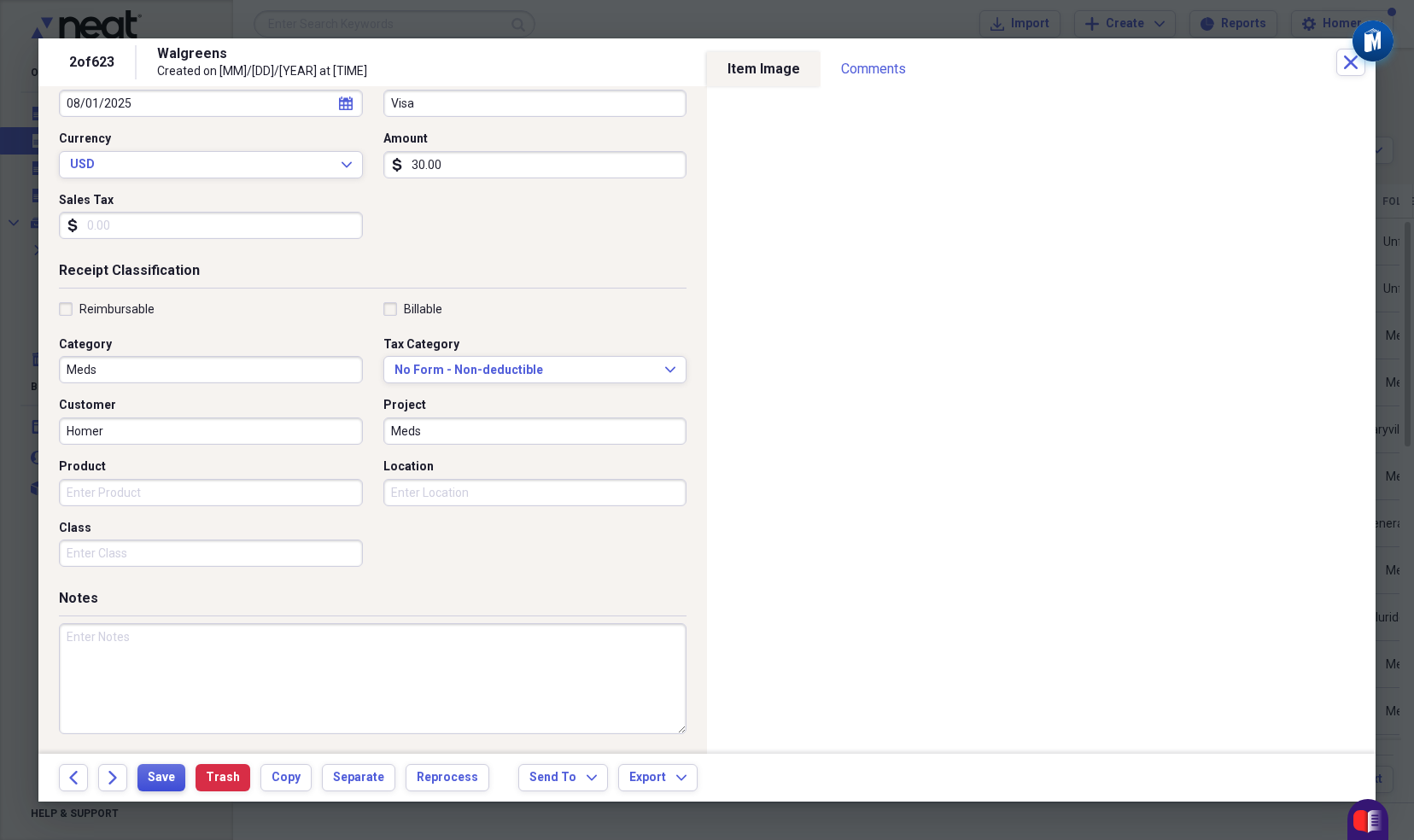 click on "Save" at bounding box center (161, 778) 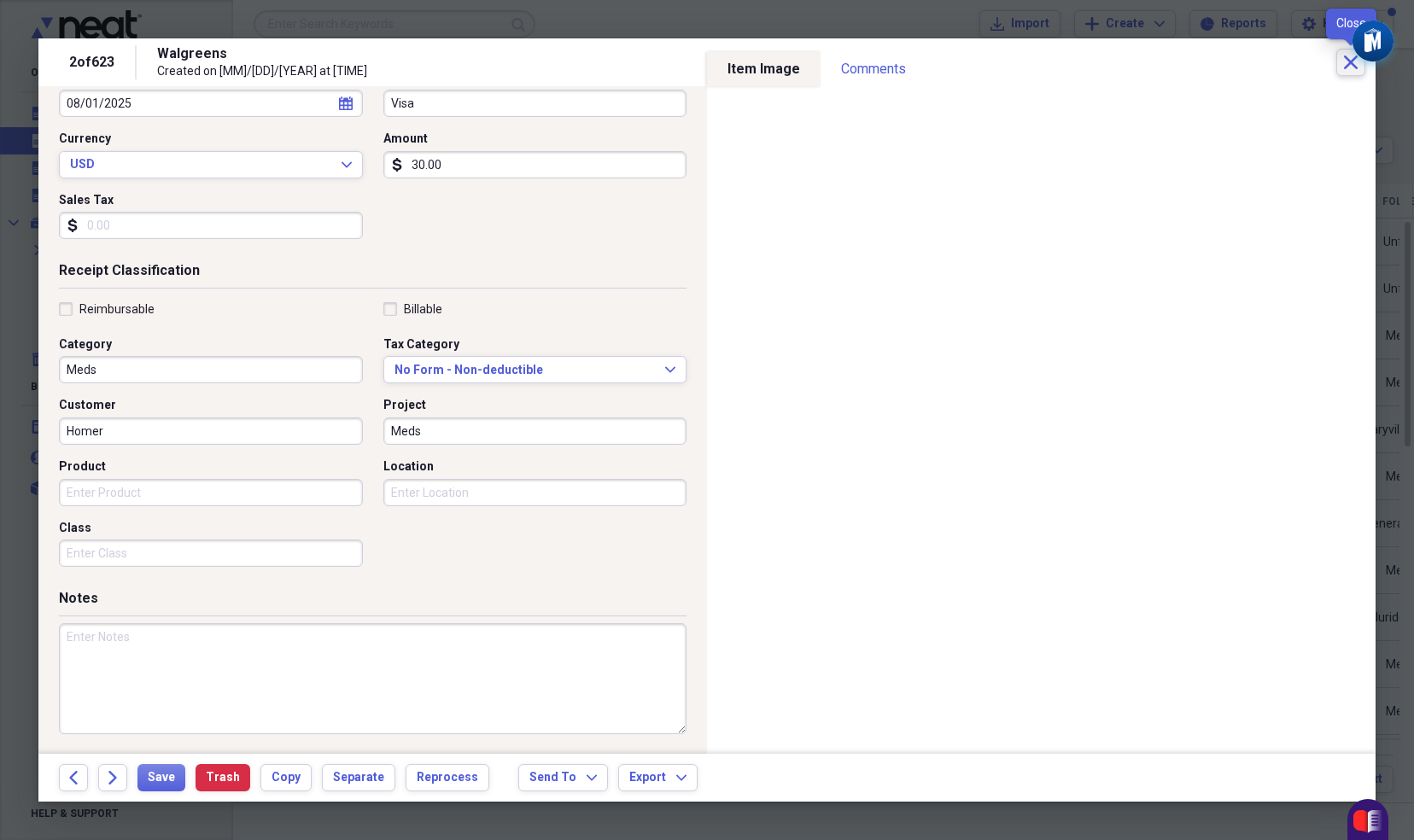 click 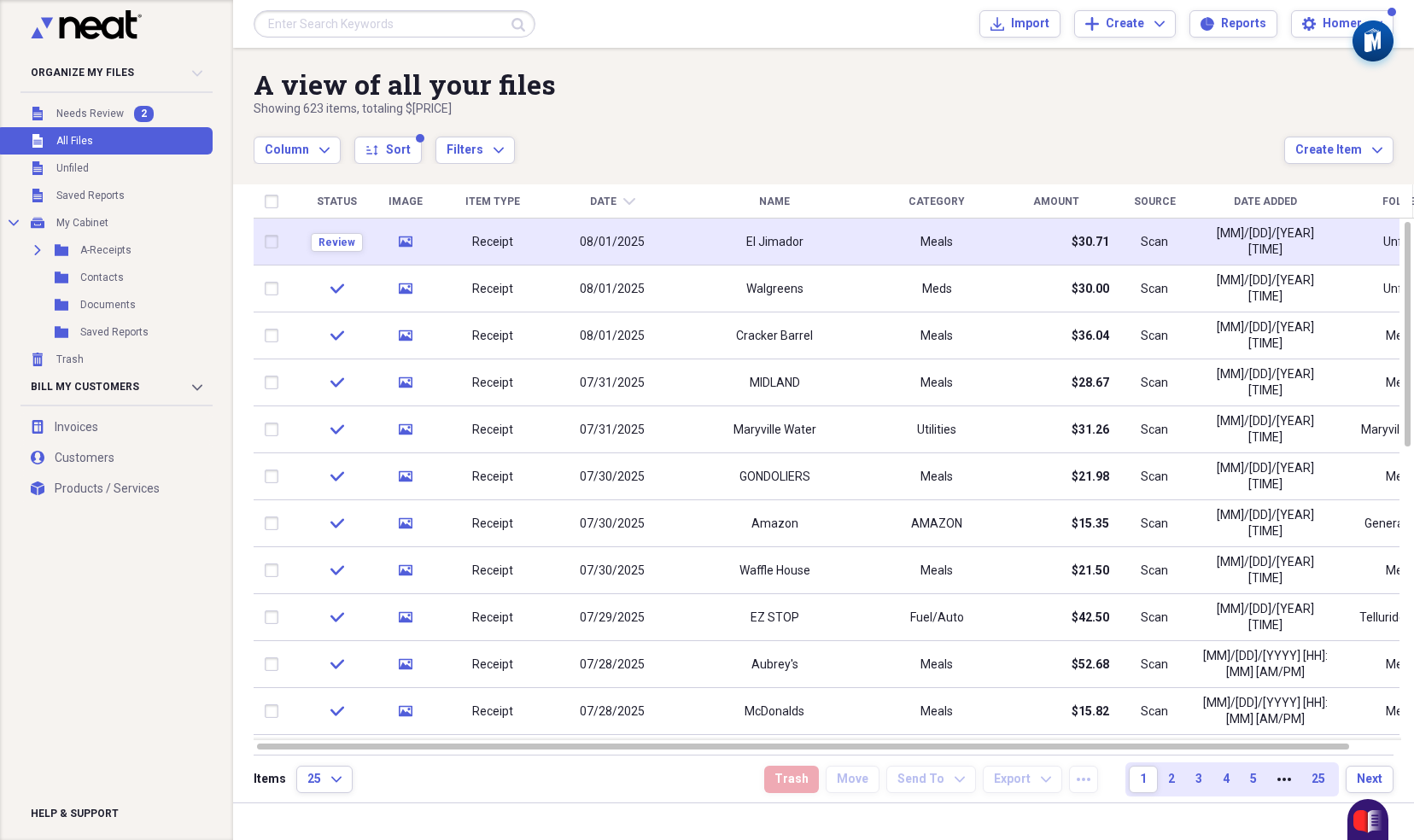 click on "El Jimador" at bounding box center [774, 242] 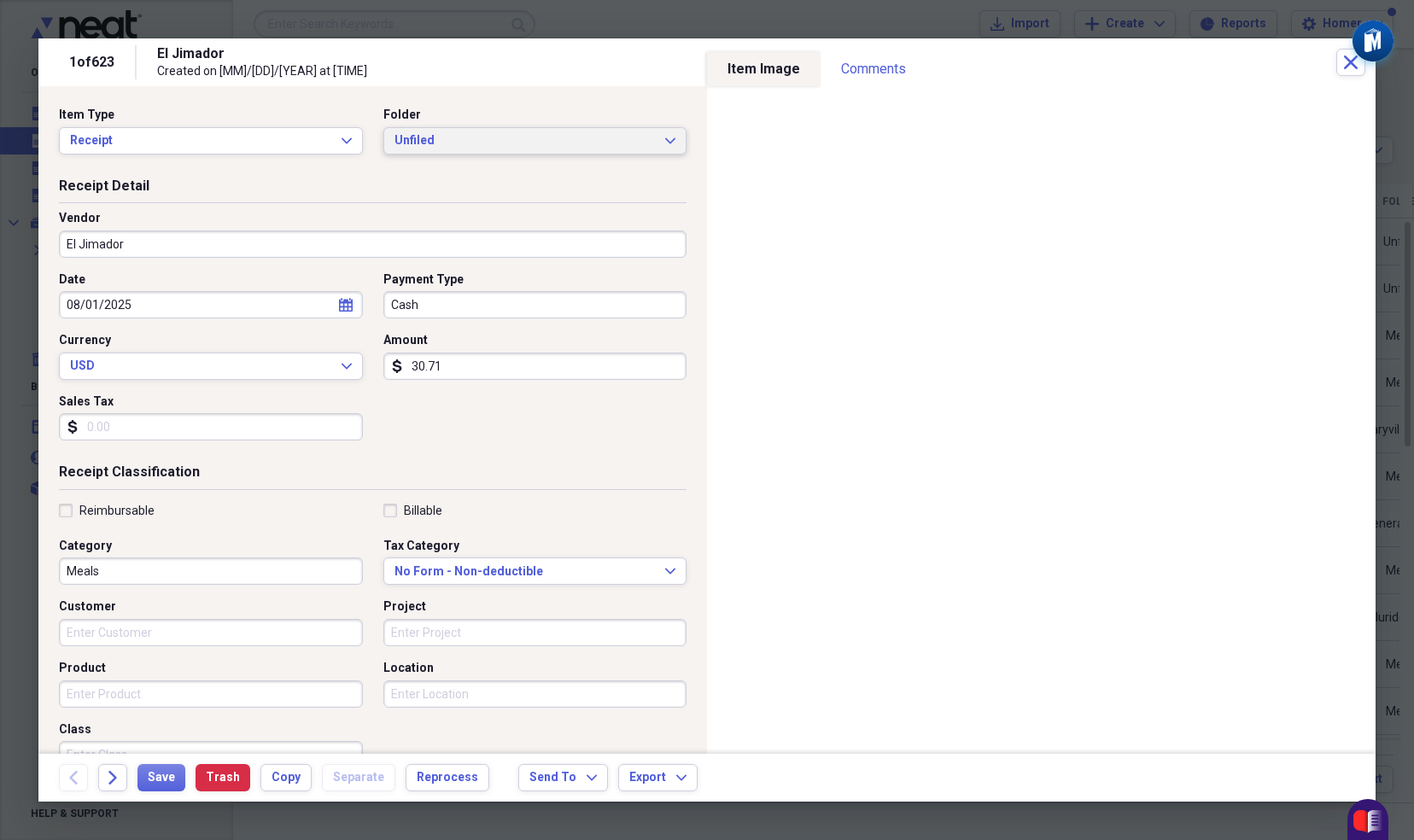 click on "Expand" 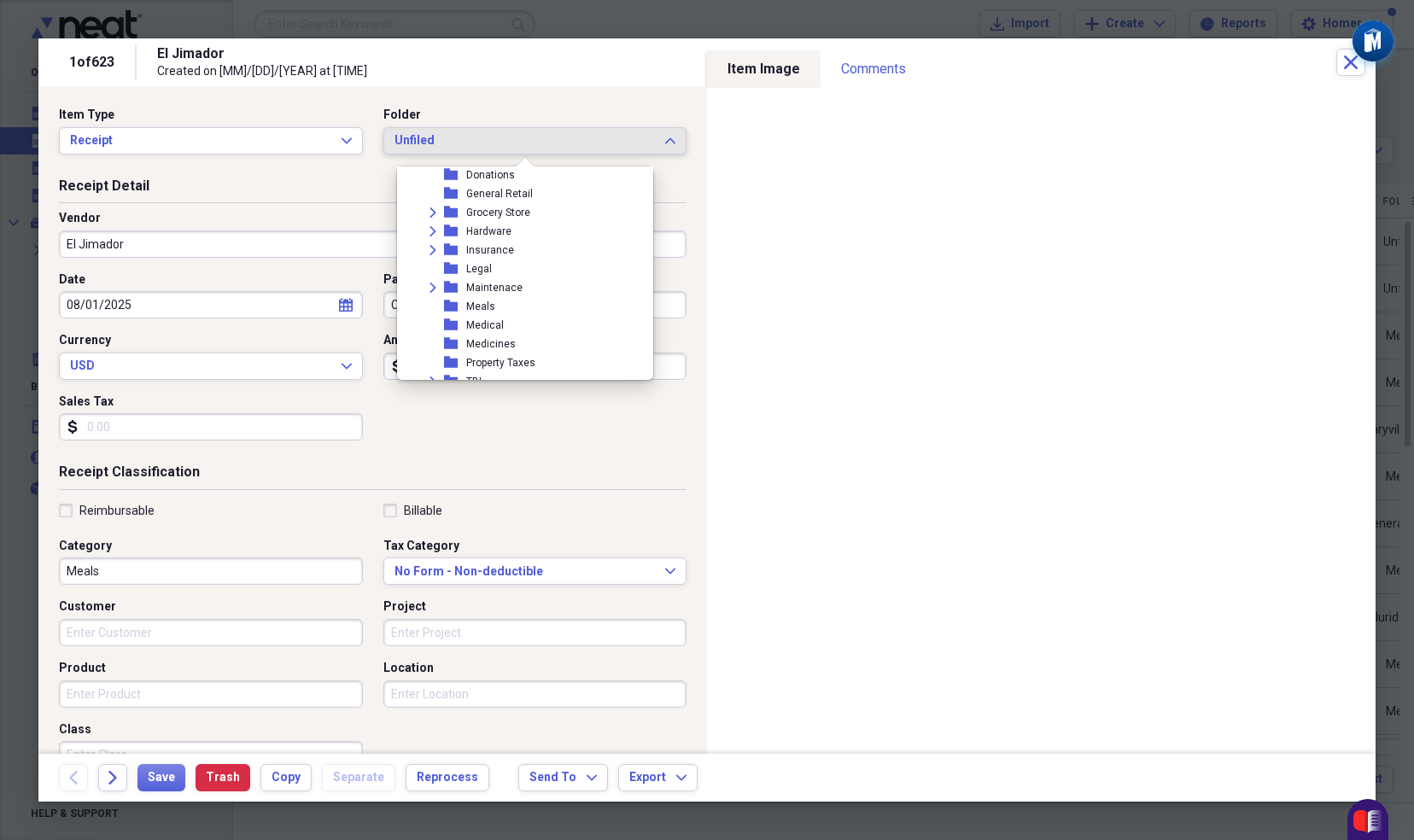 scroll, scrollTop: 127, scrollLeft: 0, axis: vertical 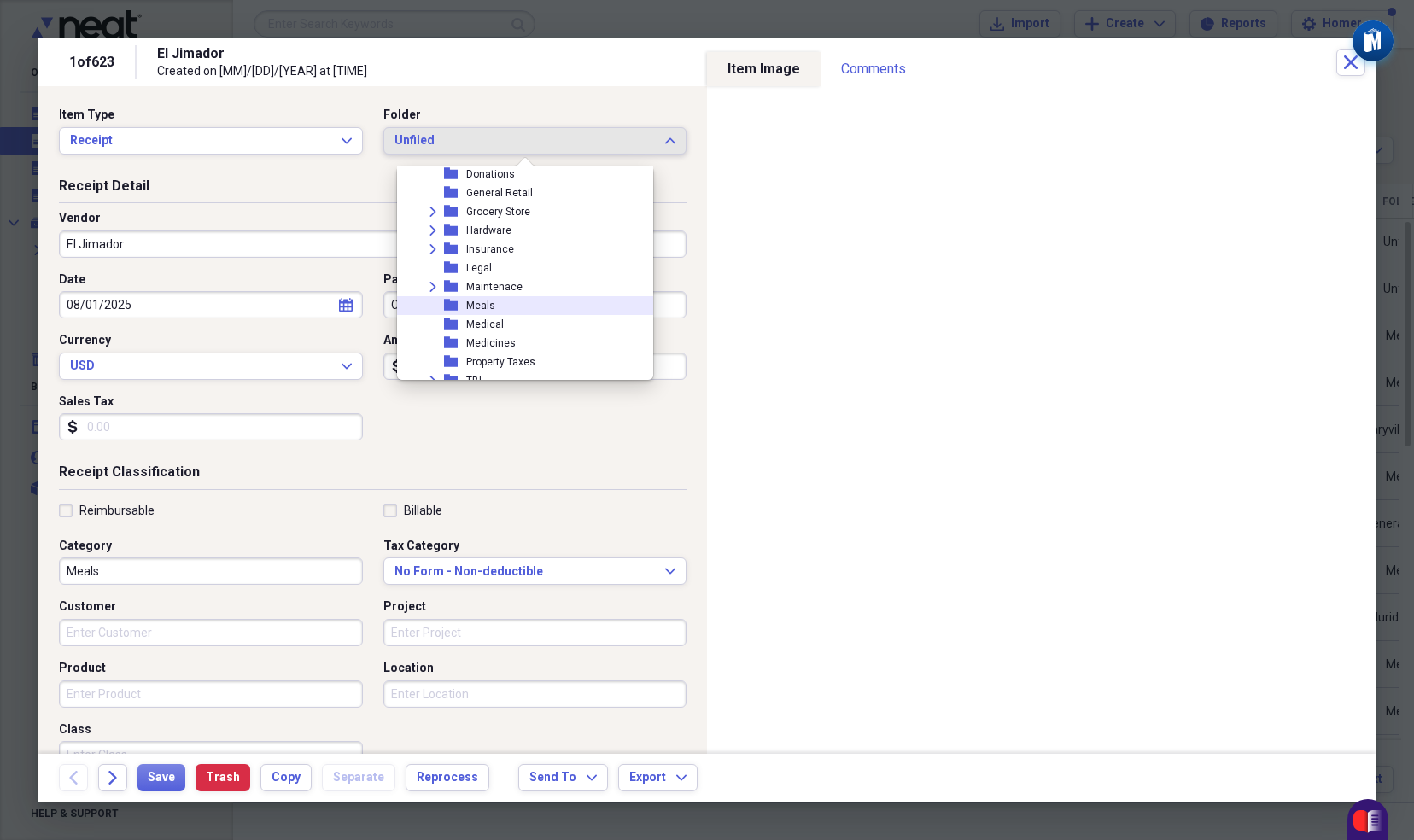 click on "folder" 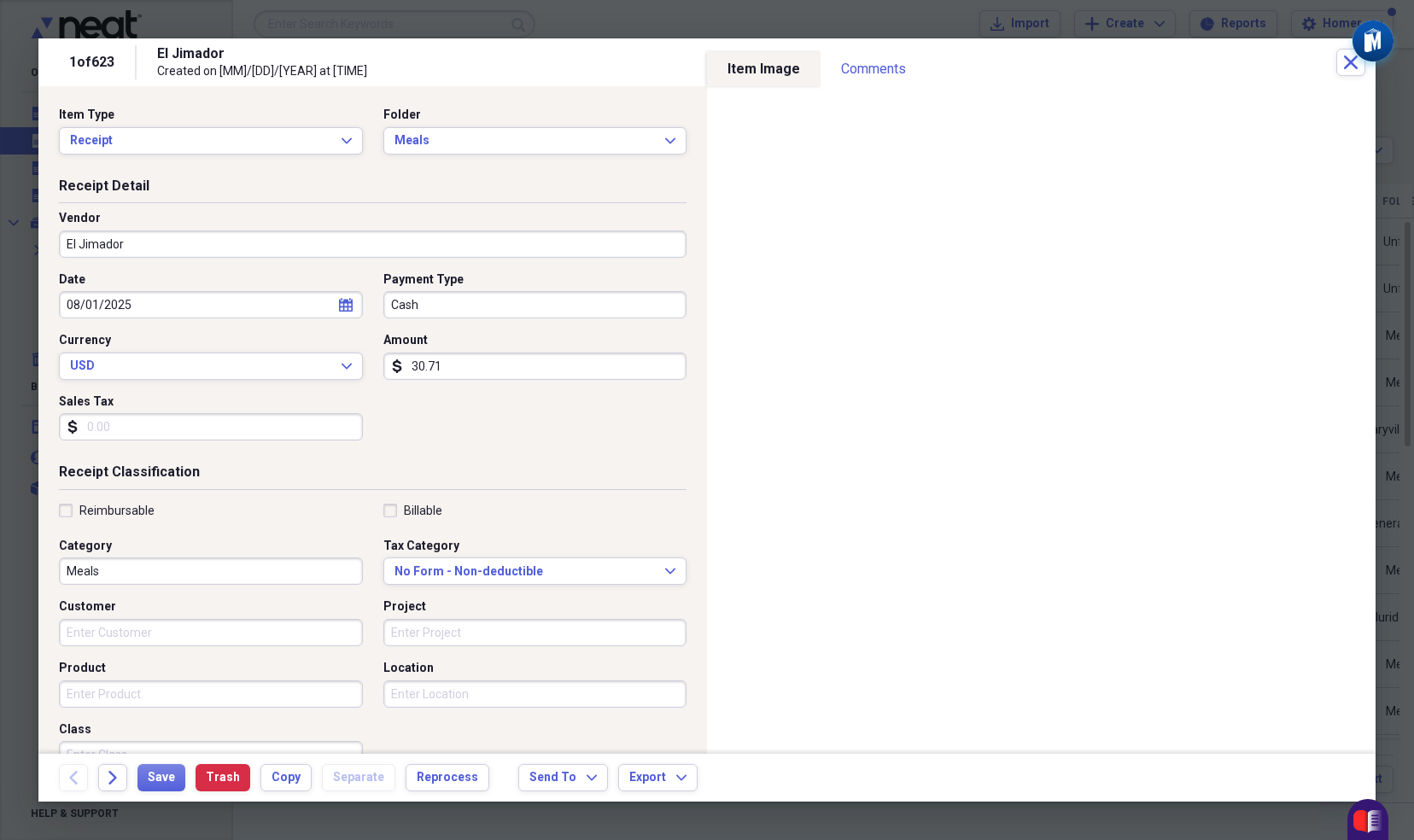 click on "Sales Tax" at bounding box center (211, 427) 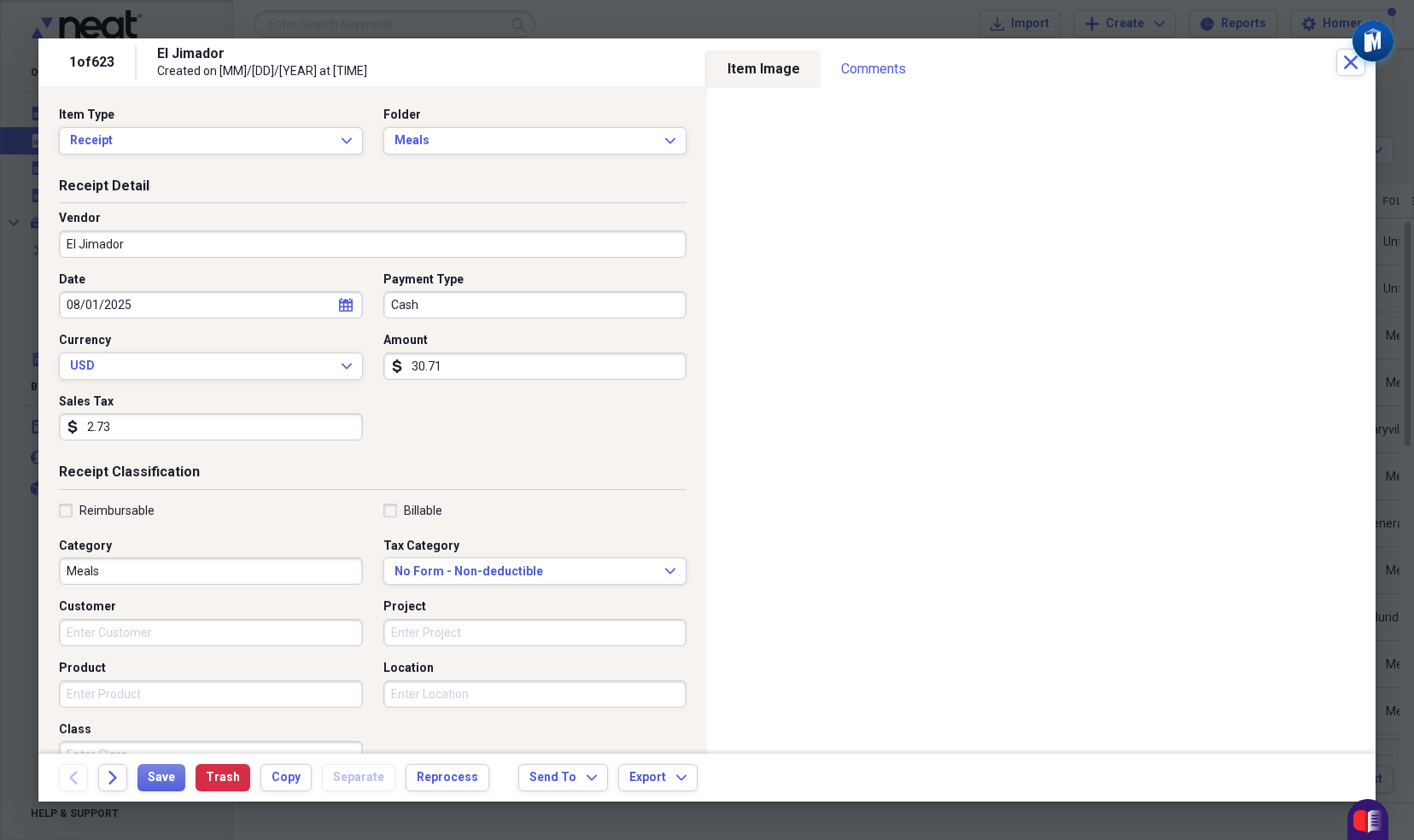type on "2.73" 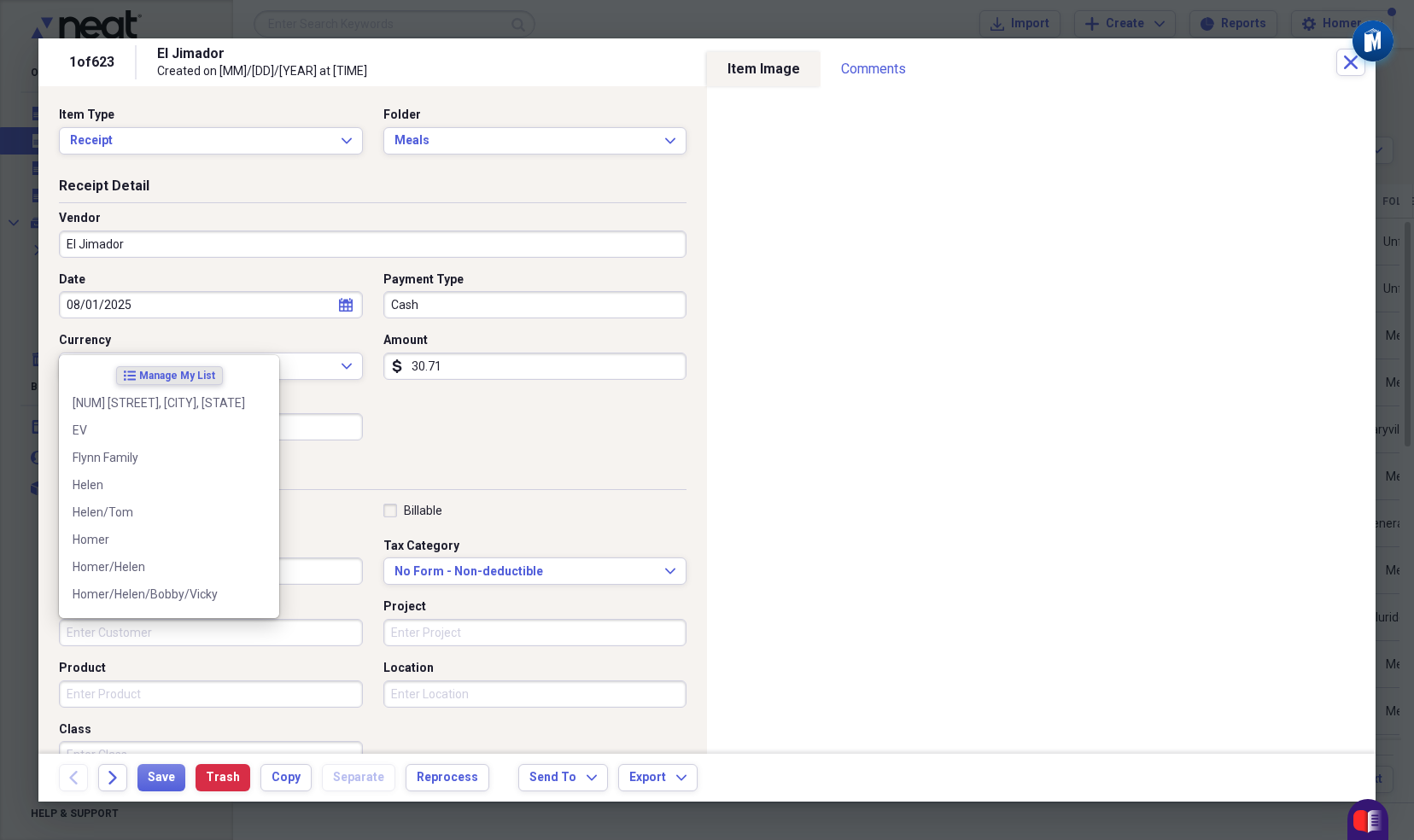 click on "Customer" at bounding box center (211, 633) 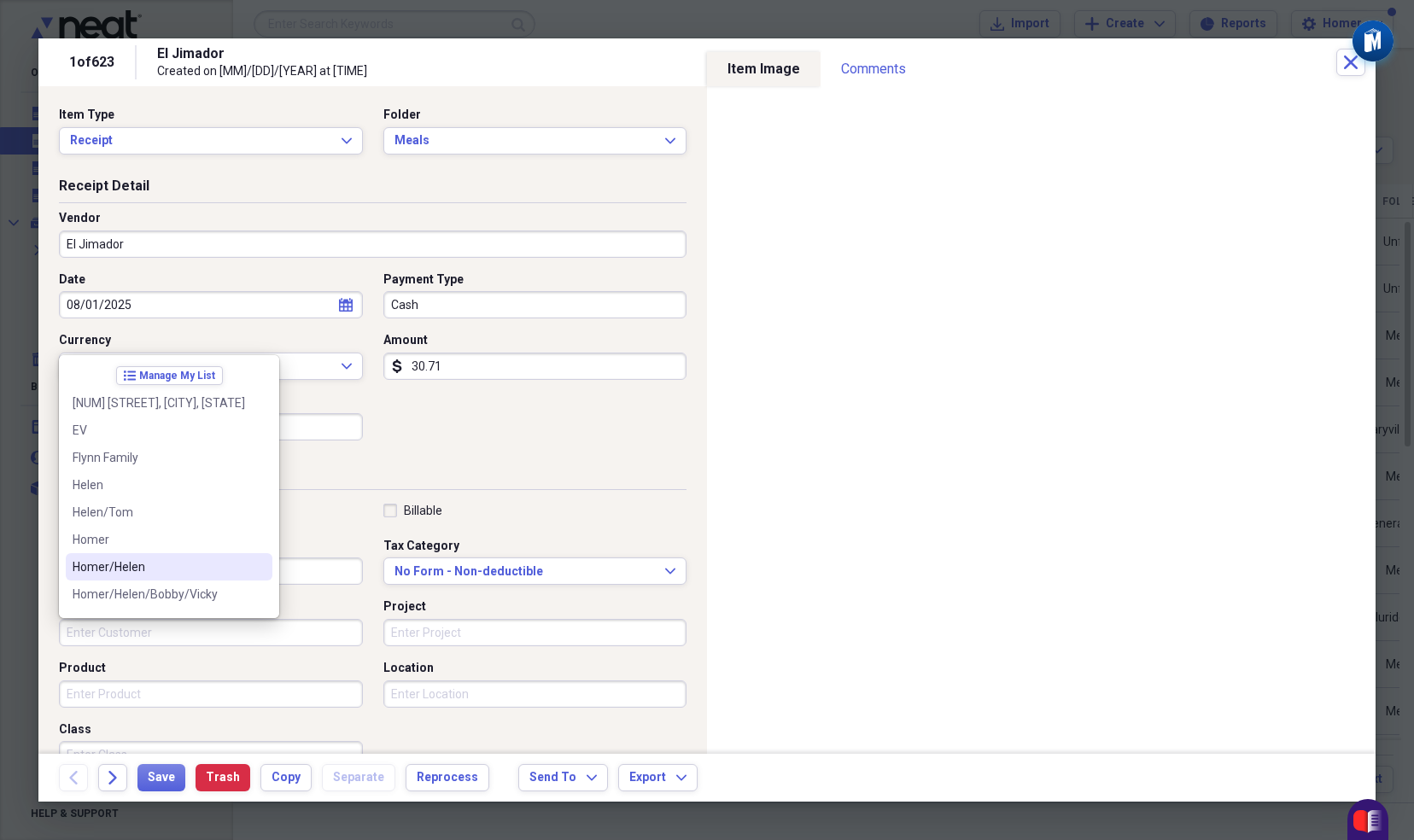 click on "Homer/Helen" at bounding box center (159, 567) 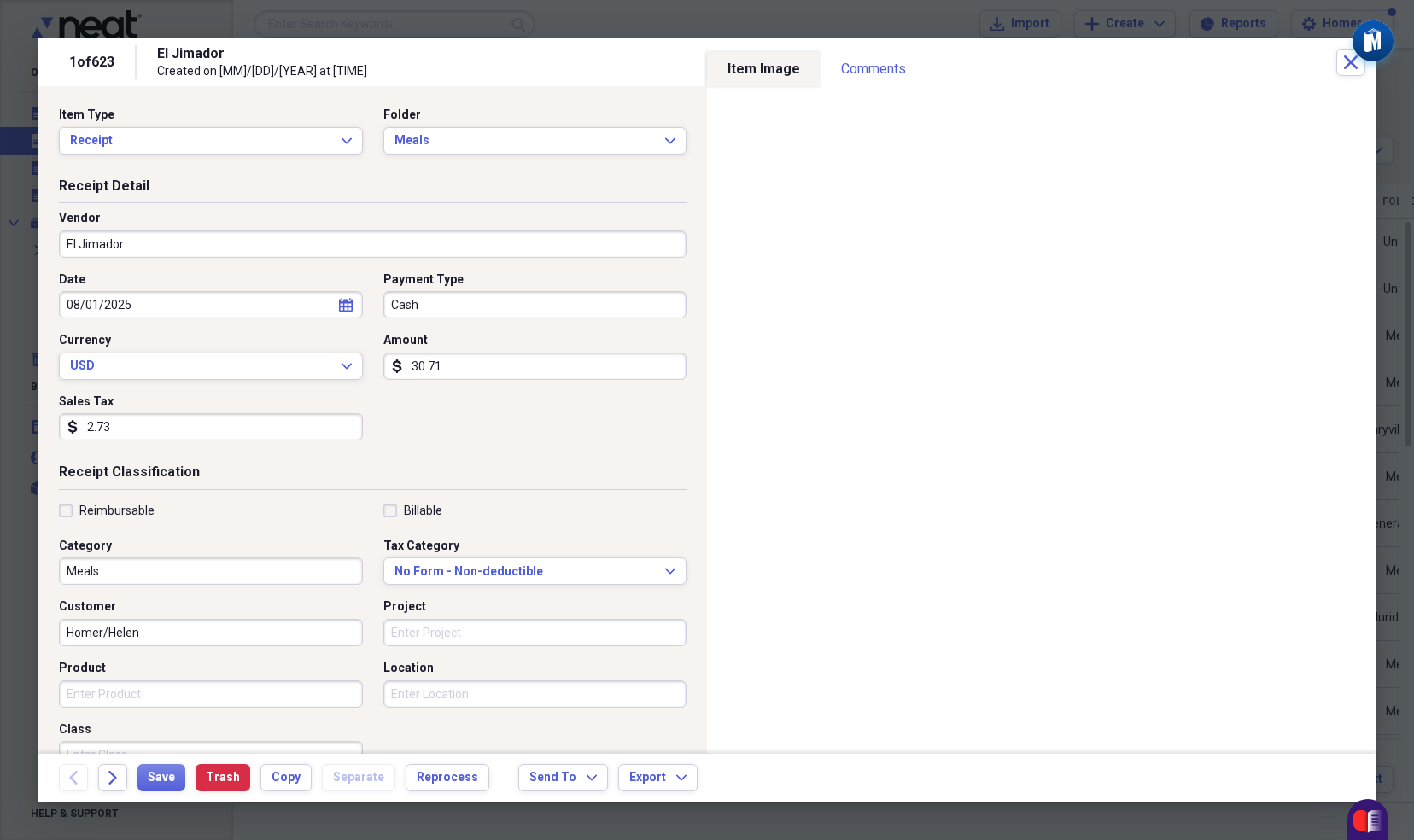 click on "Project" at bounding box center [535, 633] 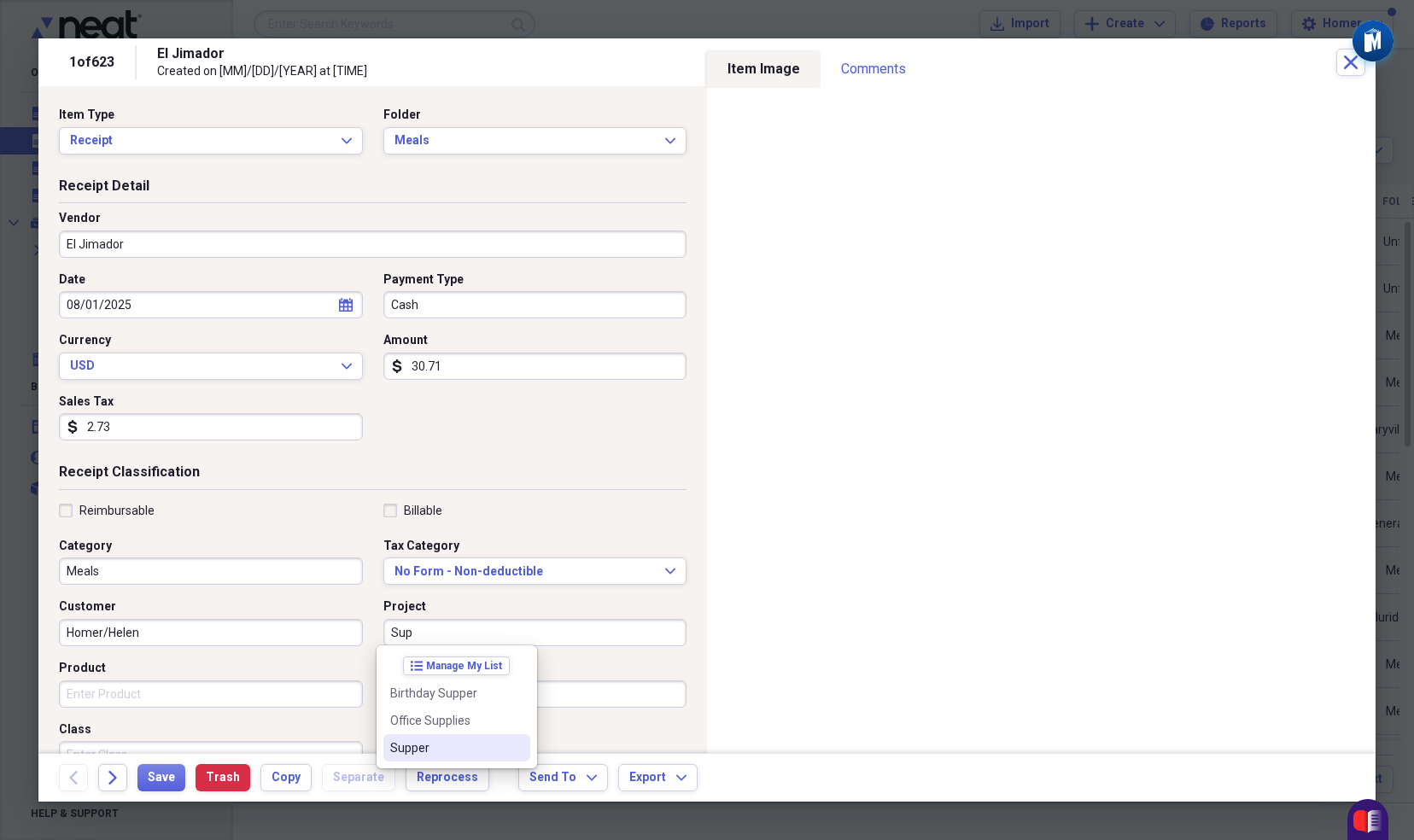 click on "Supper" at bounding box center [447, 748] 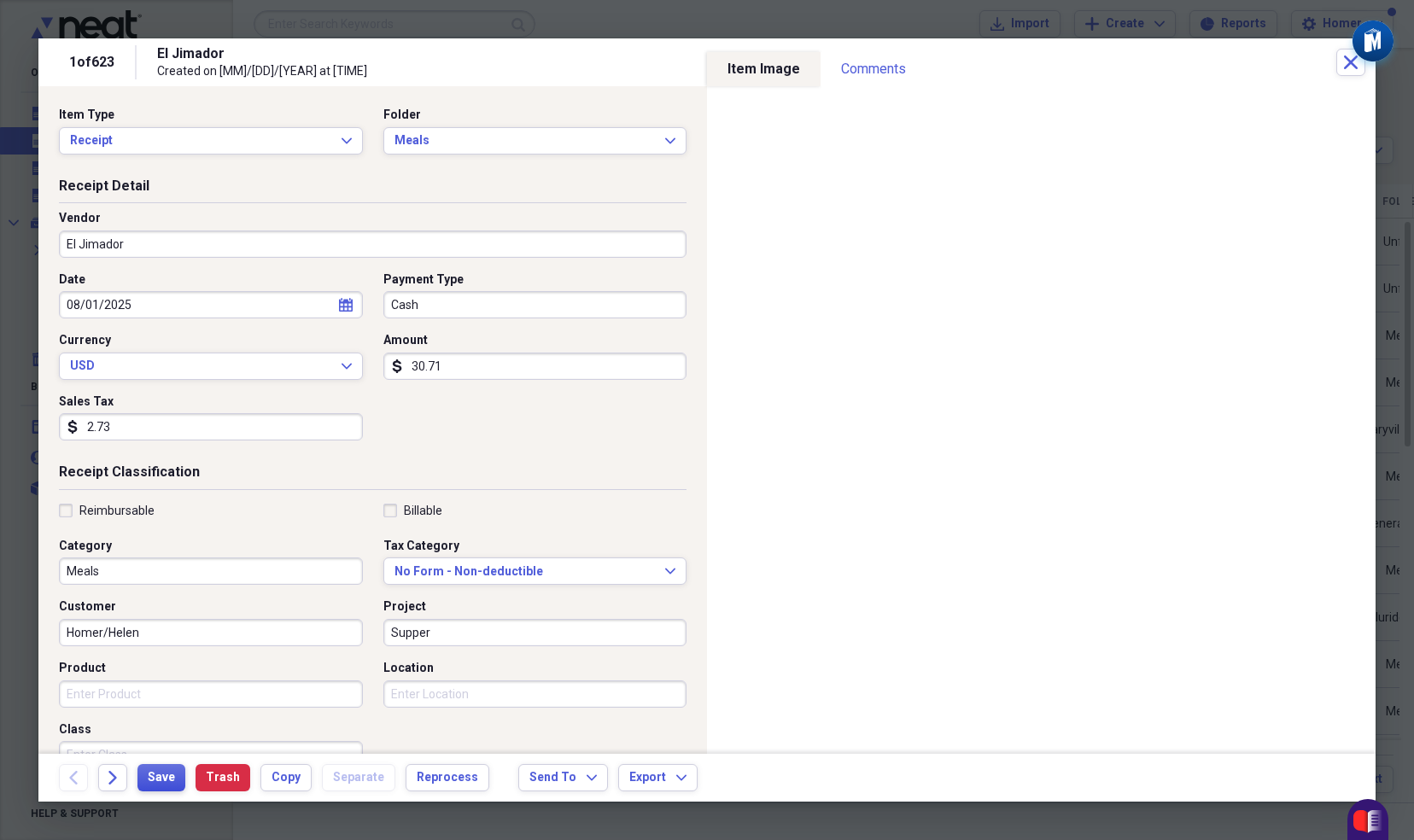 click on "Save" at bounding box center (161, 778) 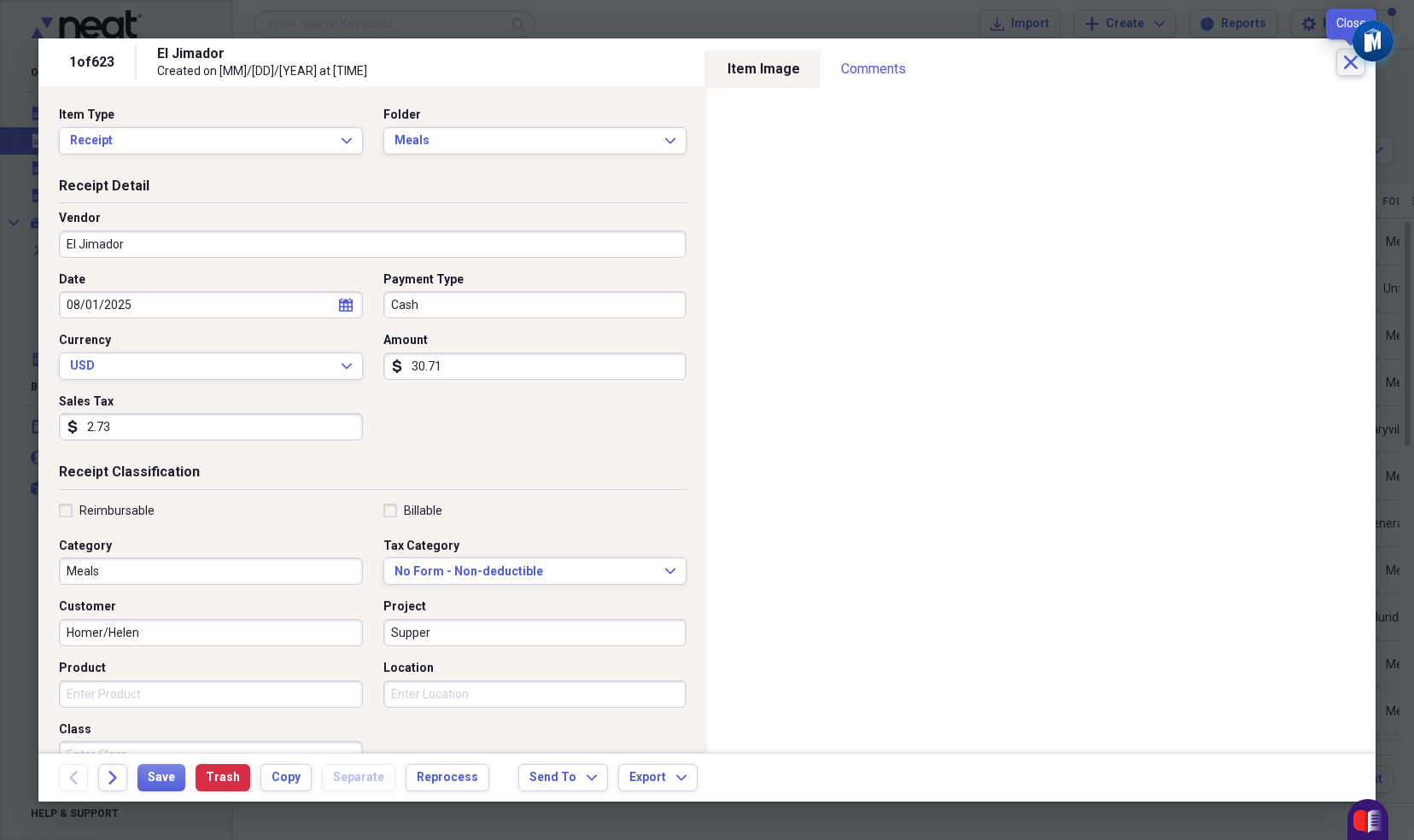 click 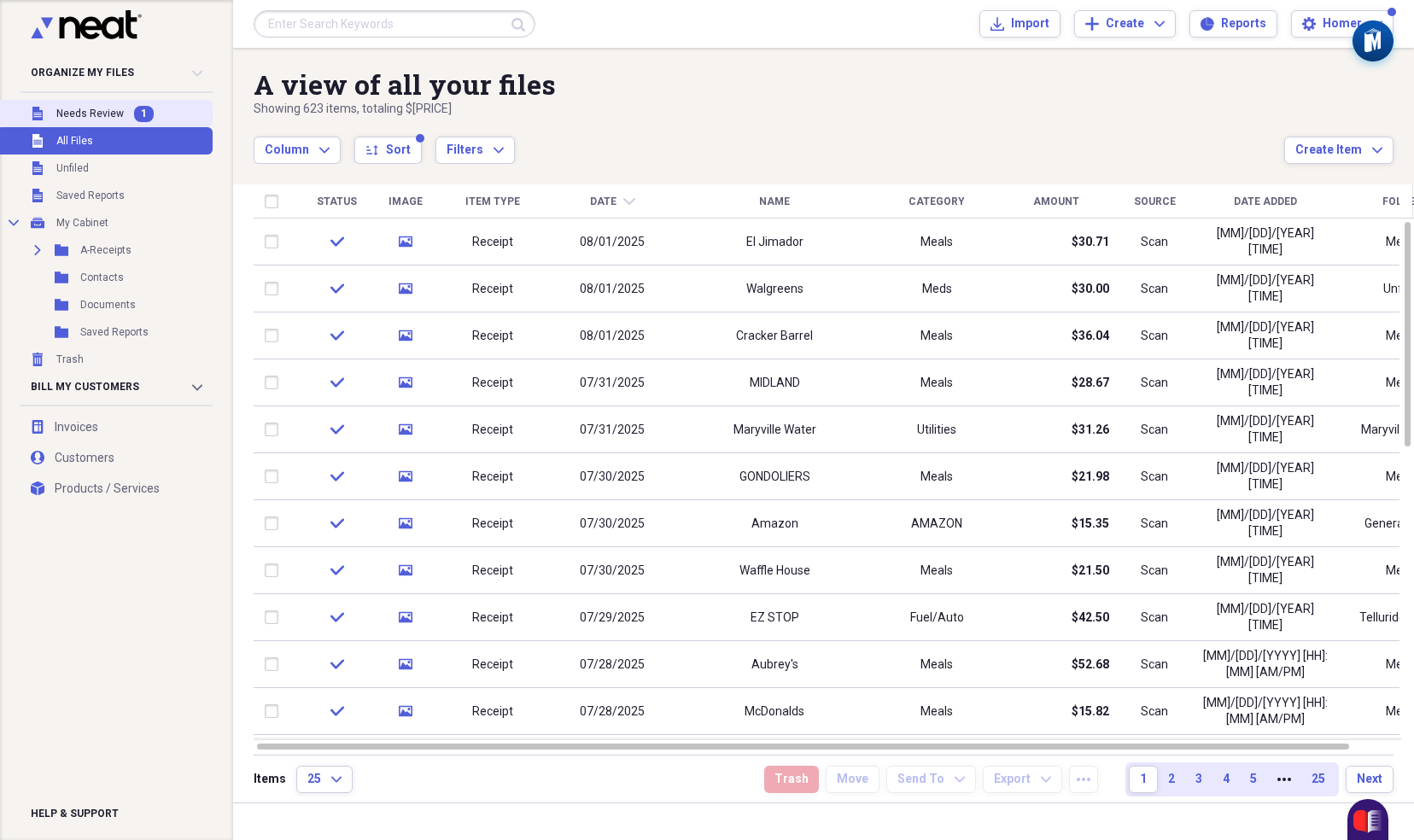 click on "Unfiled Needs Review 1" at bounding box center [104, 114] 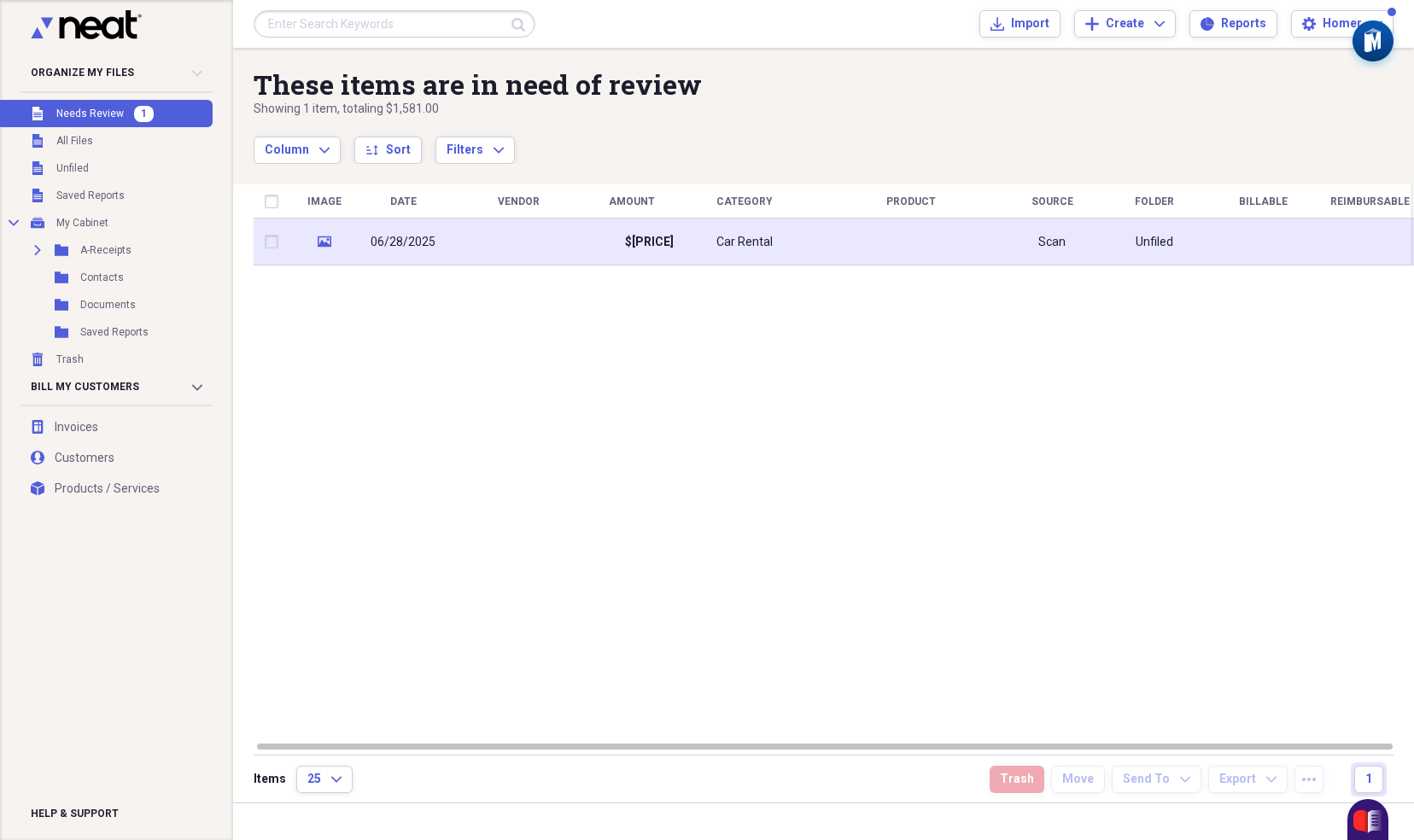 click on "$[PRICE]" at bounding box center [649, 242] 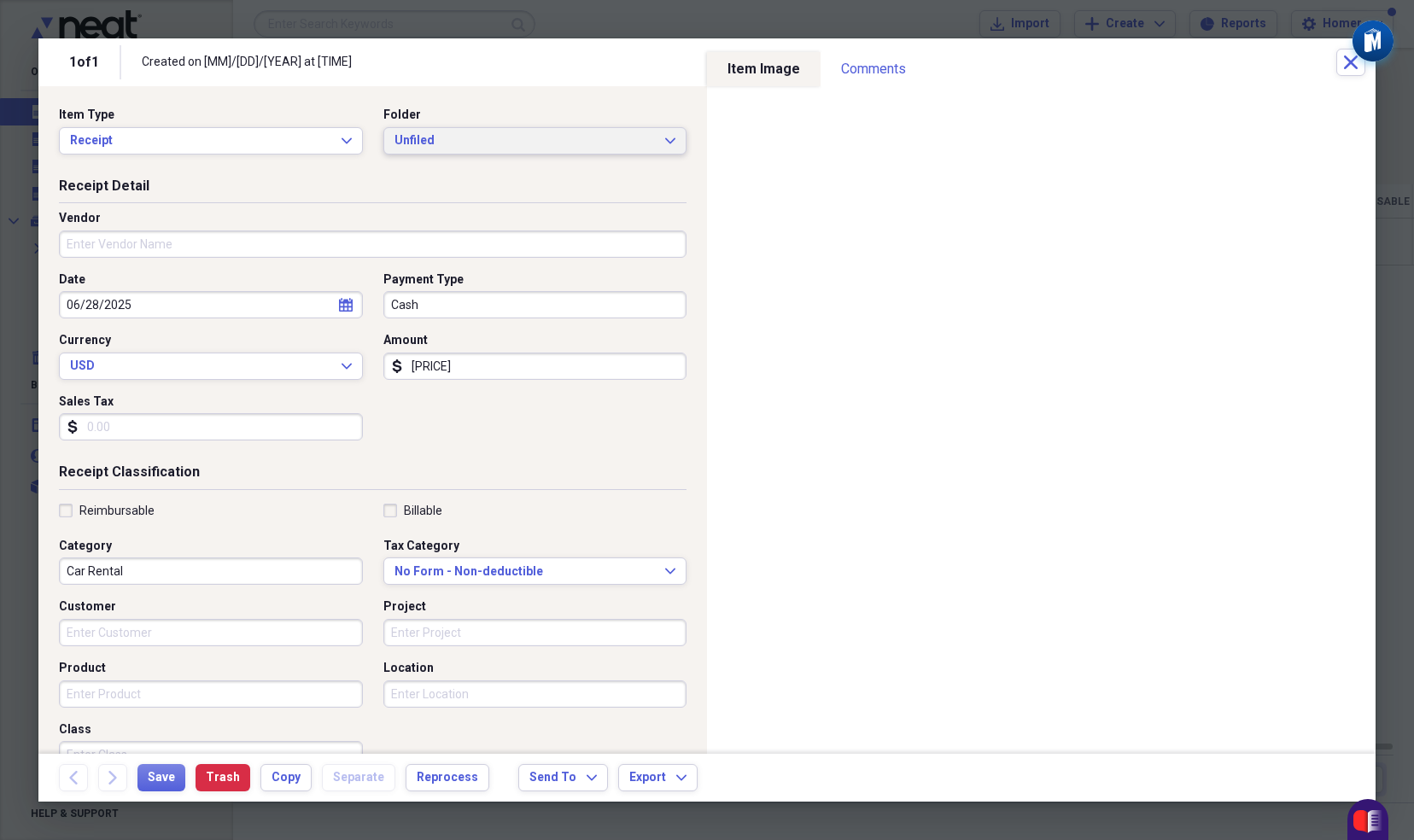 click on "Expand" 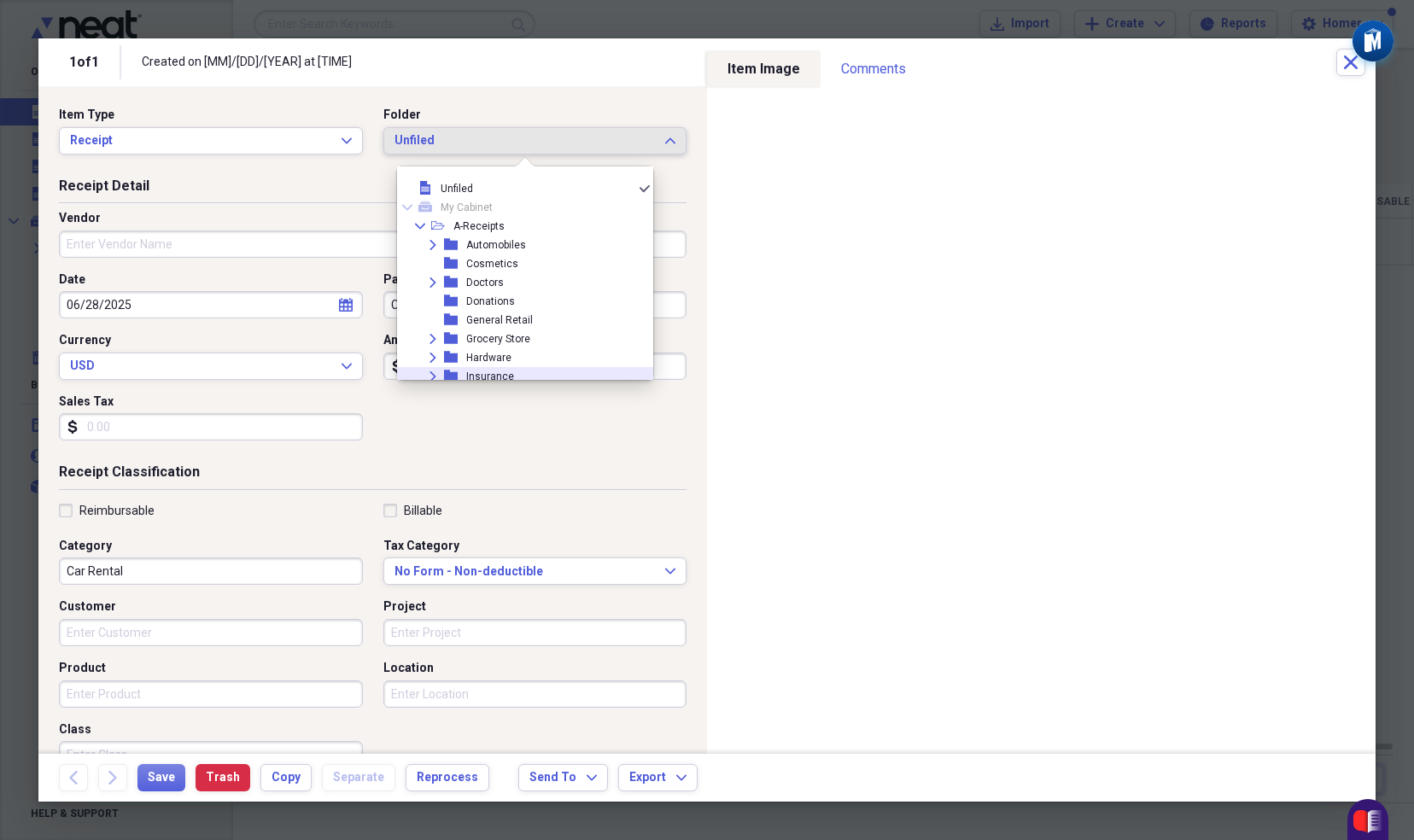 click 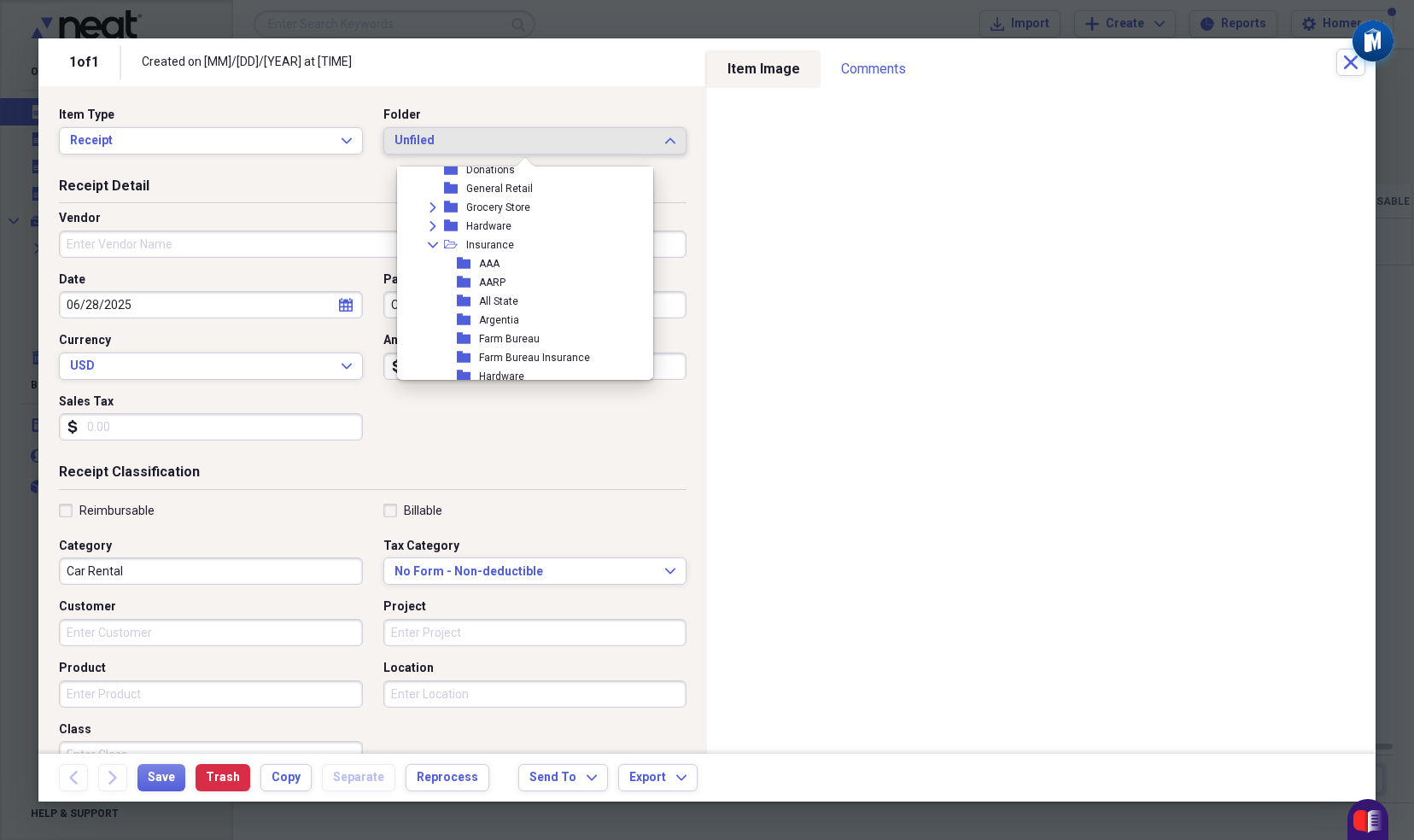 scroll, scrollTop: 143, scrollLeft: 0, axis: vertical 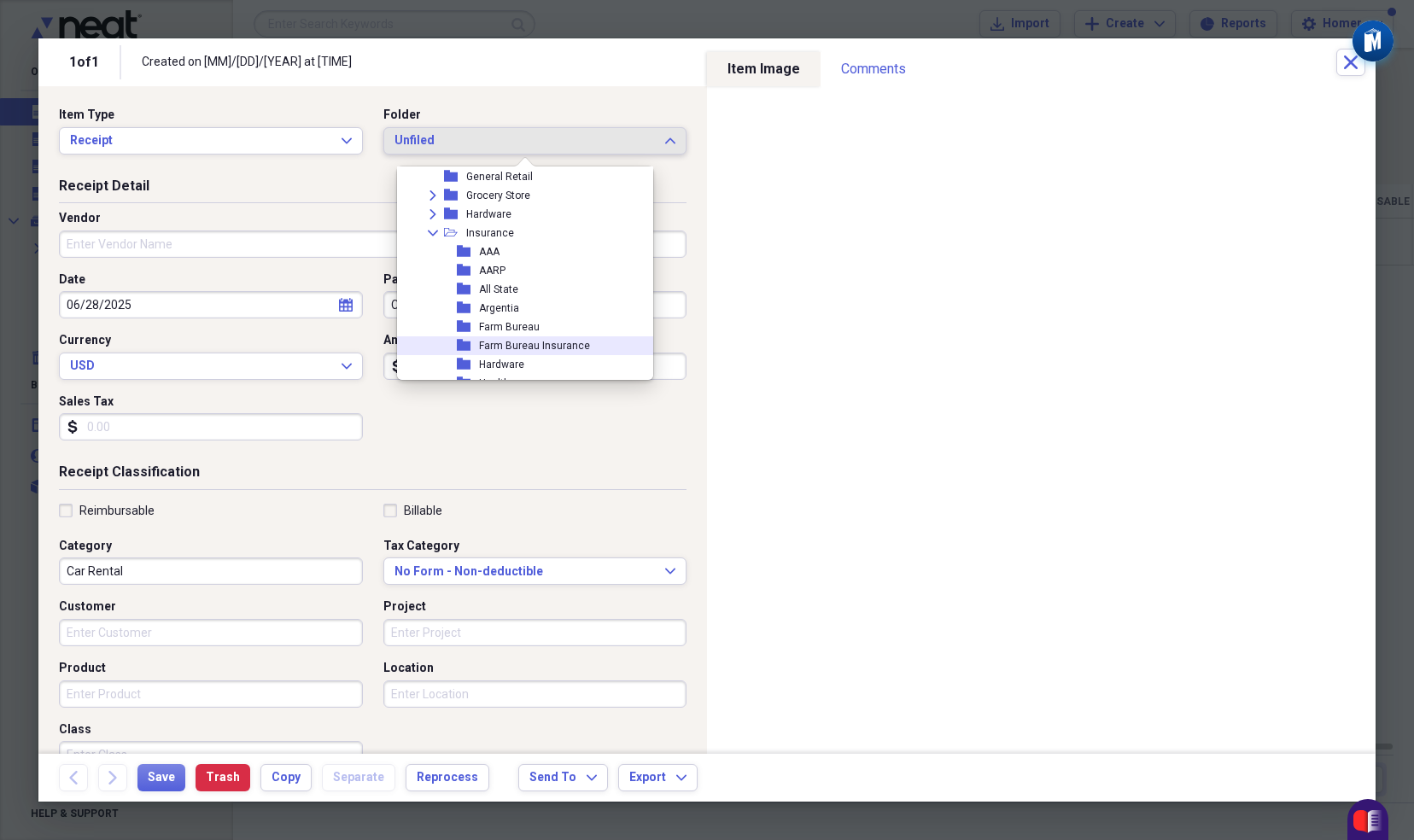 click 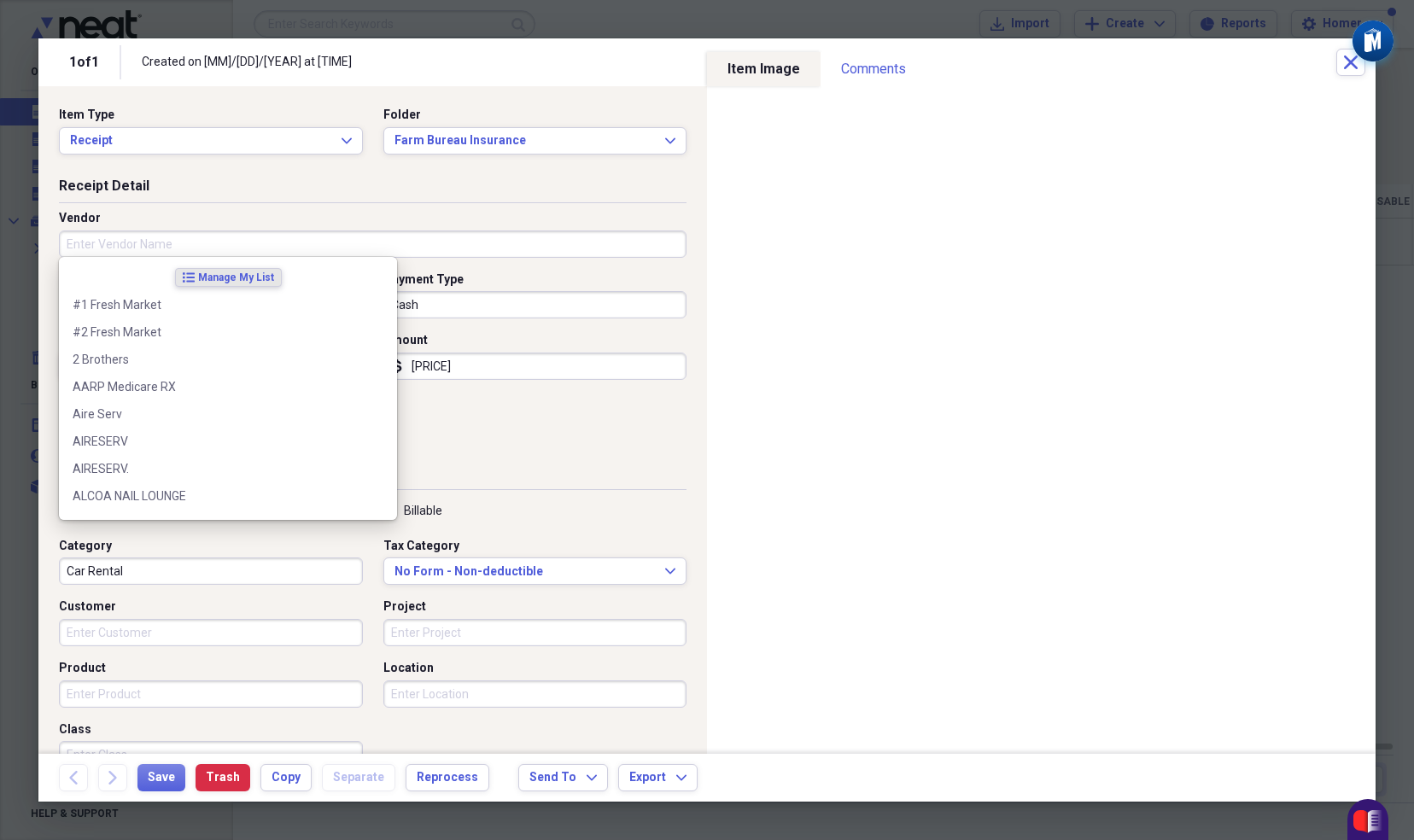 click on "Vendor" at bounding box center [372, 244] 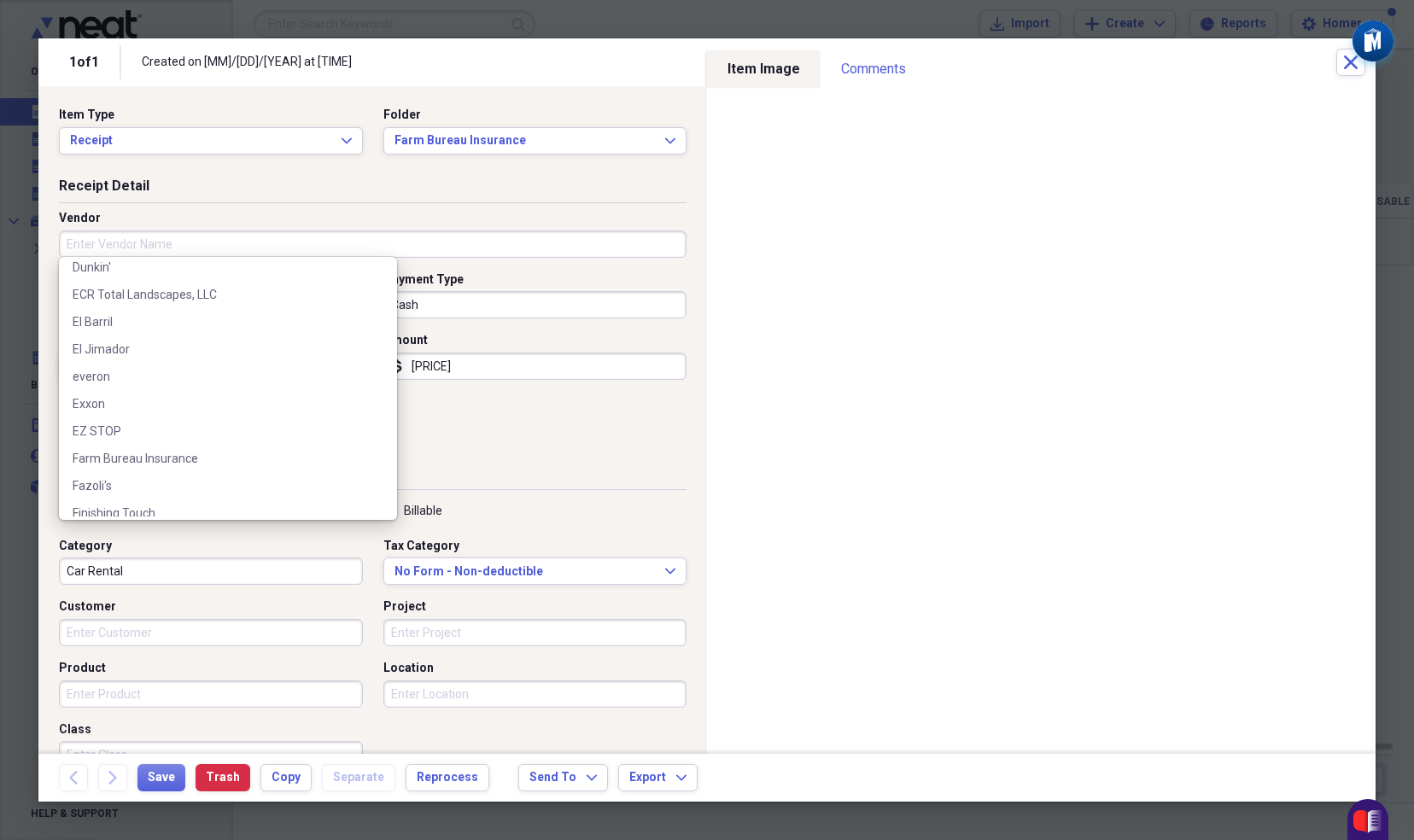 scroll, scrollTop: 1644, scrollLeft: 0, axis: vertical 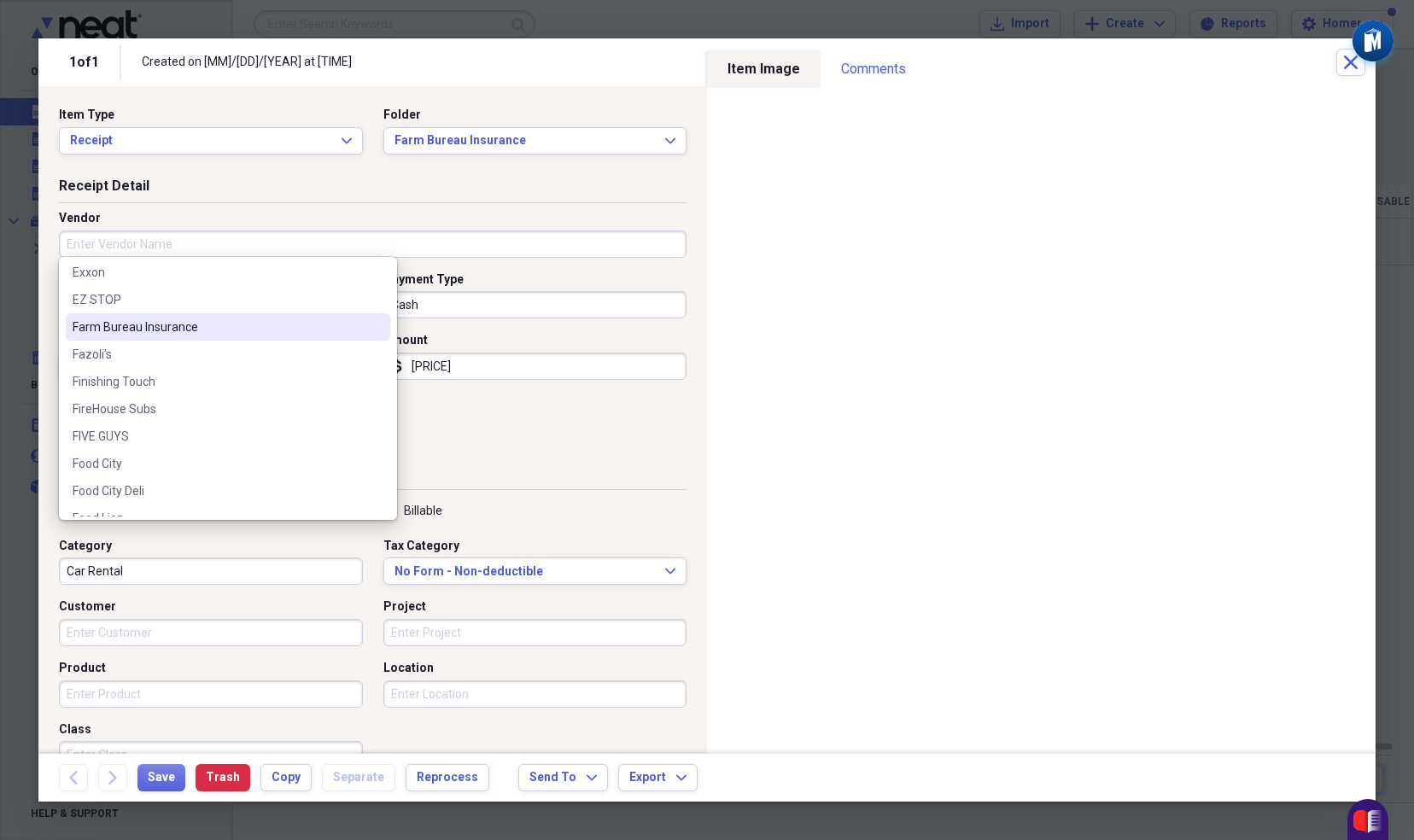 click on "Farm Bureau Insurance" at bounding box center [218, 327] 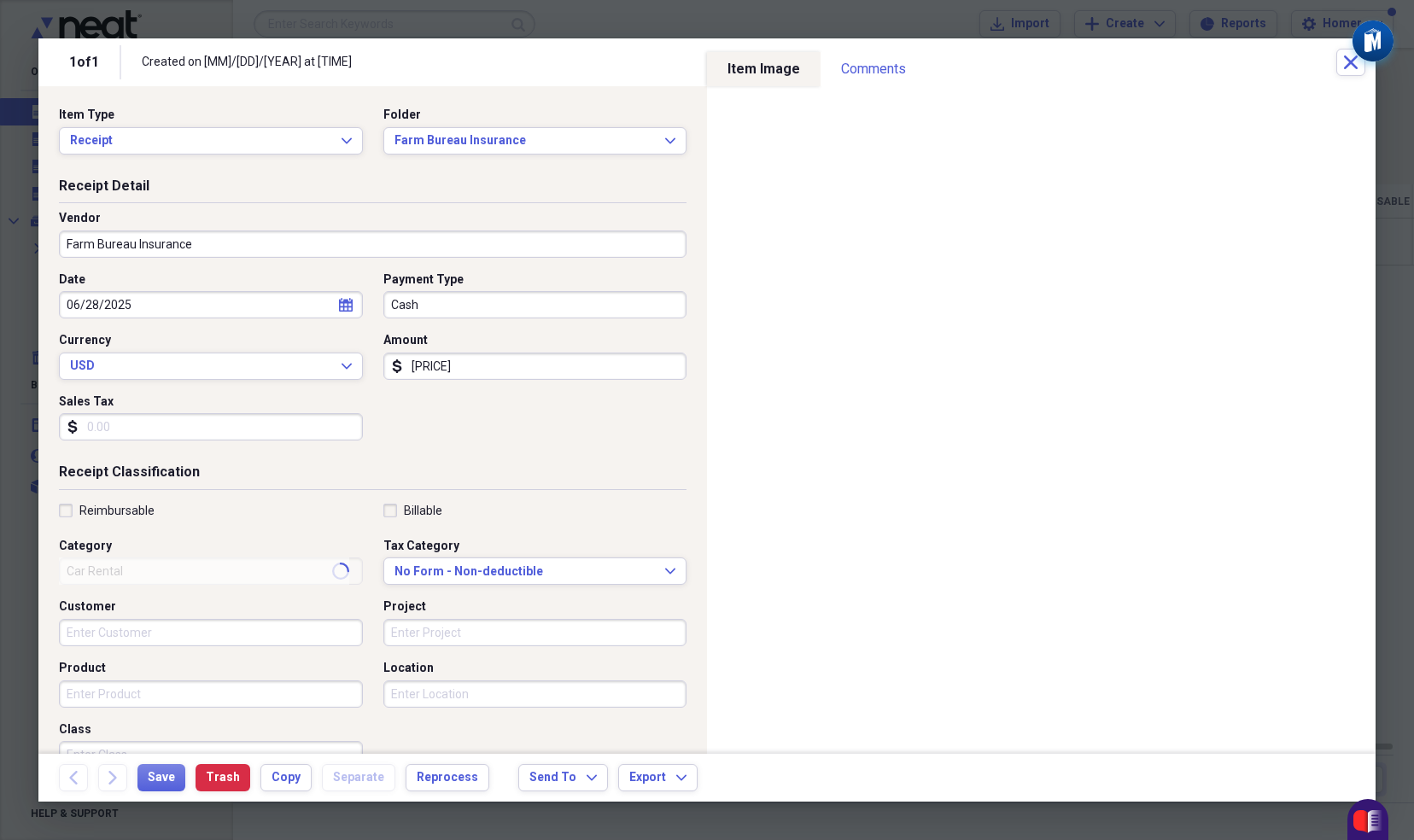 type on "Insurance" 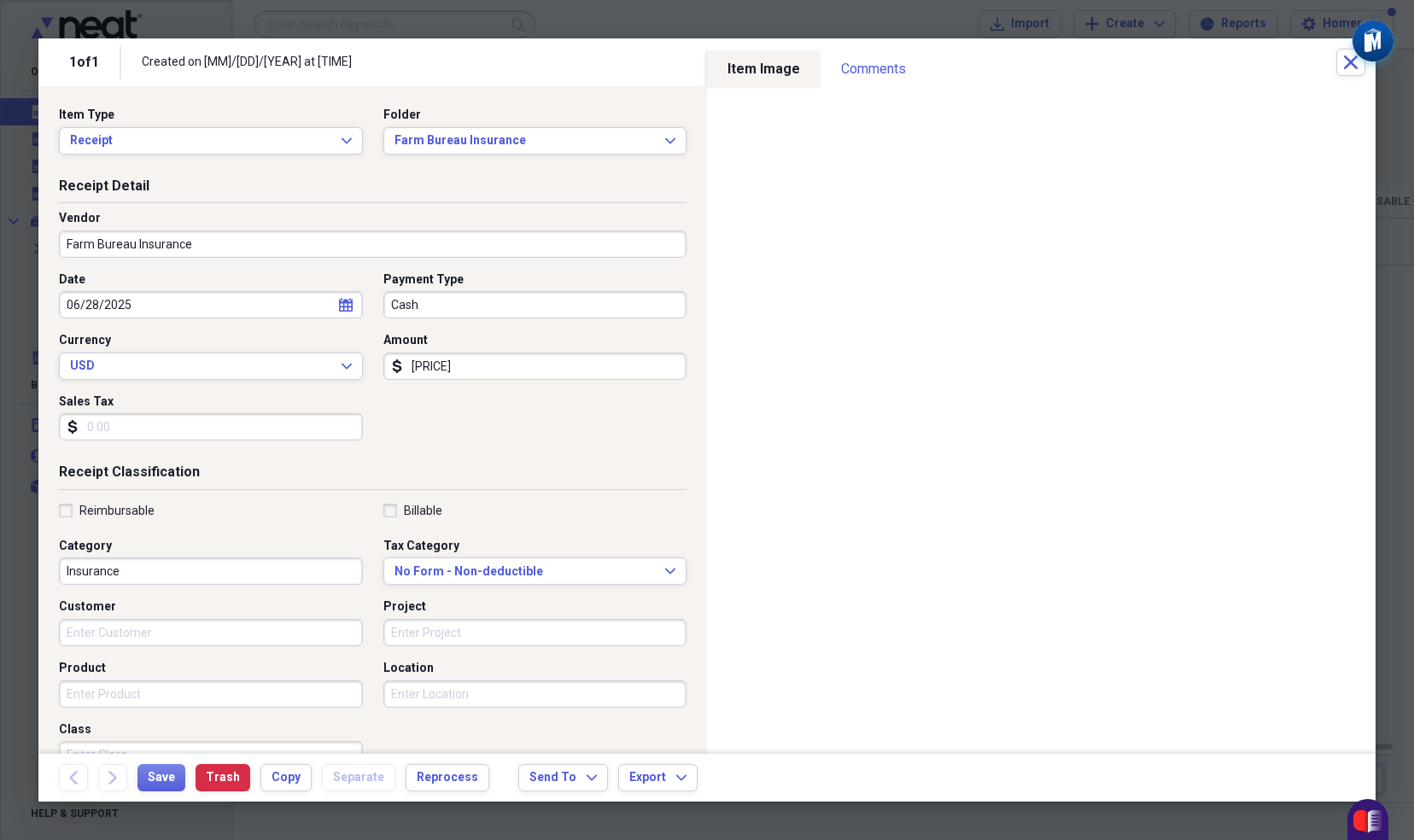 click 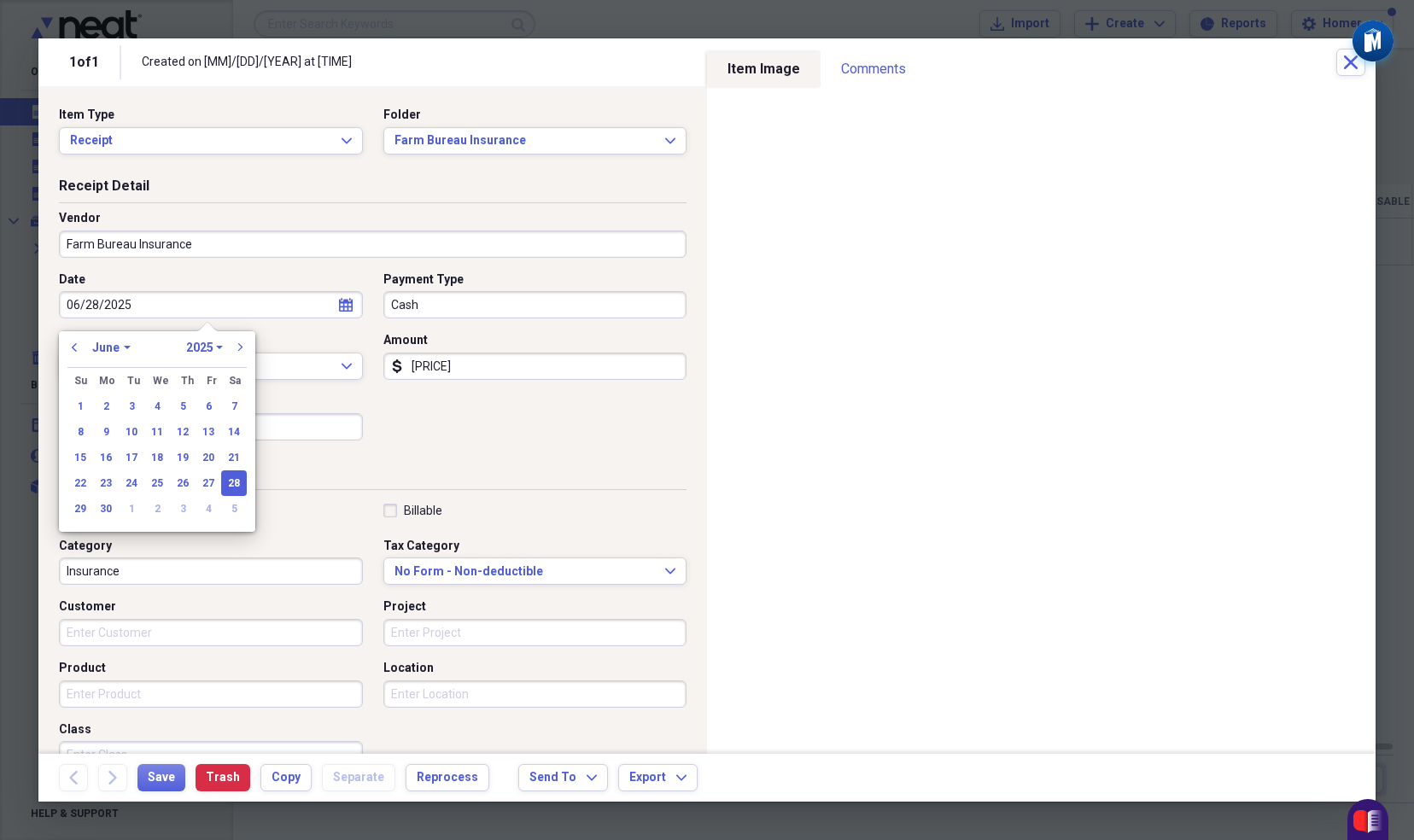 click on "January February March April May June July August September October November December" at bounding box center (111, 347) 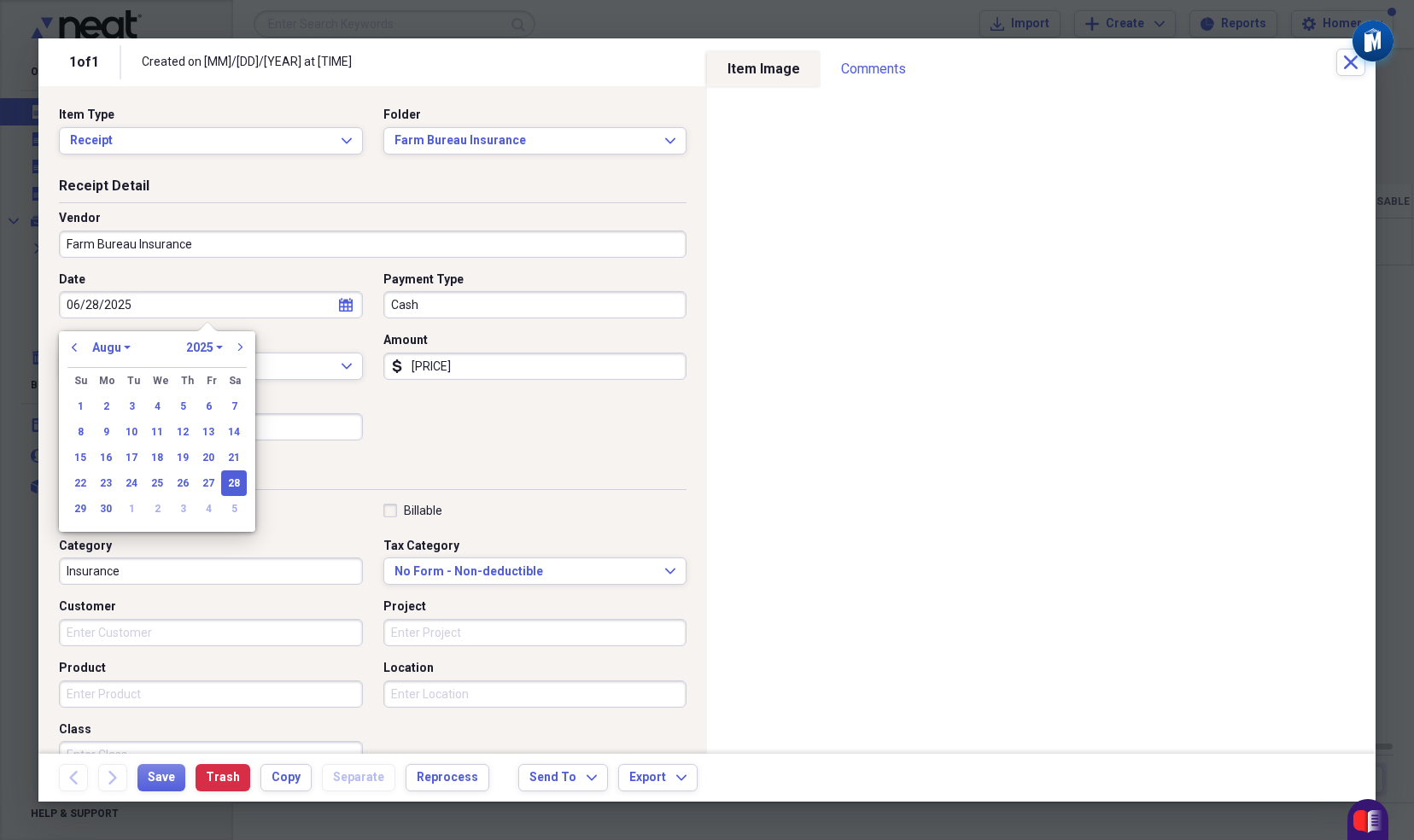 click on "January February March April May June July August September October November December" at bounding box center [111, 347] 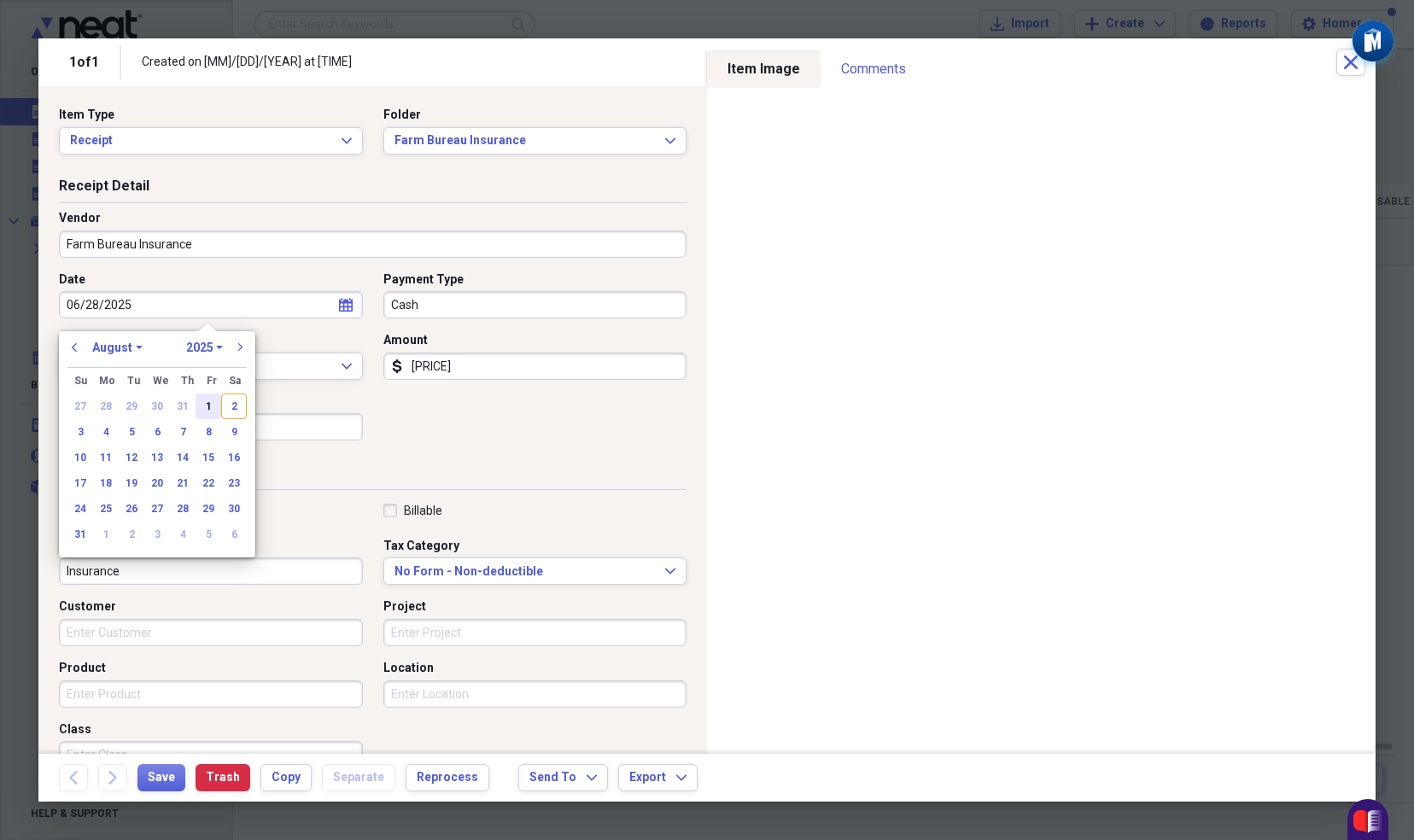 click on "1" at bounding box center (208, 406) 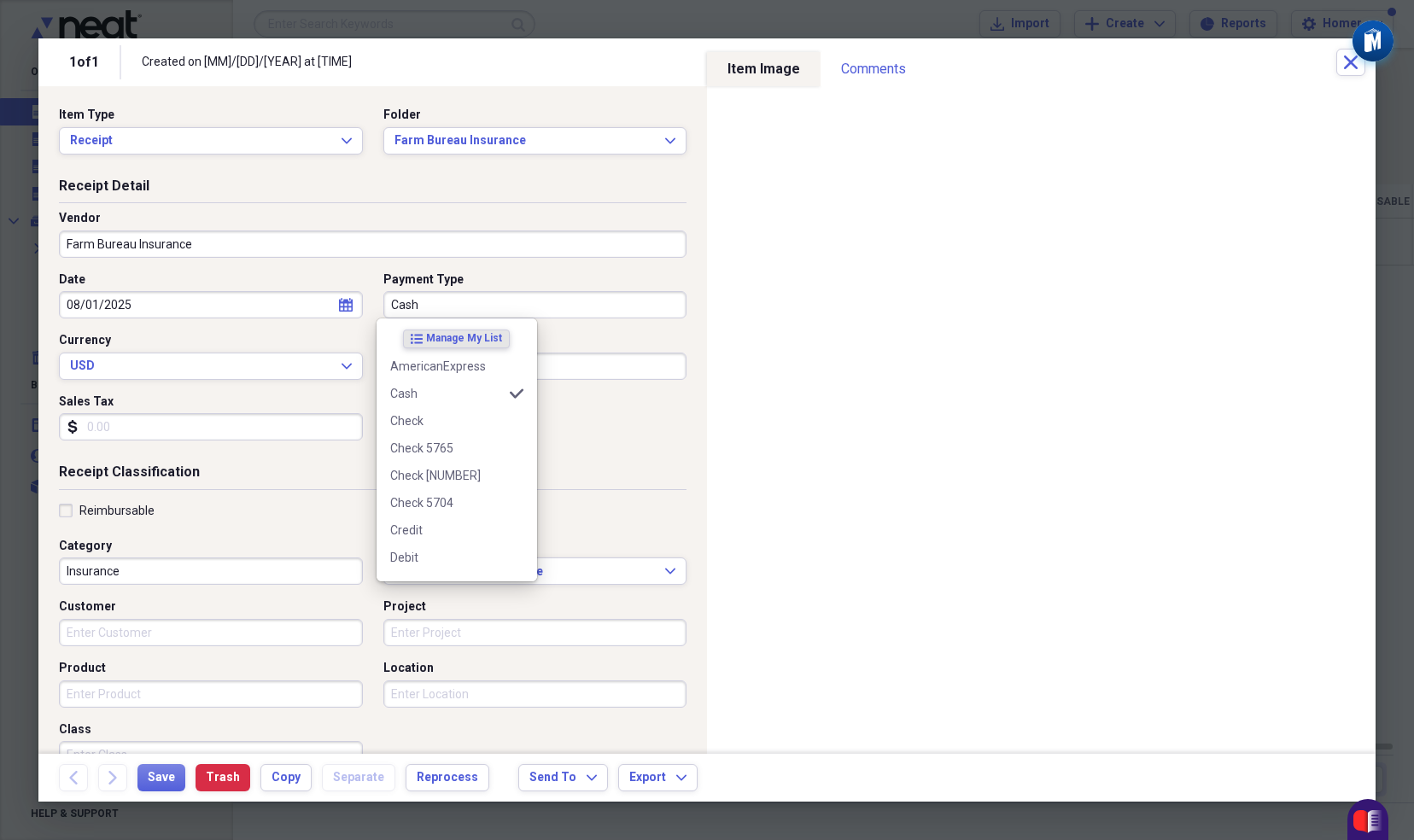 click on "Cash" at bounding box center (535, 305) 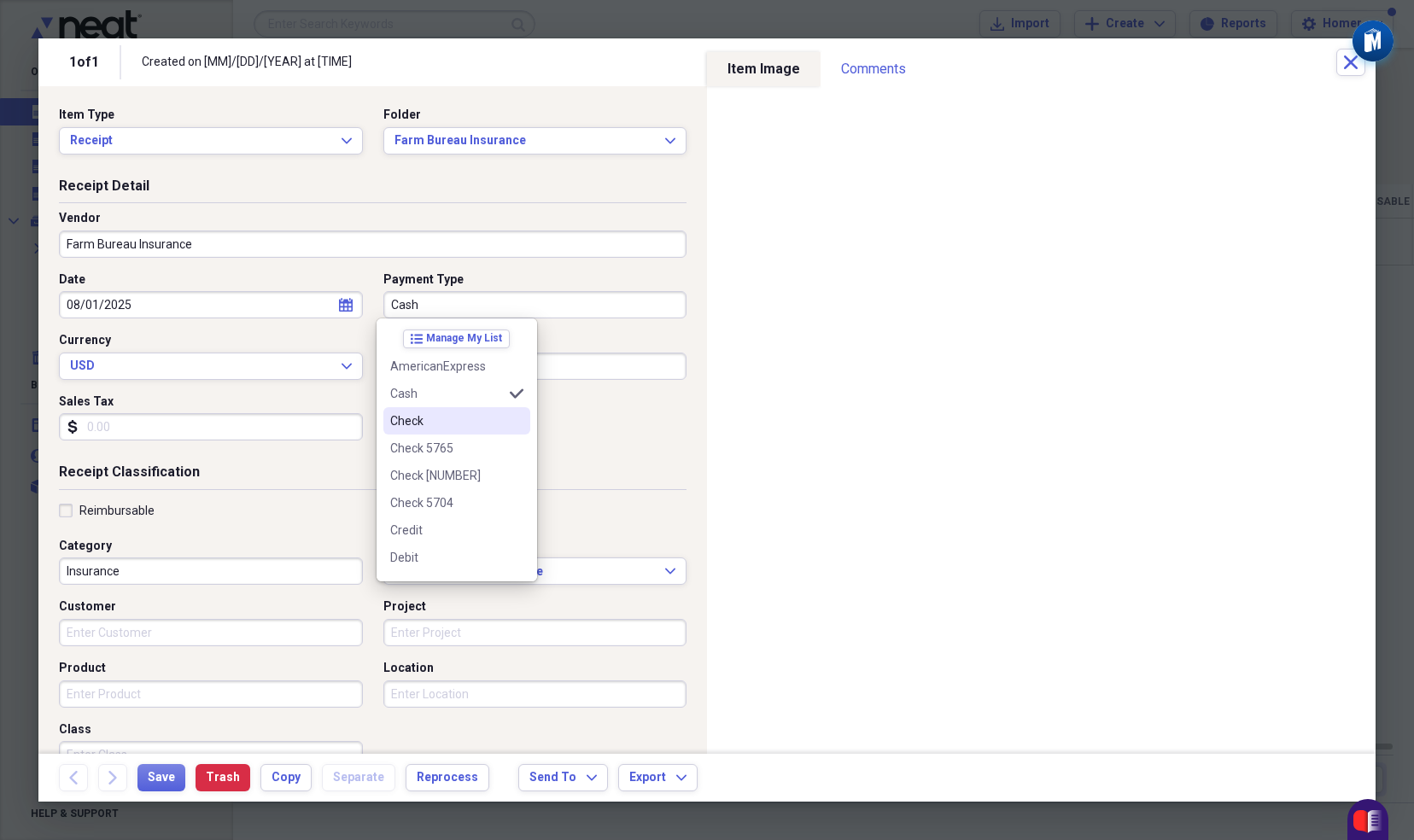 click on "Check" at bounding box center [457, 421] 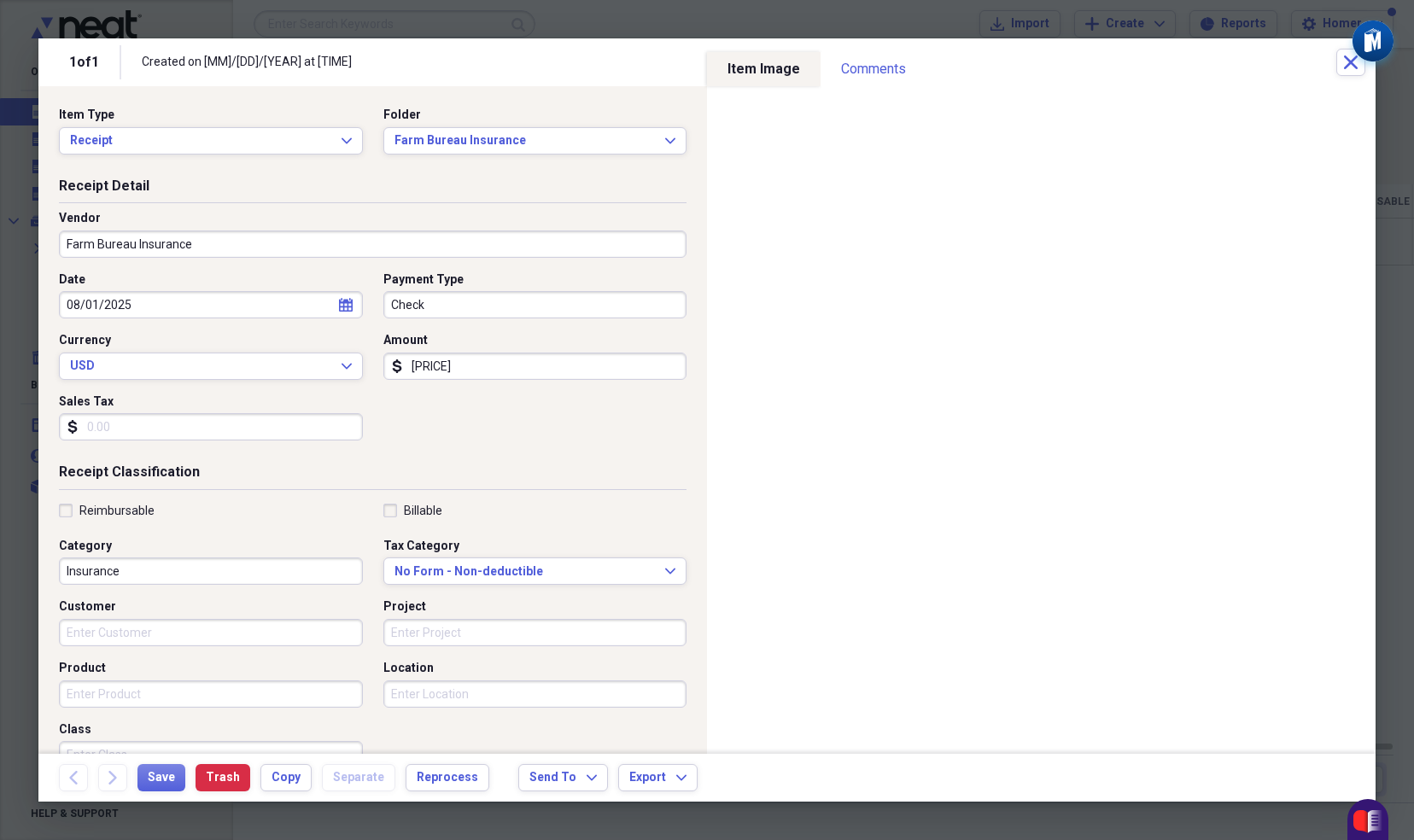 click on "Sales Tax" at bounding box center (211, 427) 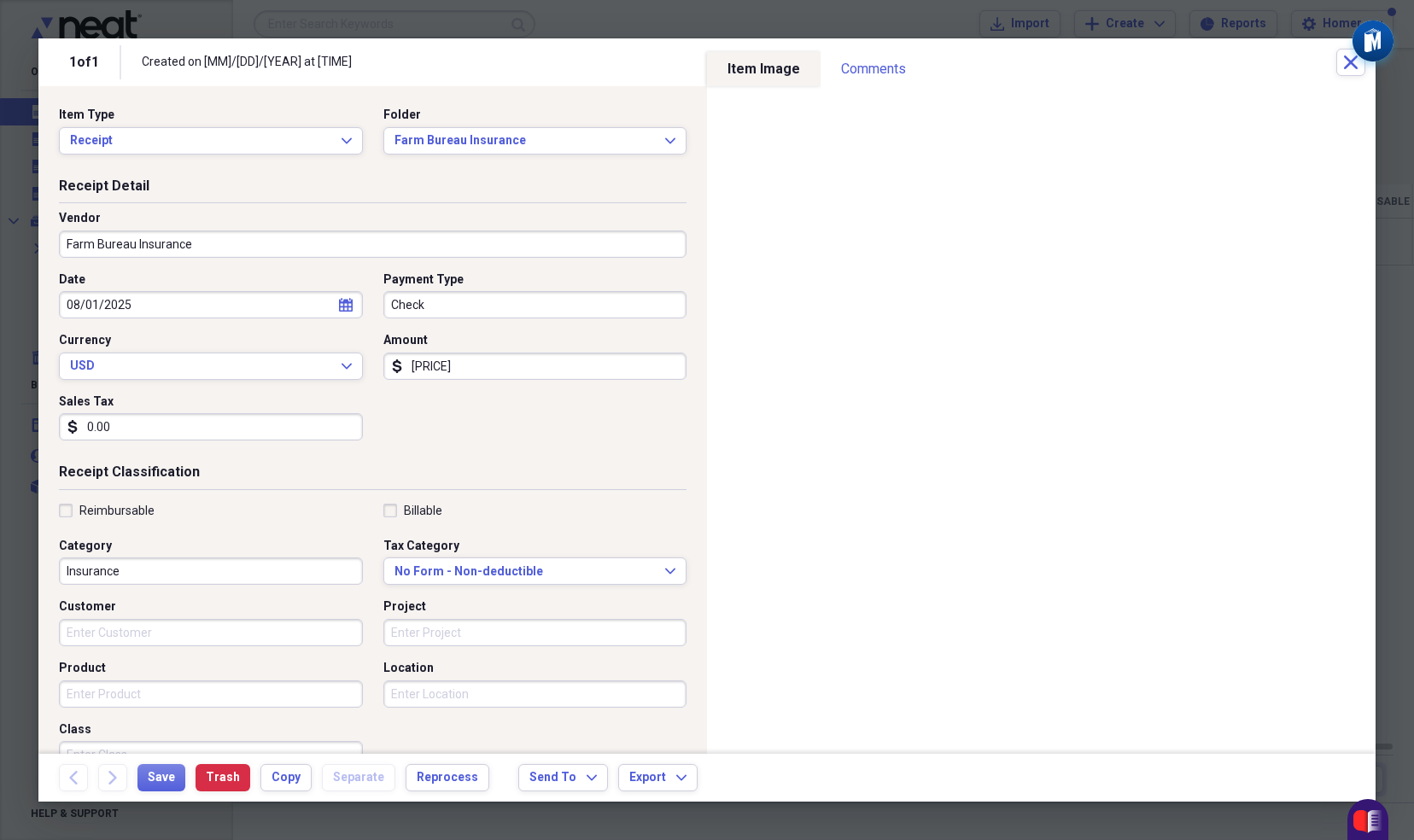 type on "0.00" 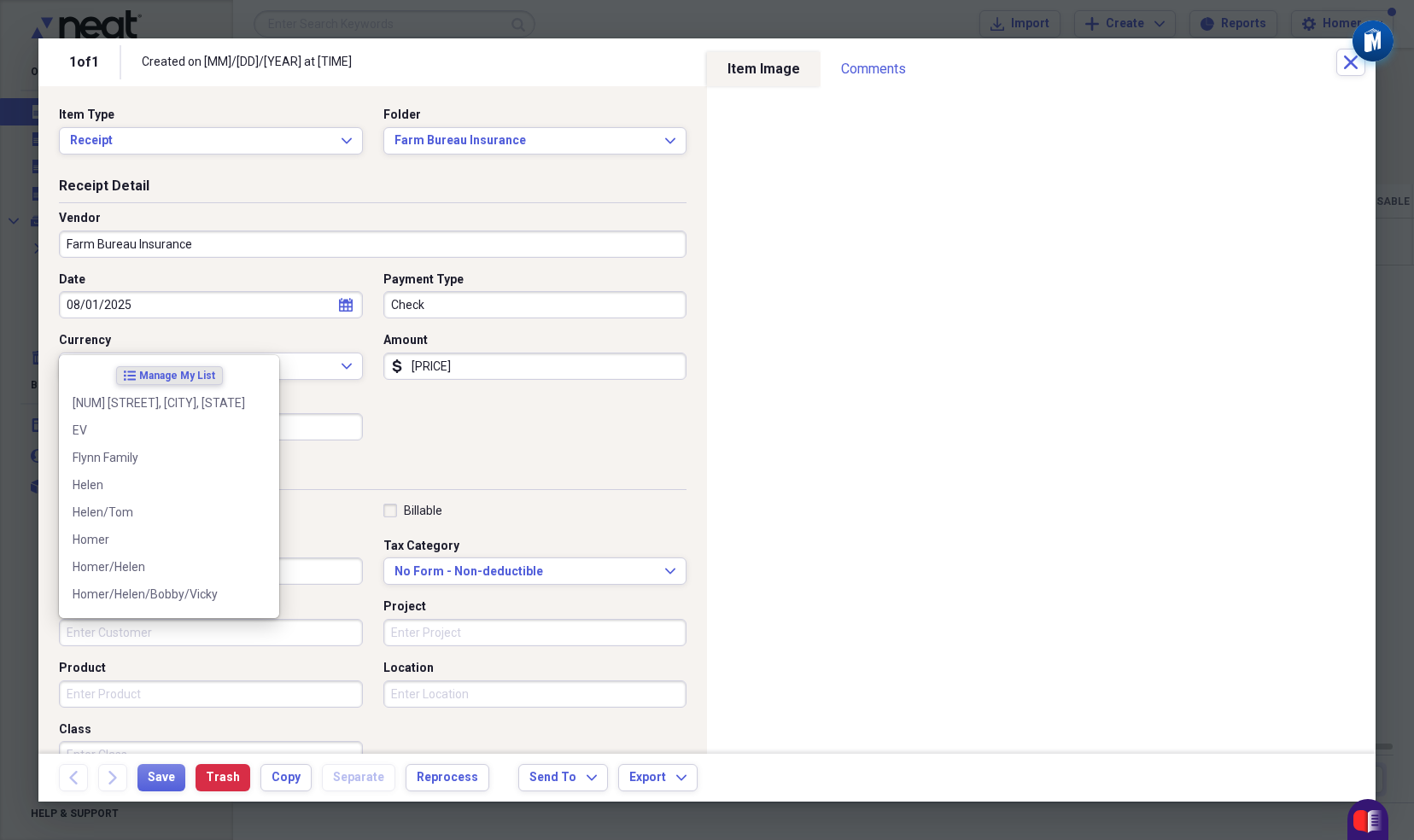 click on "Customer" at bounding box center (211, 633) 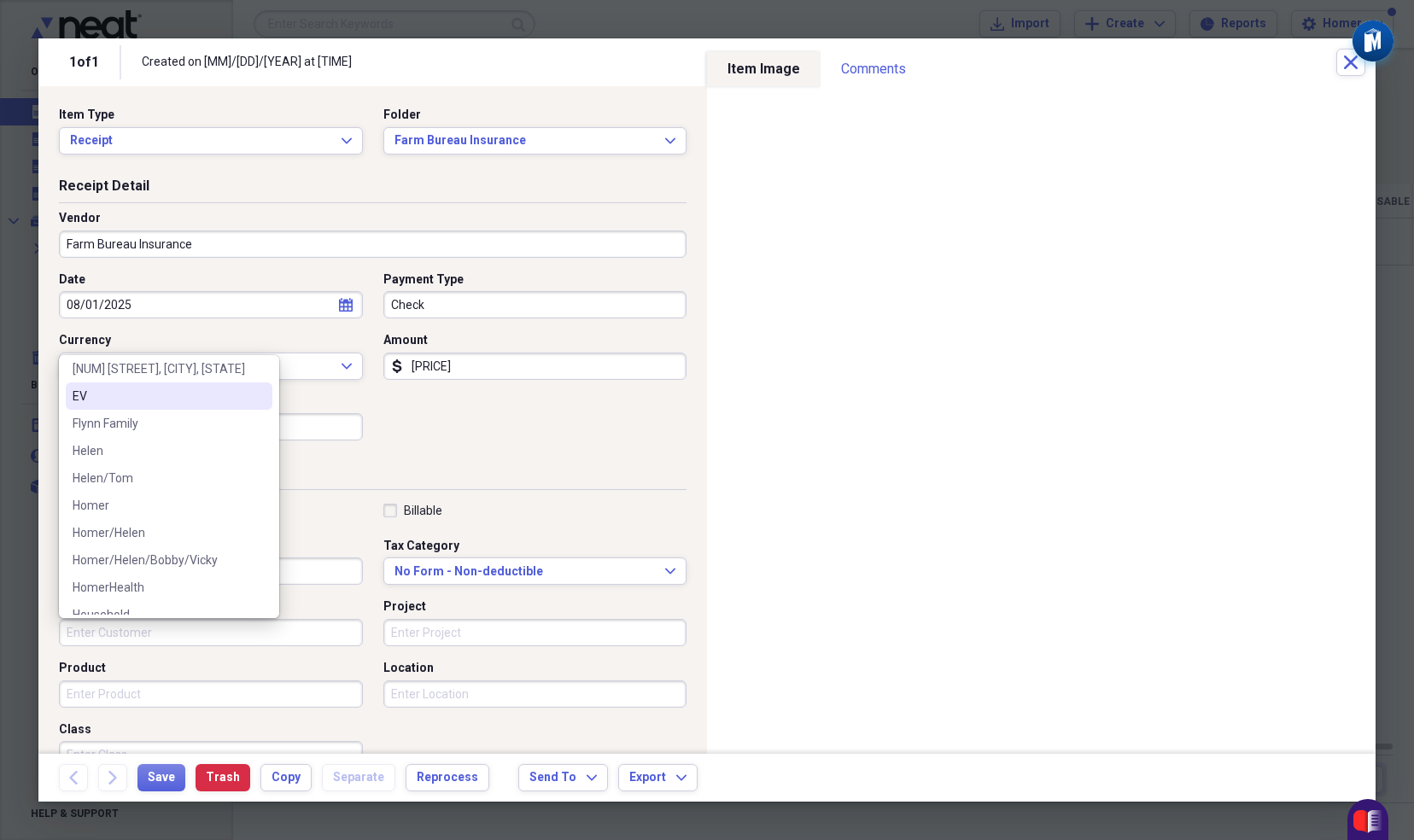scroll, scrollTop: 19, scrollLeft: 0, axis: vertical 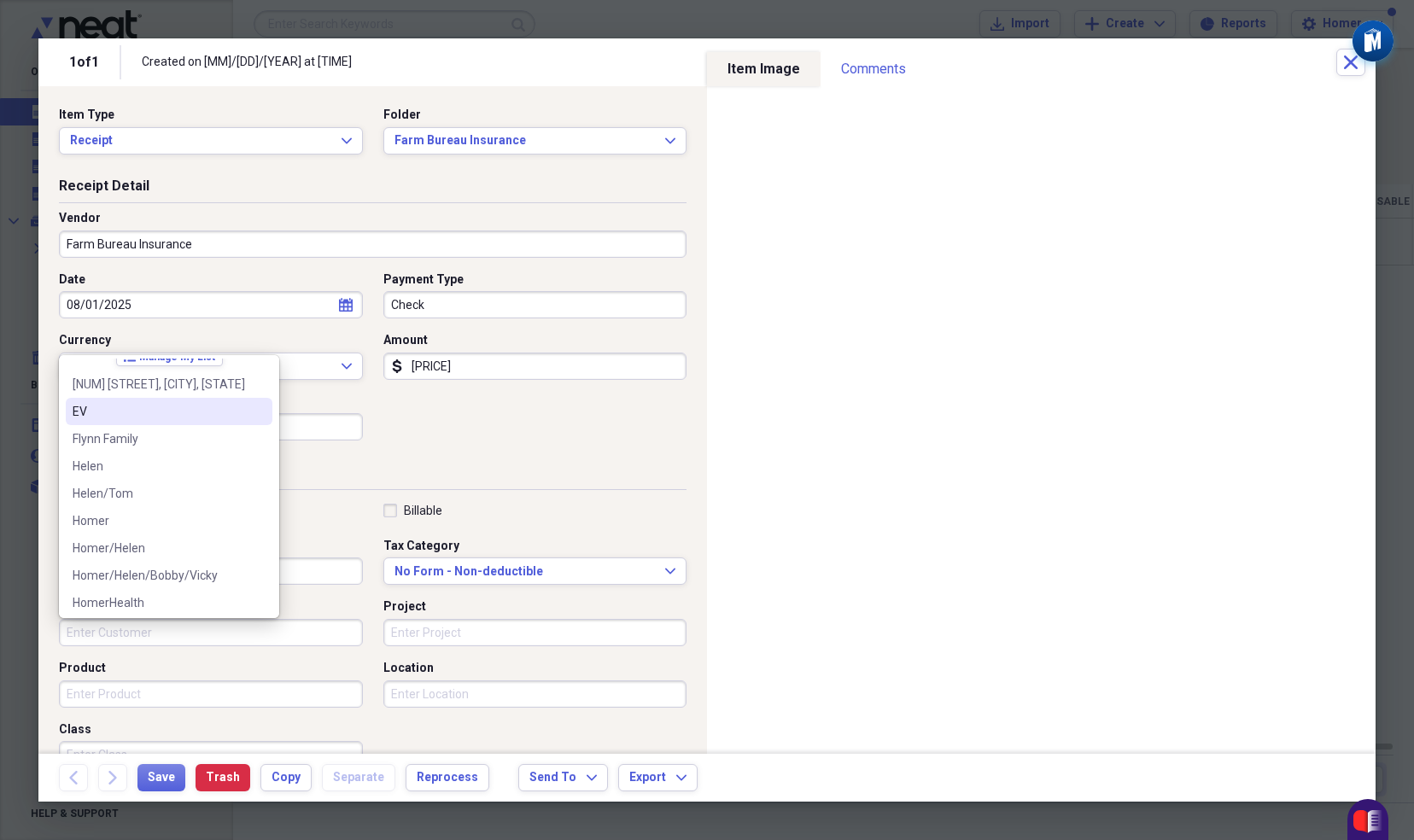 click on "Receipt Detail Vendor Farm Bureau Insurance Date [MM]/[DD]/[YEAR] calendar Calendar Payment Type Check Currency USD Expand Amount dollar-sign [PRICE] Sales Tax dollar-sign [PRICE]" at bounding box center [372, 320] 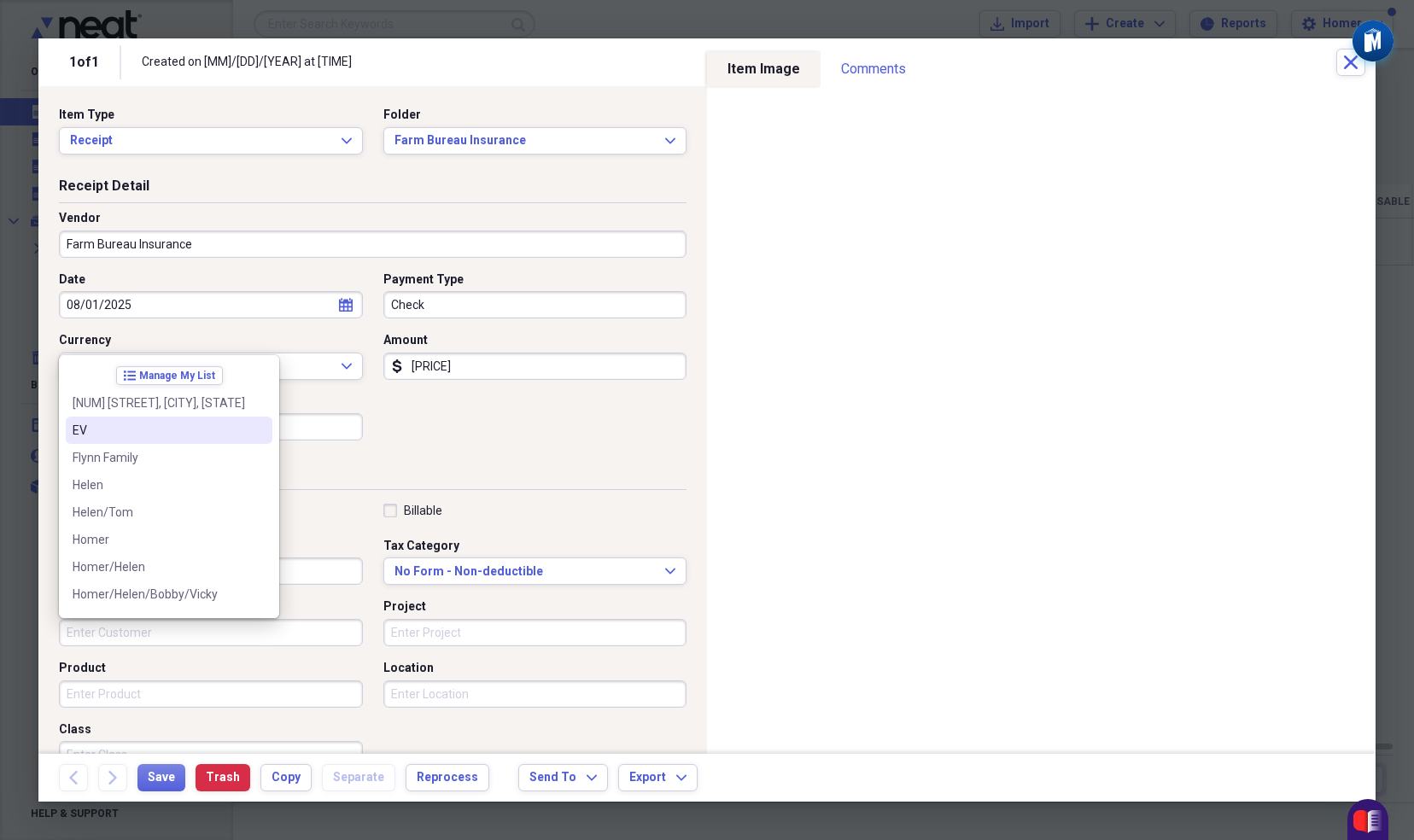 click on "Customer" at bounding box center [211, 633] 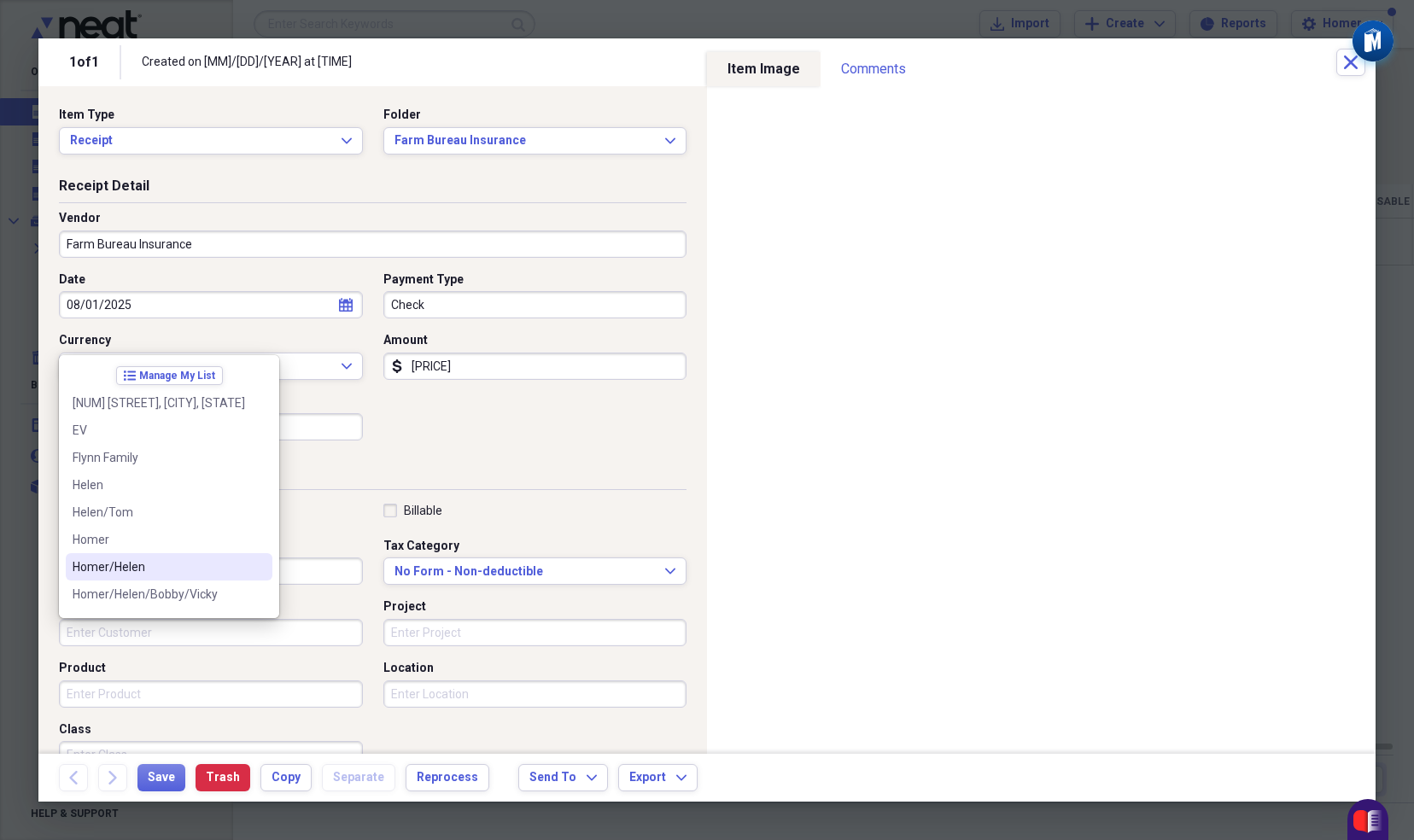 click on "Homer/Helen" at bounding box center [159, 567] 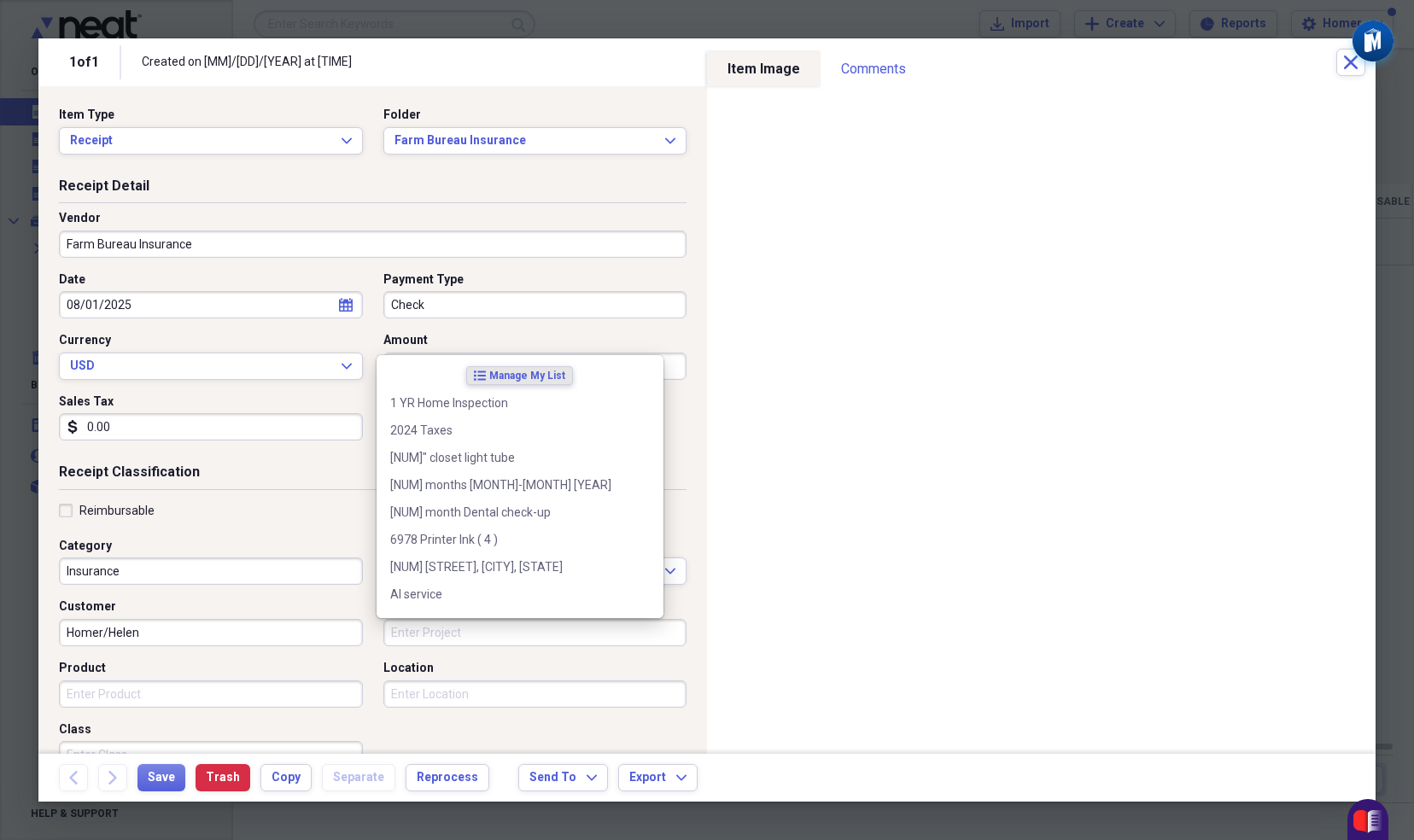 click on "Project" at bounding box center [535, 633] 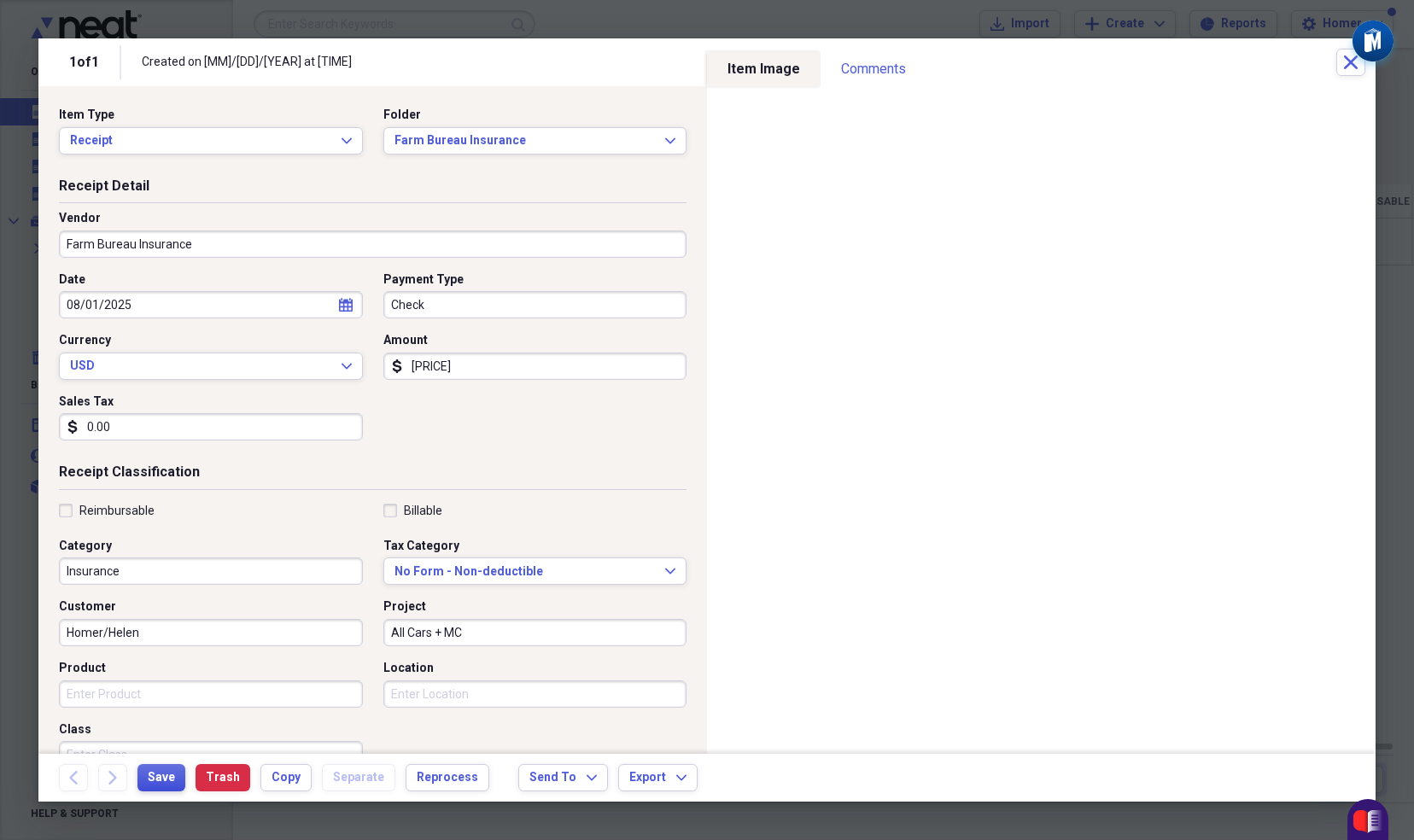 type on "All Cars + MC" 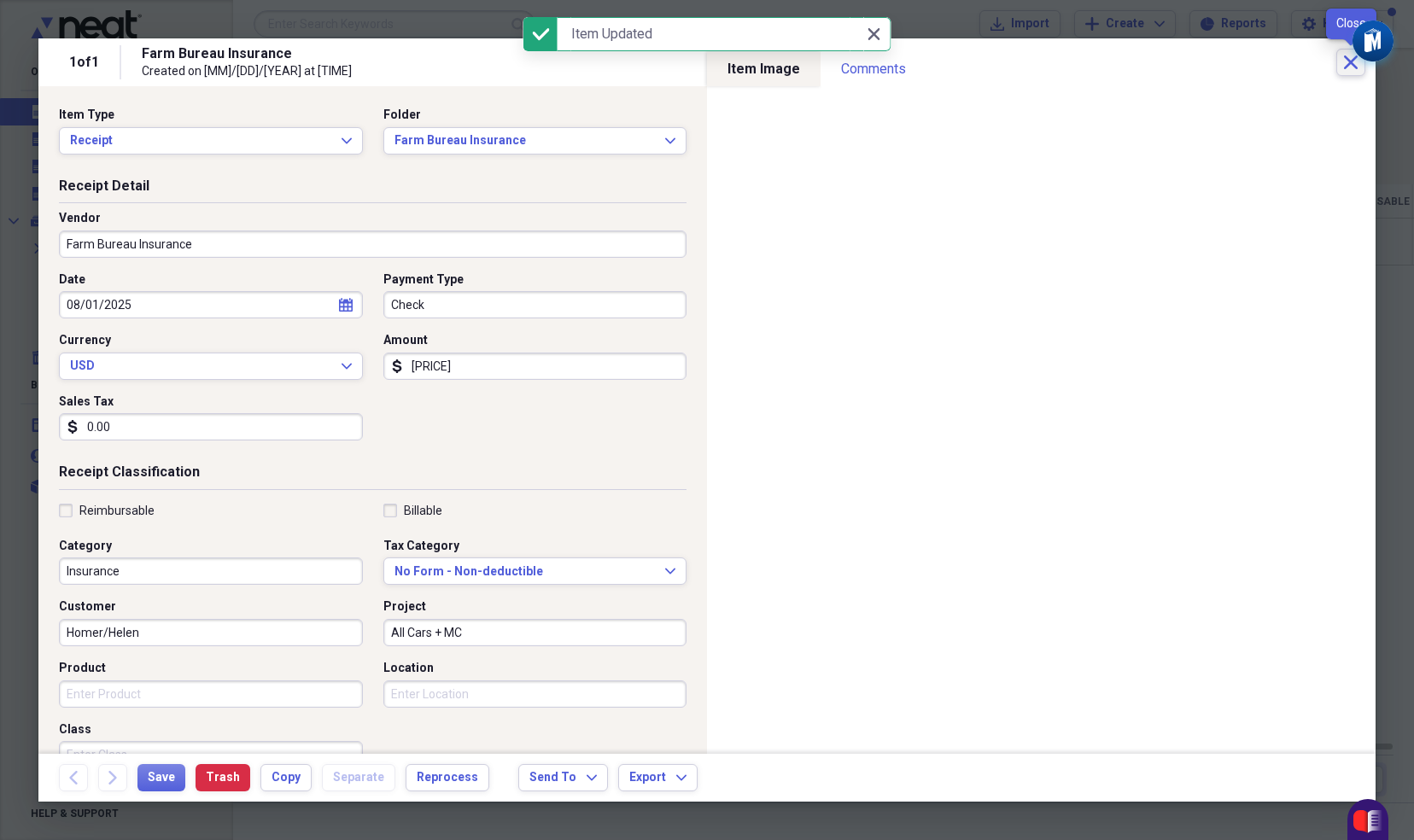 click 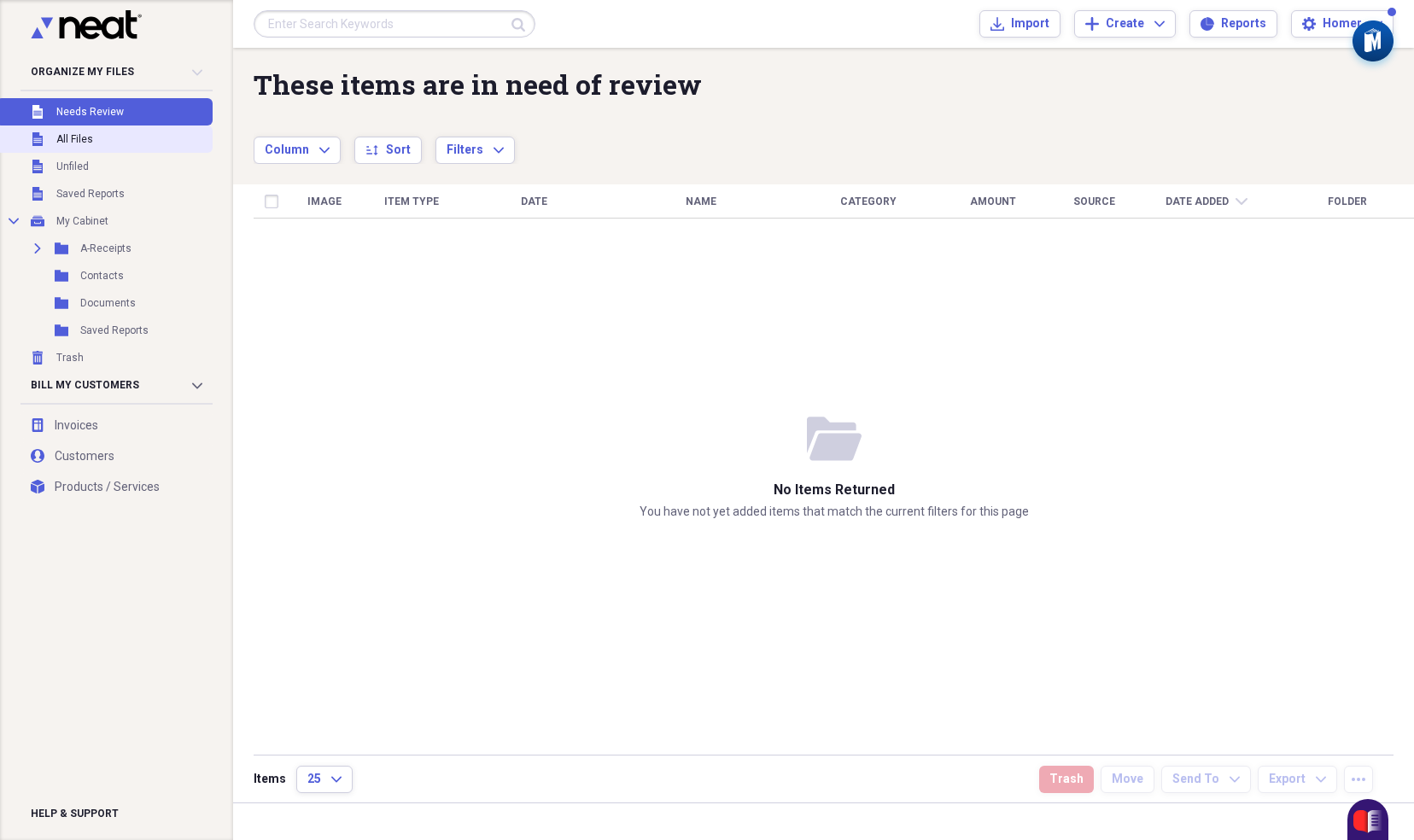 click on "All Files" at bounding box center [74, 139] 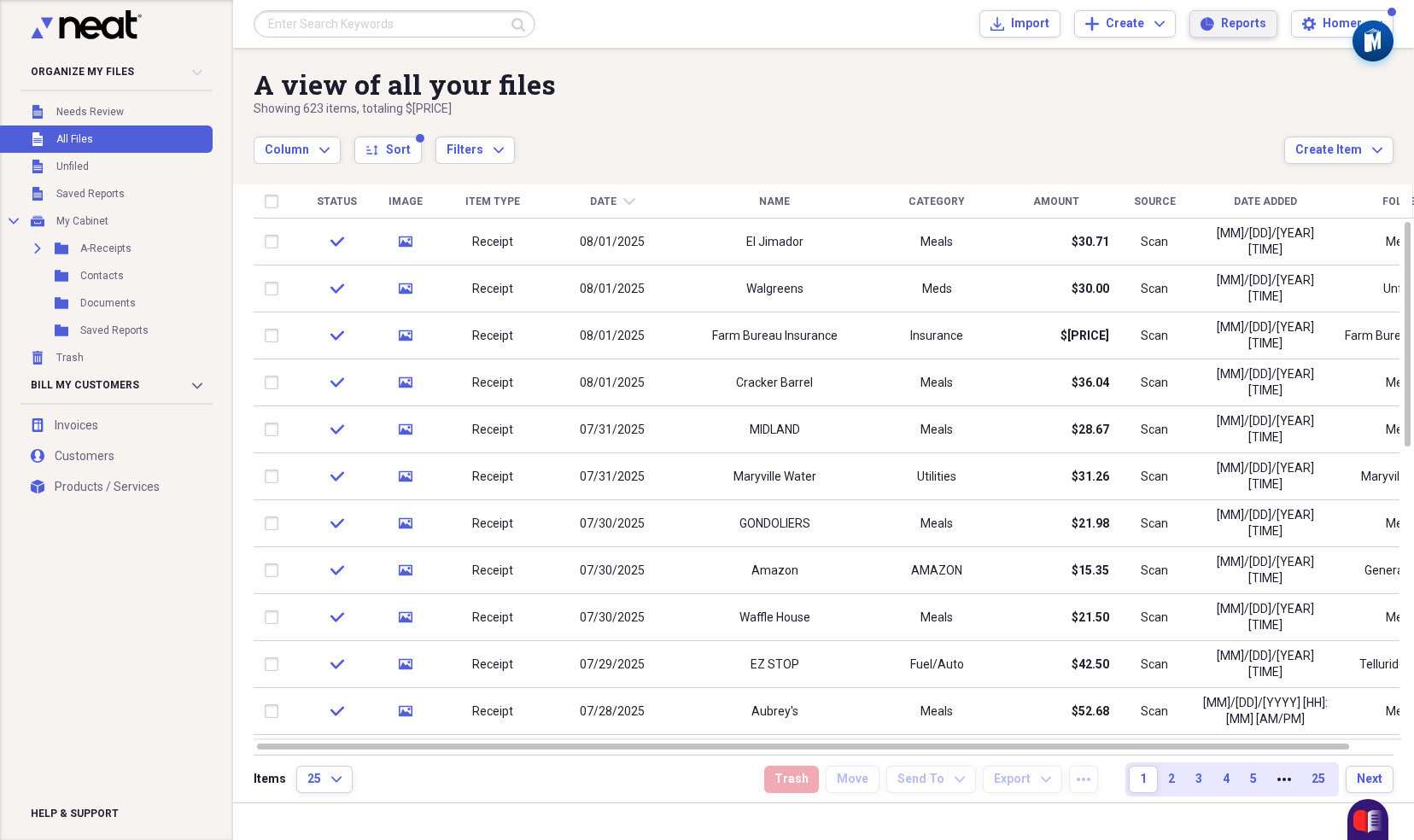 click on "Reports" at bounding box center (1243, 24) 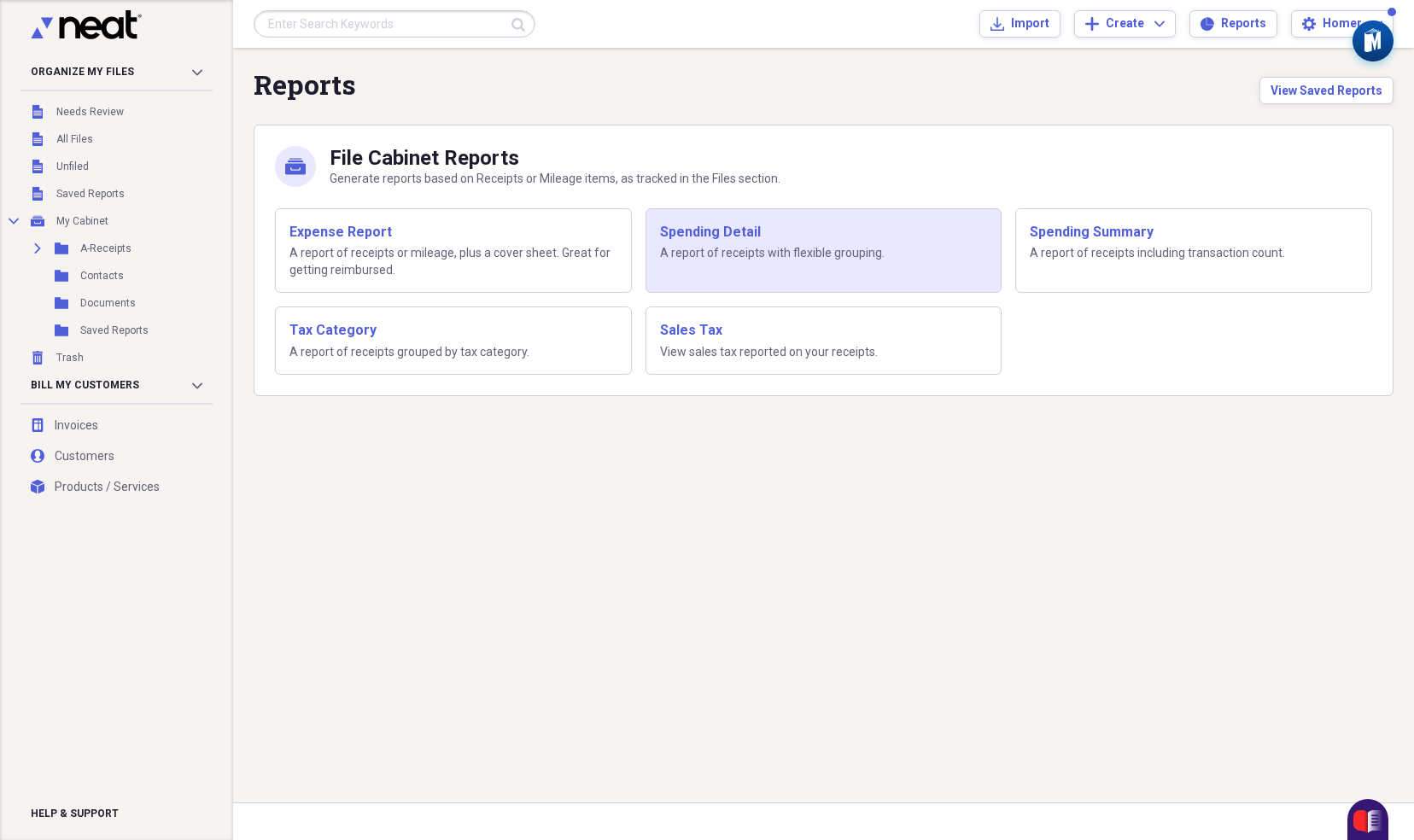 click on "Spending Detail" at bounding box center [824, 232] 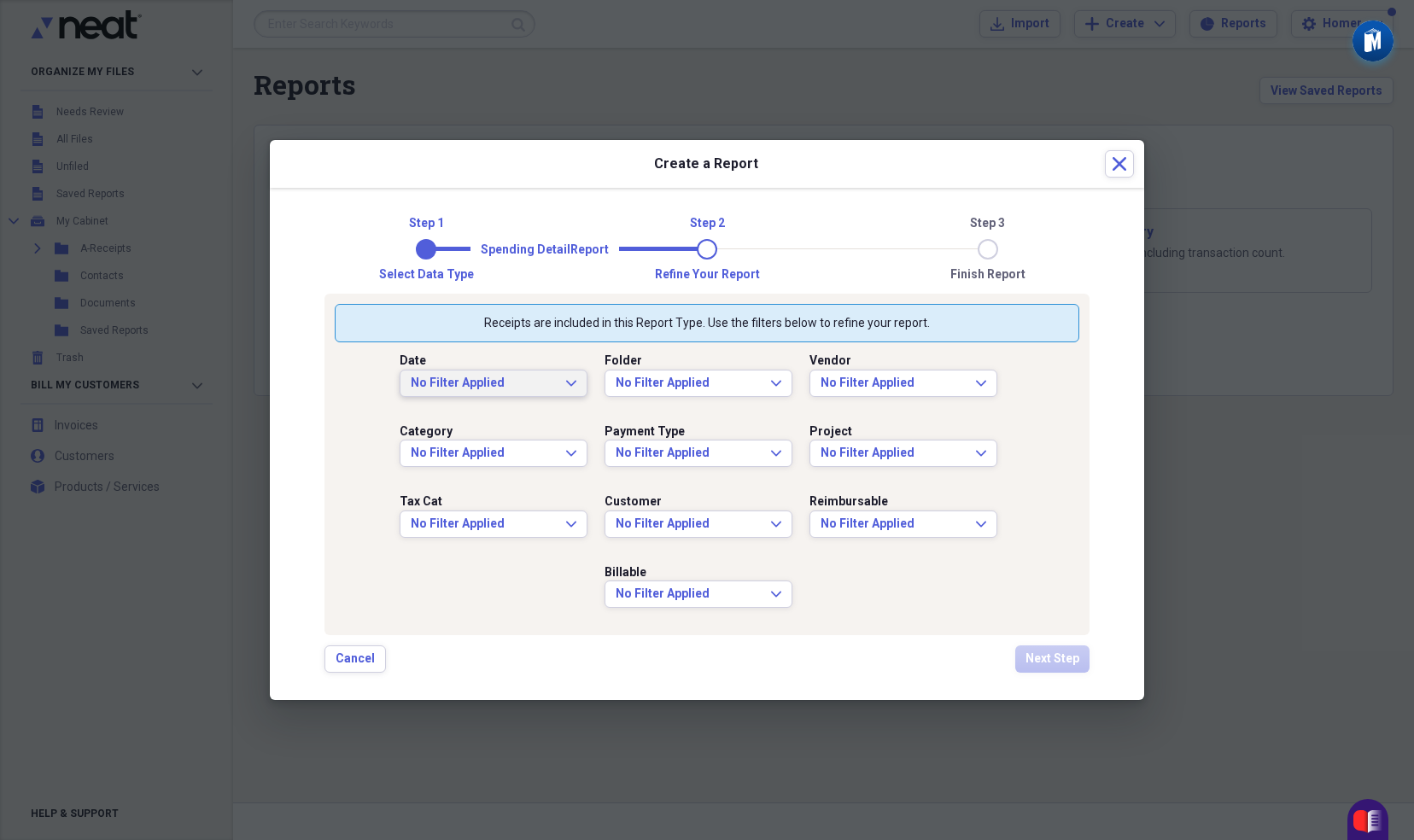 click on "No Filter Applied" at bounding box center (483, 383) 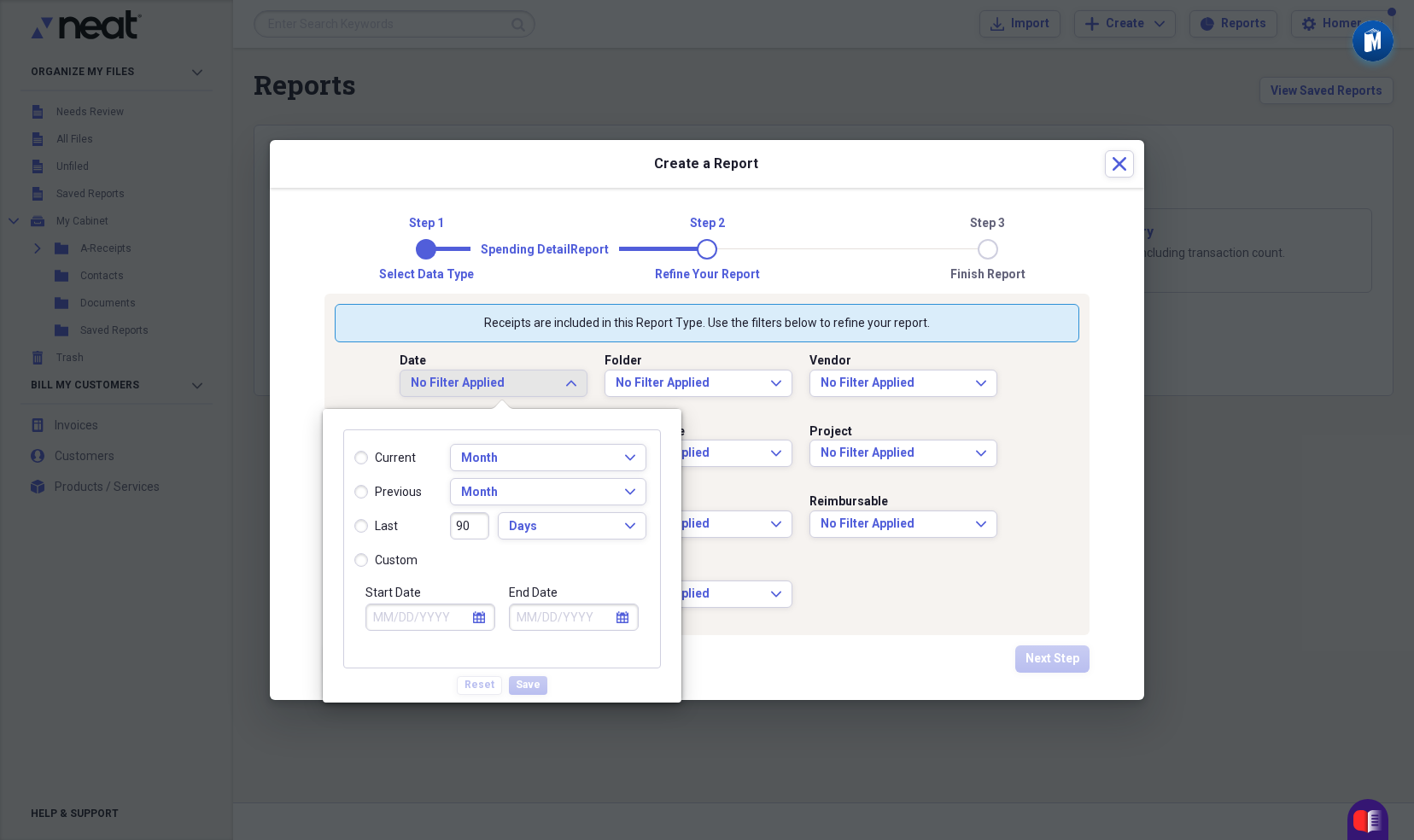 click on "previous" at bounding box center (388, 493) 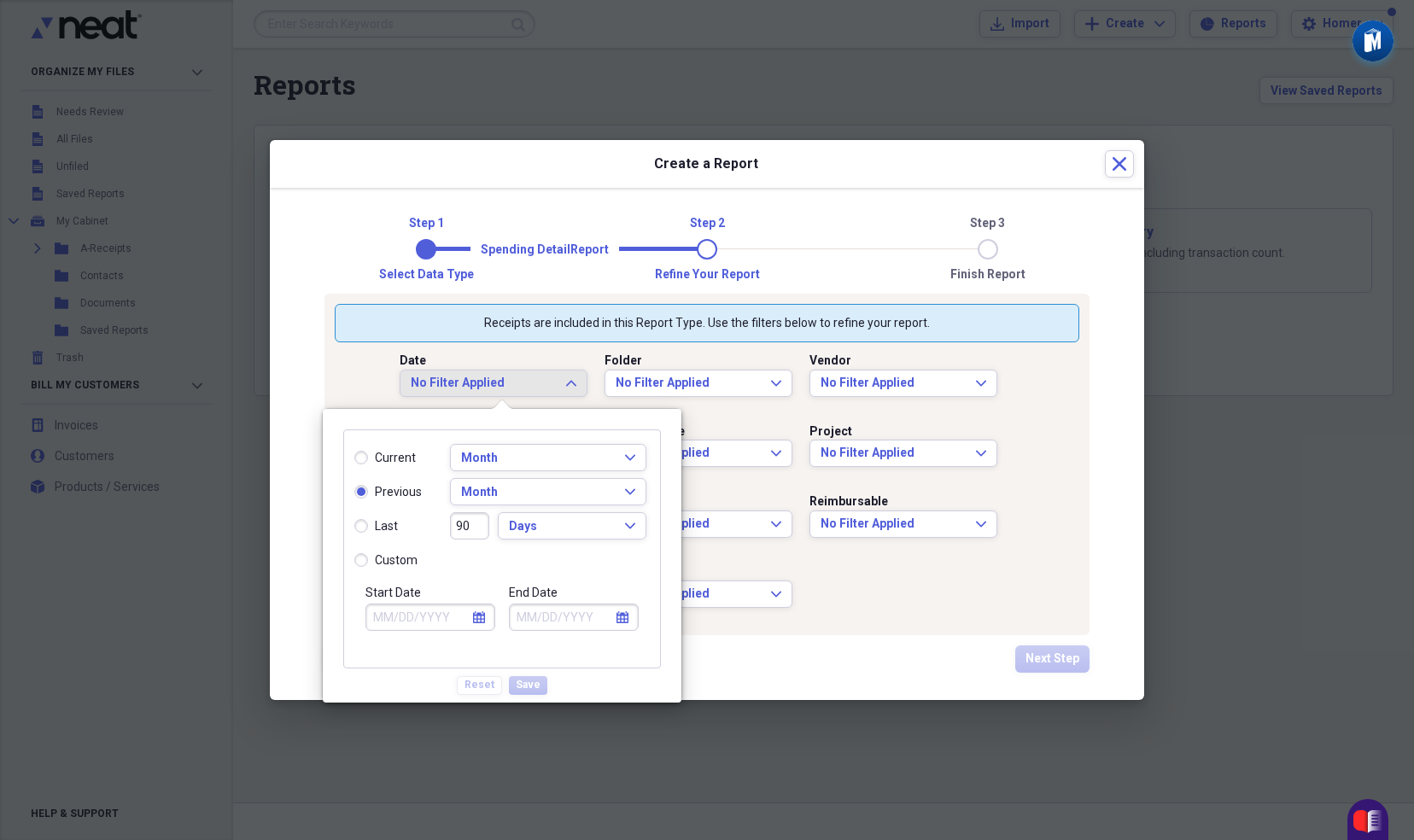type on "07/01/2025" 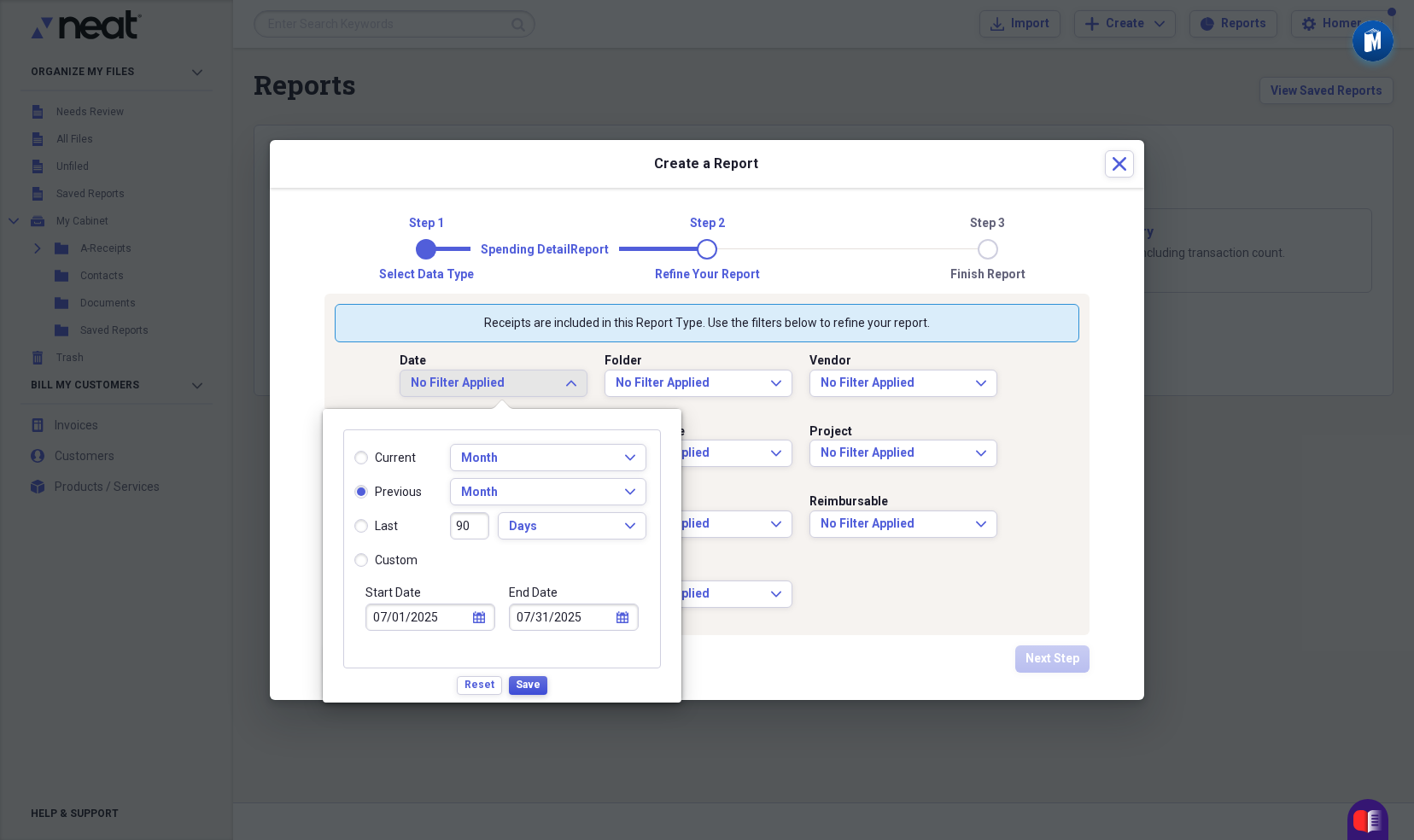 click on "Save" at bounding box center [528, 685] 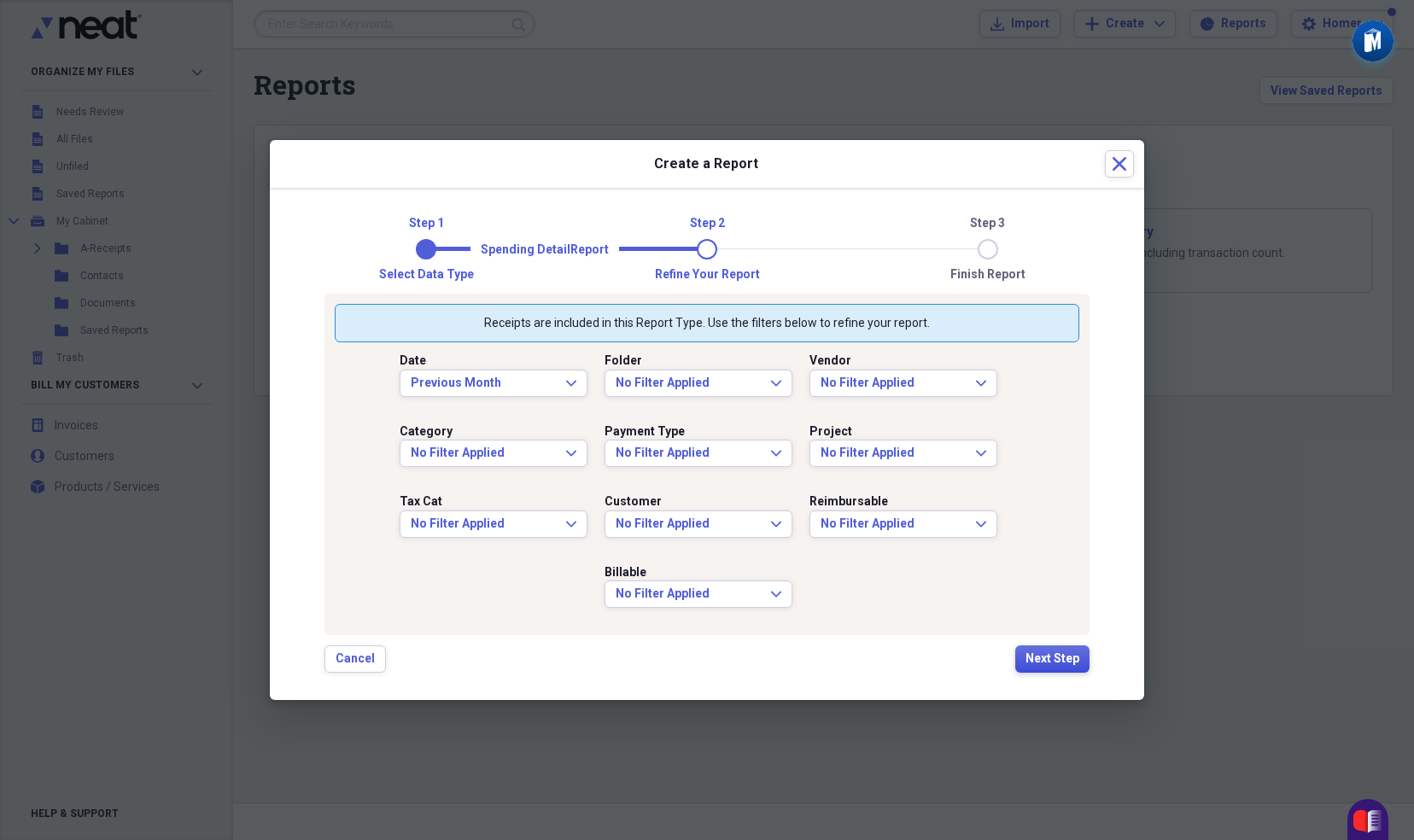 click on "Next Step" at bounding box center [1052, 659] 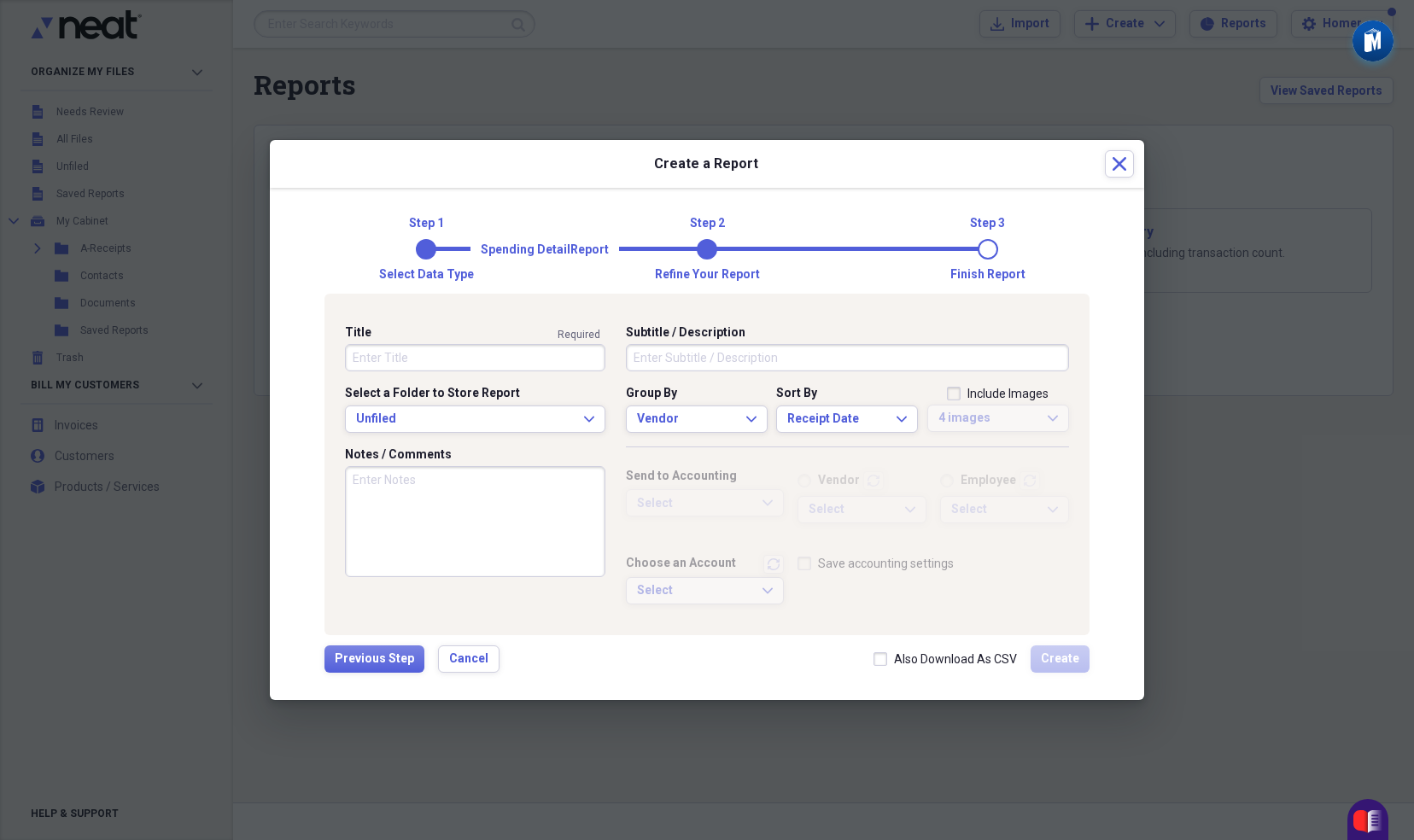 click on "Title" at bounding box center (475, 358) 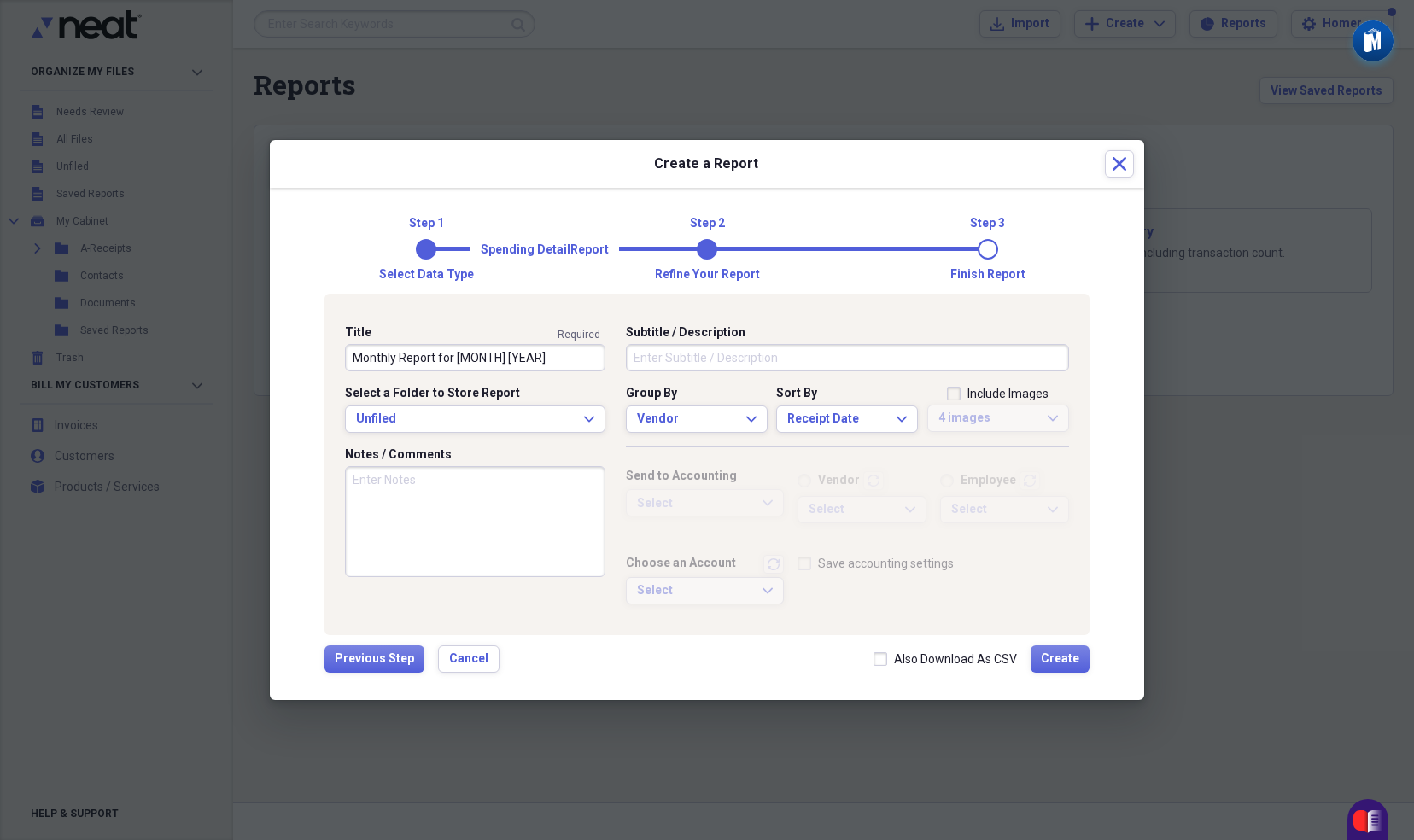 type on "Monthly Report for [MONTH] [YEAR]" 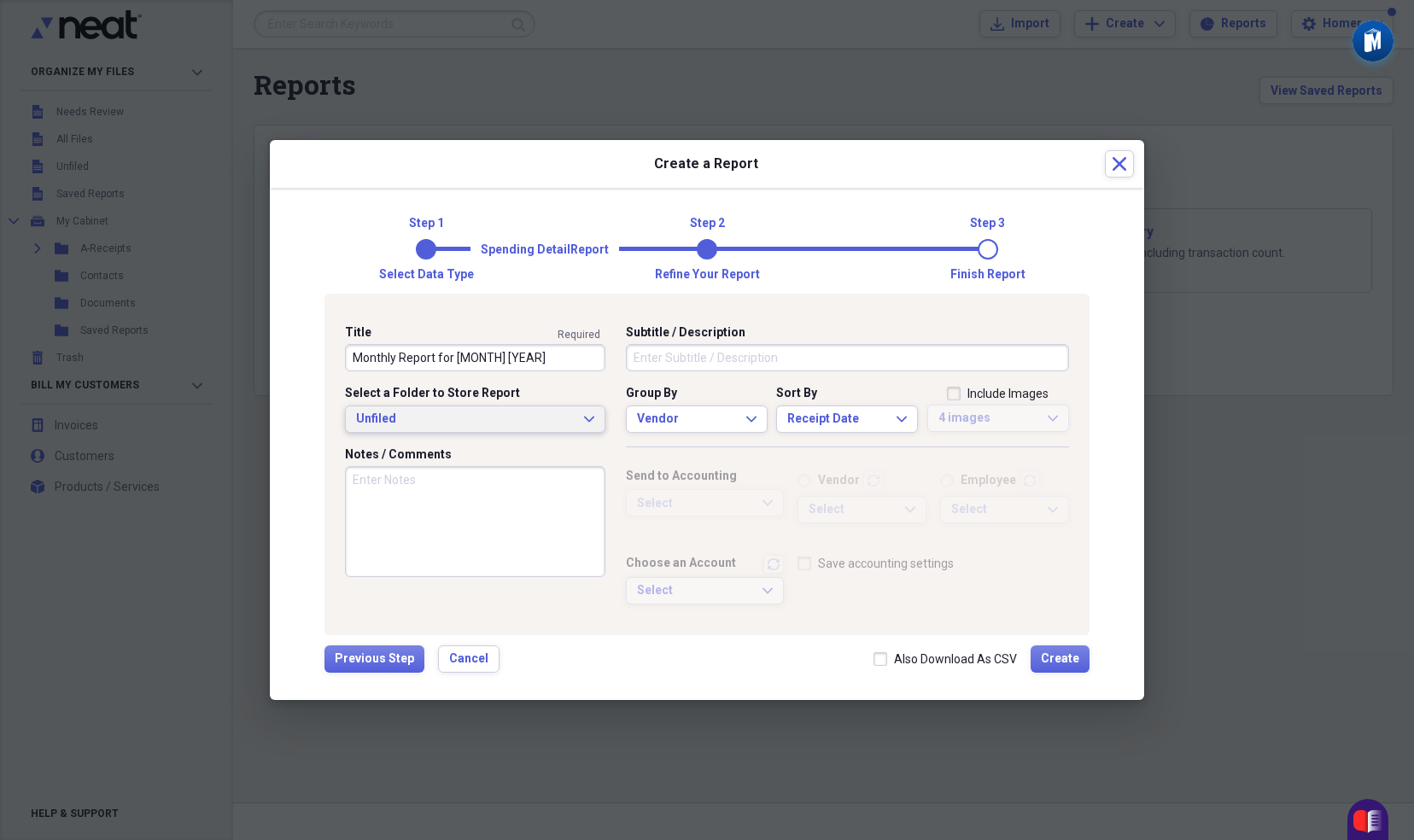 type 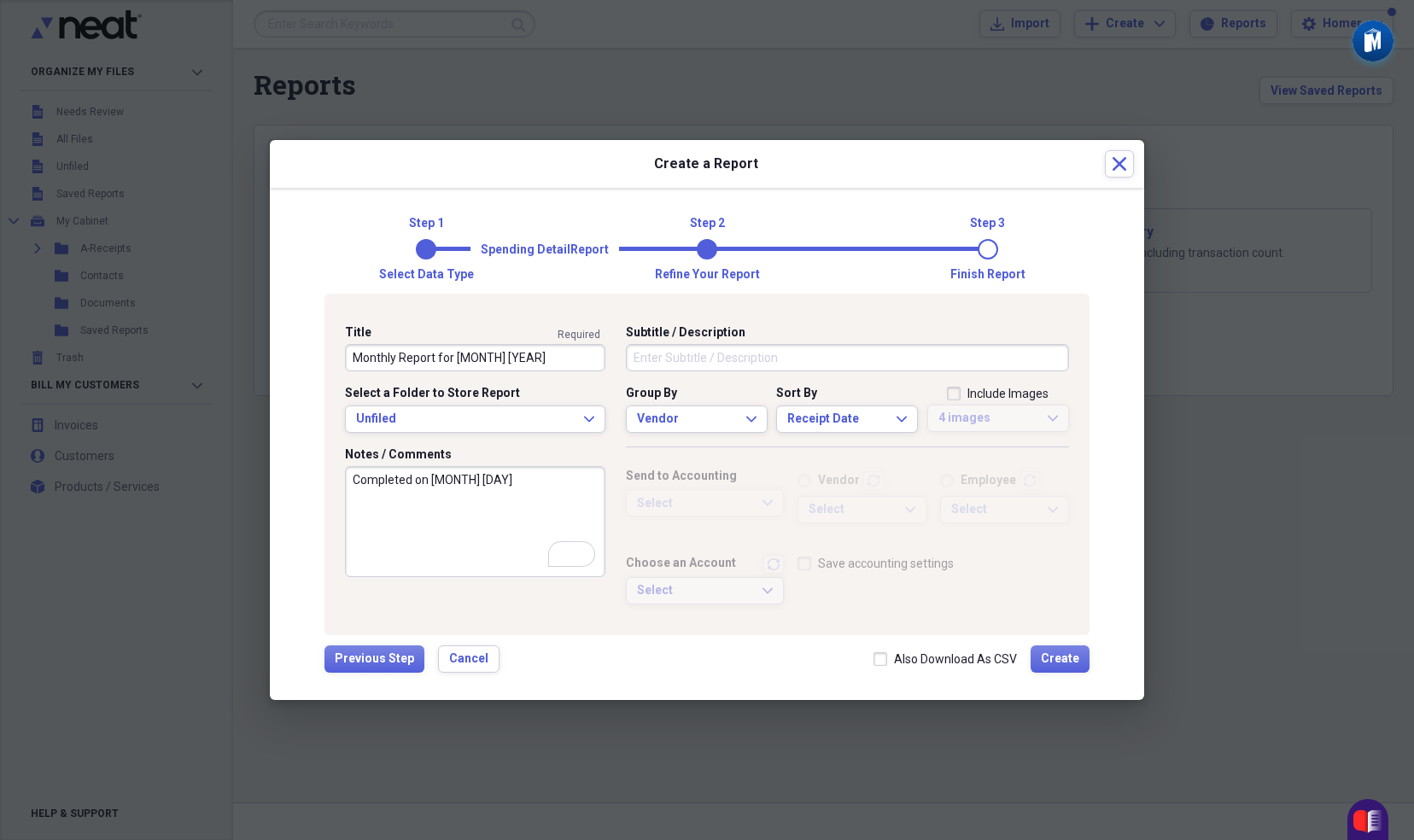 type on "Completed on [MONTH] [DAY]" 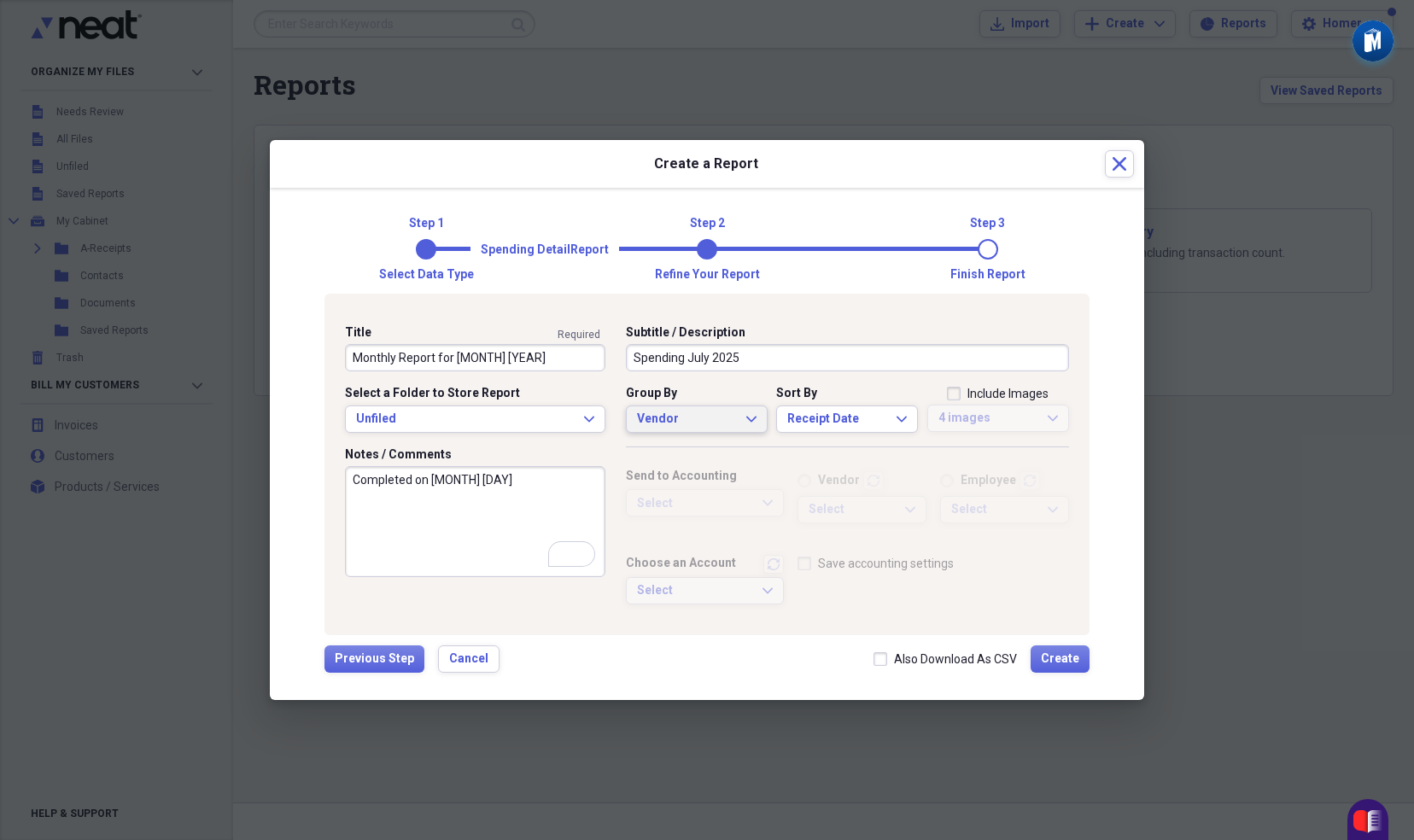 type on "Spending July 2025" 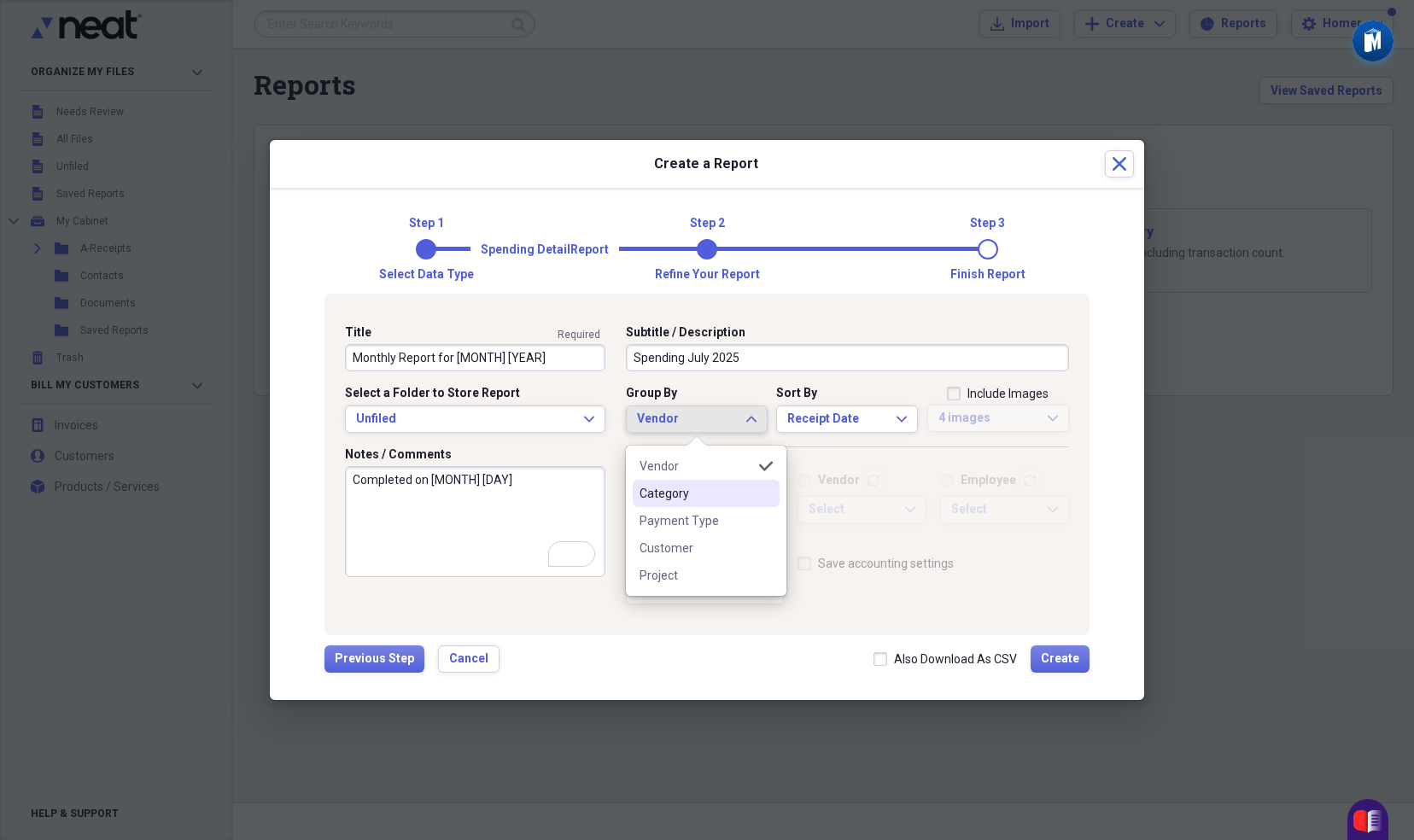 click on "Category" at bounding box center [696, 493] 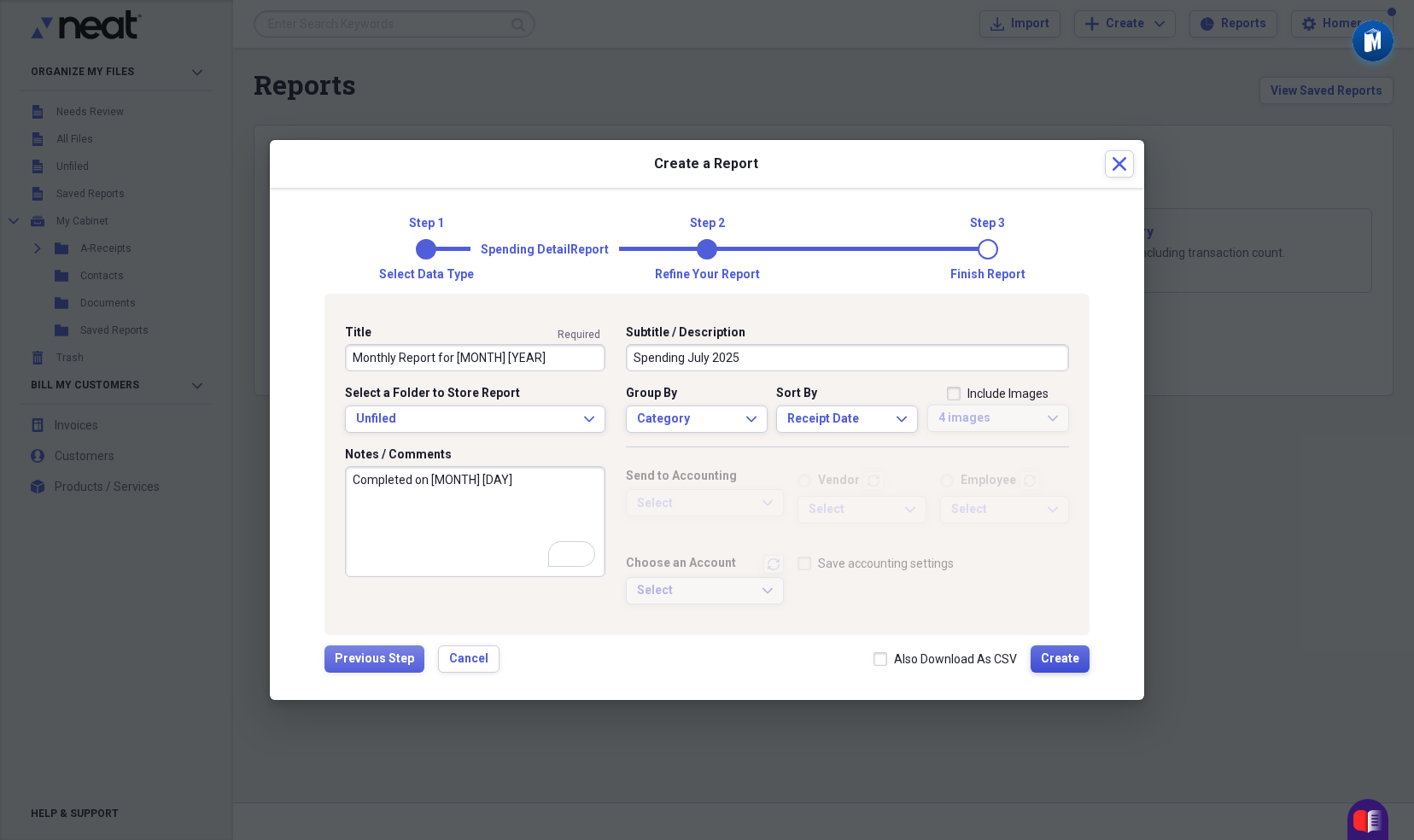 click on "Create" at bounding box center [1060, 659] 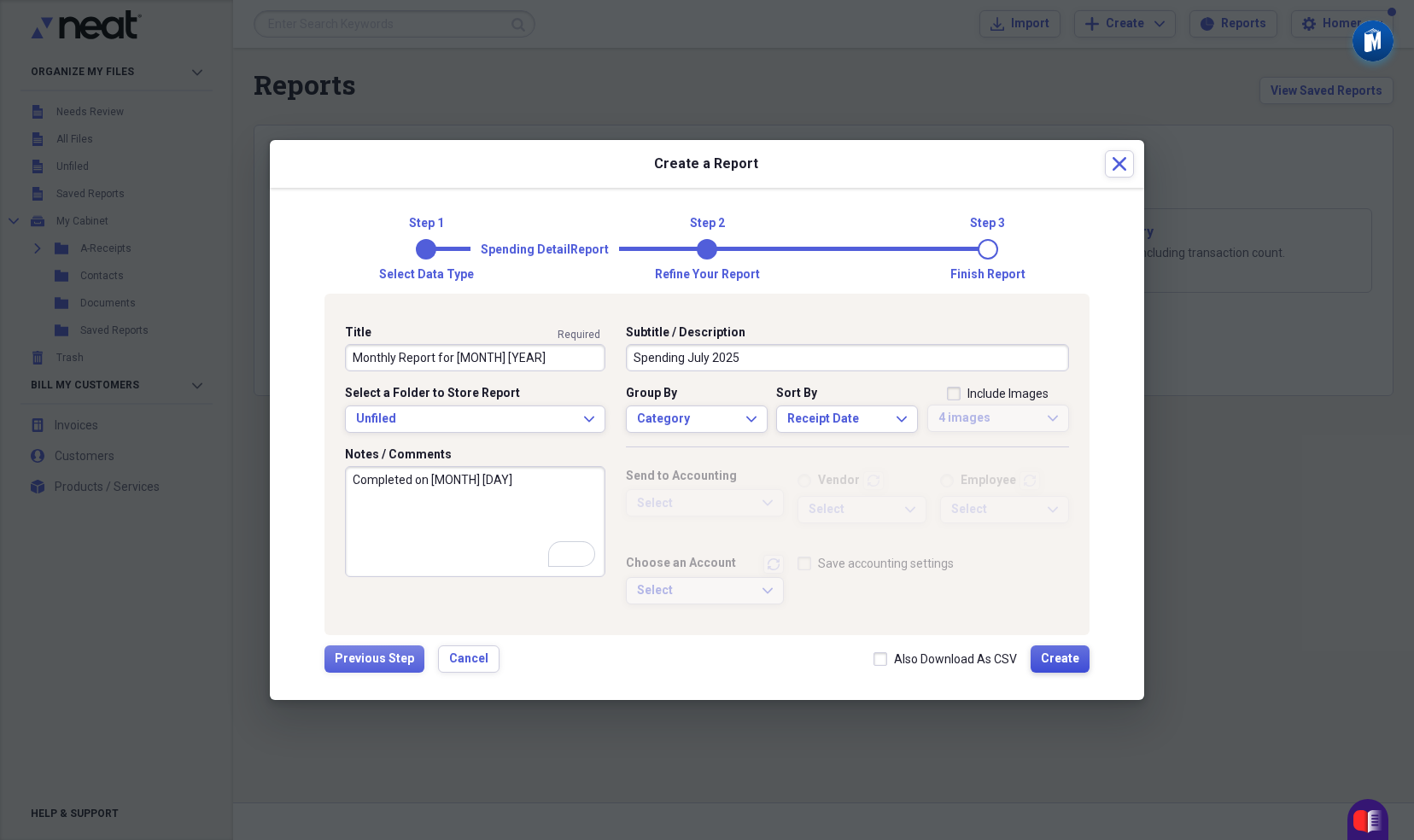 click on "Create" at bounding box center [1060, 659] 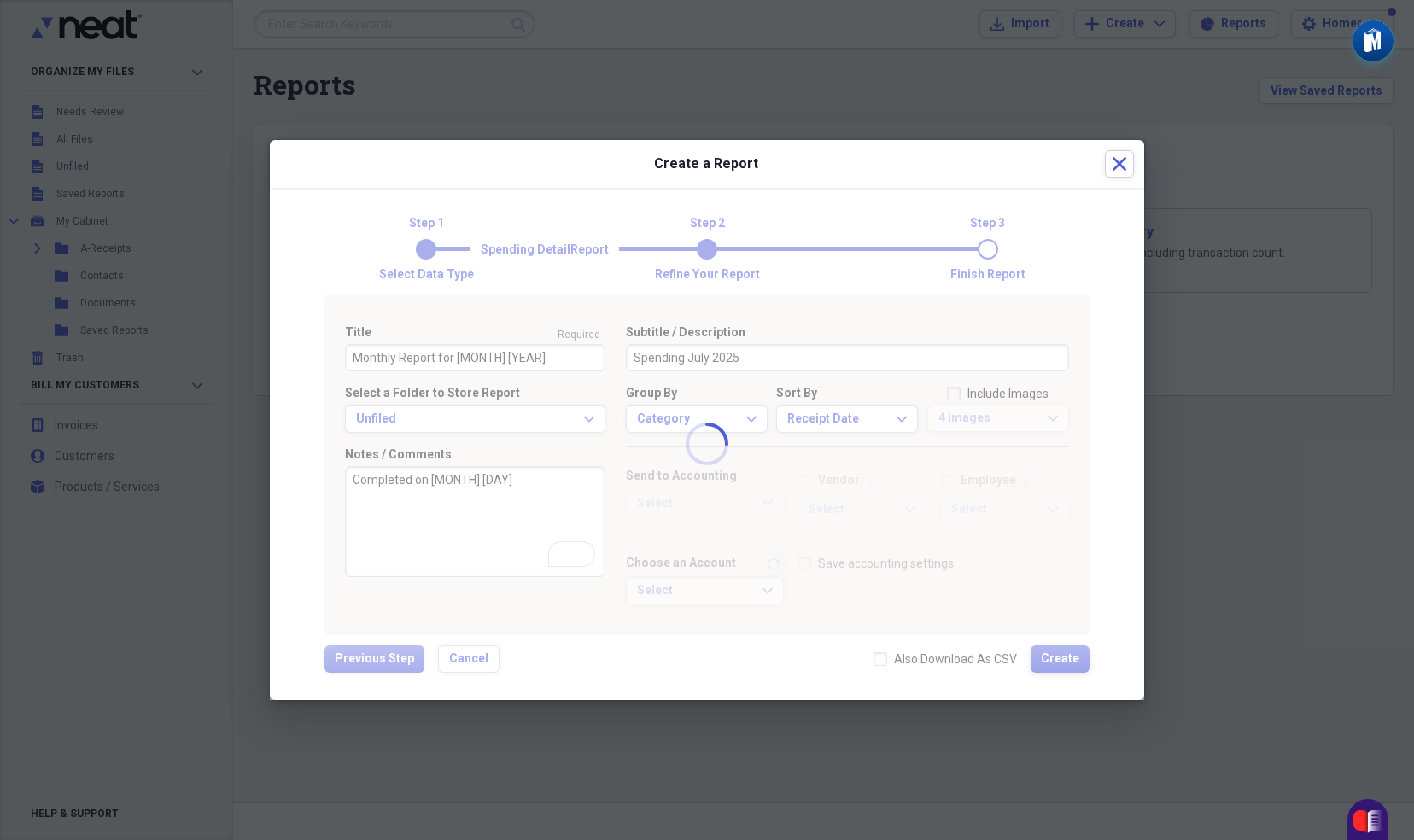 type 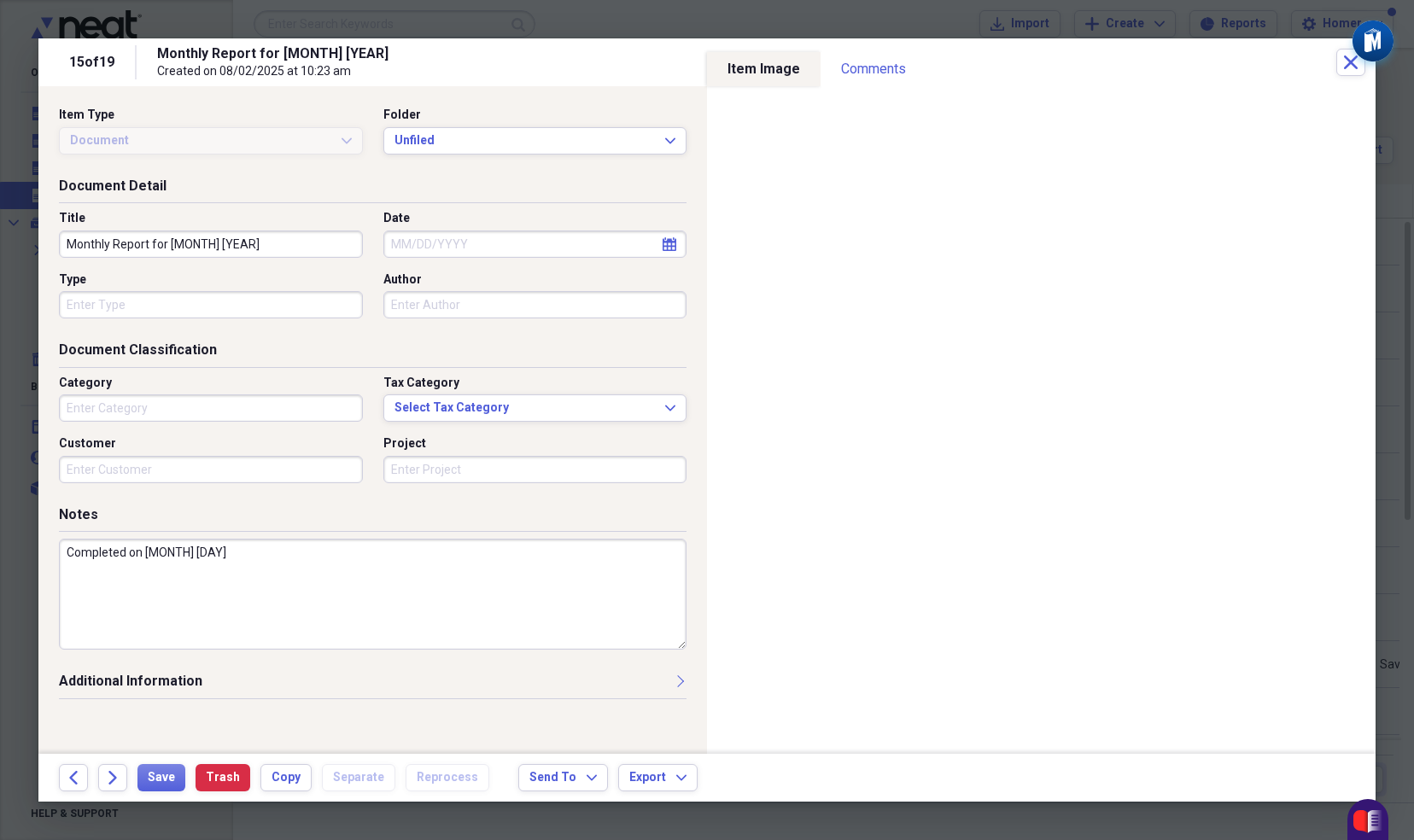 type on "Politics" 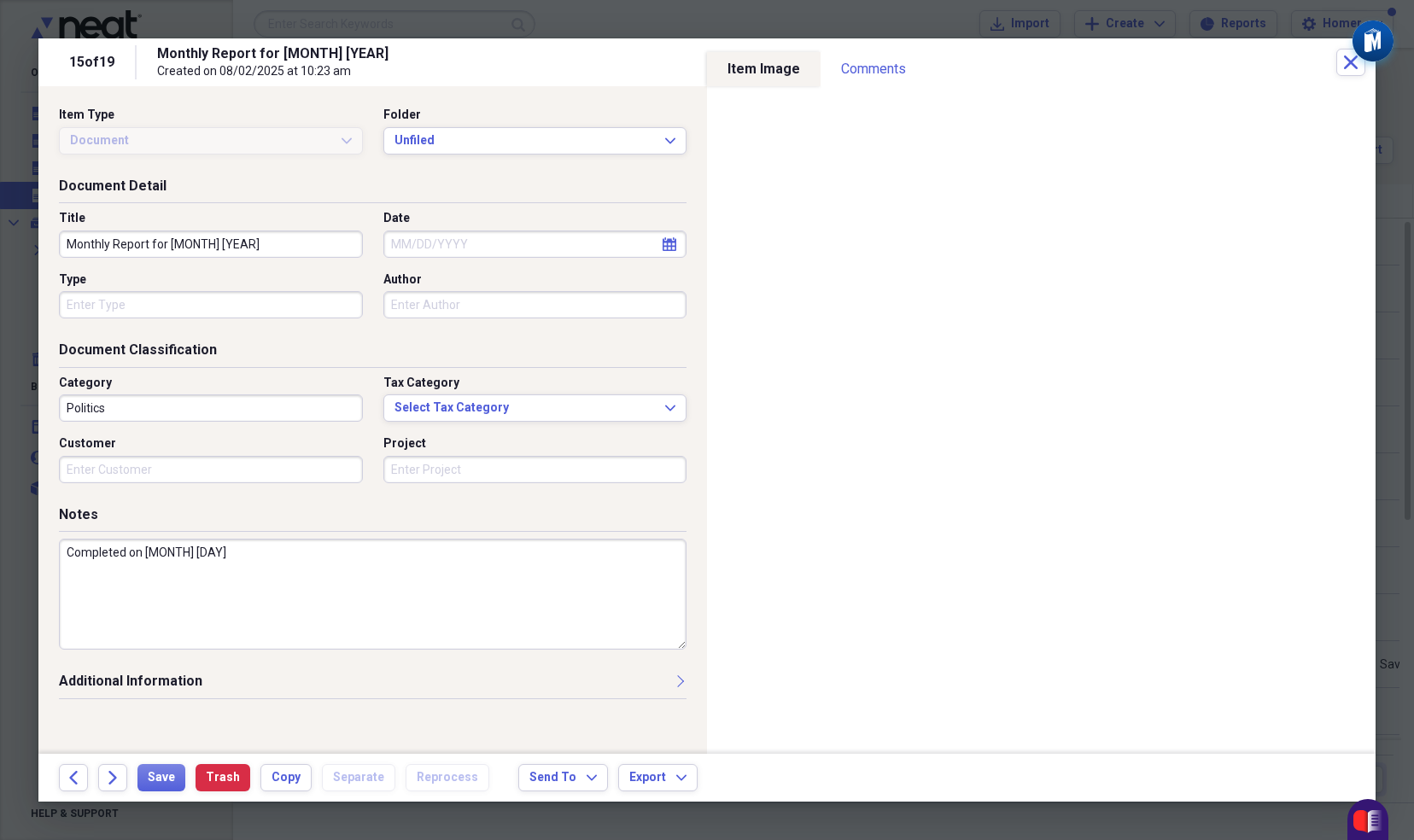 click 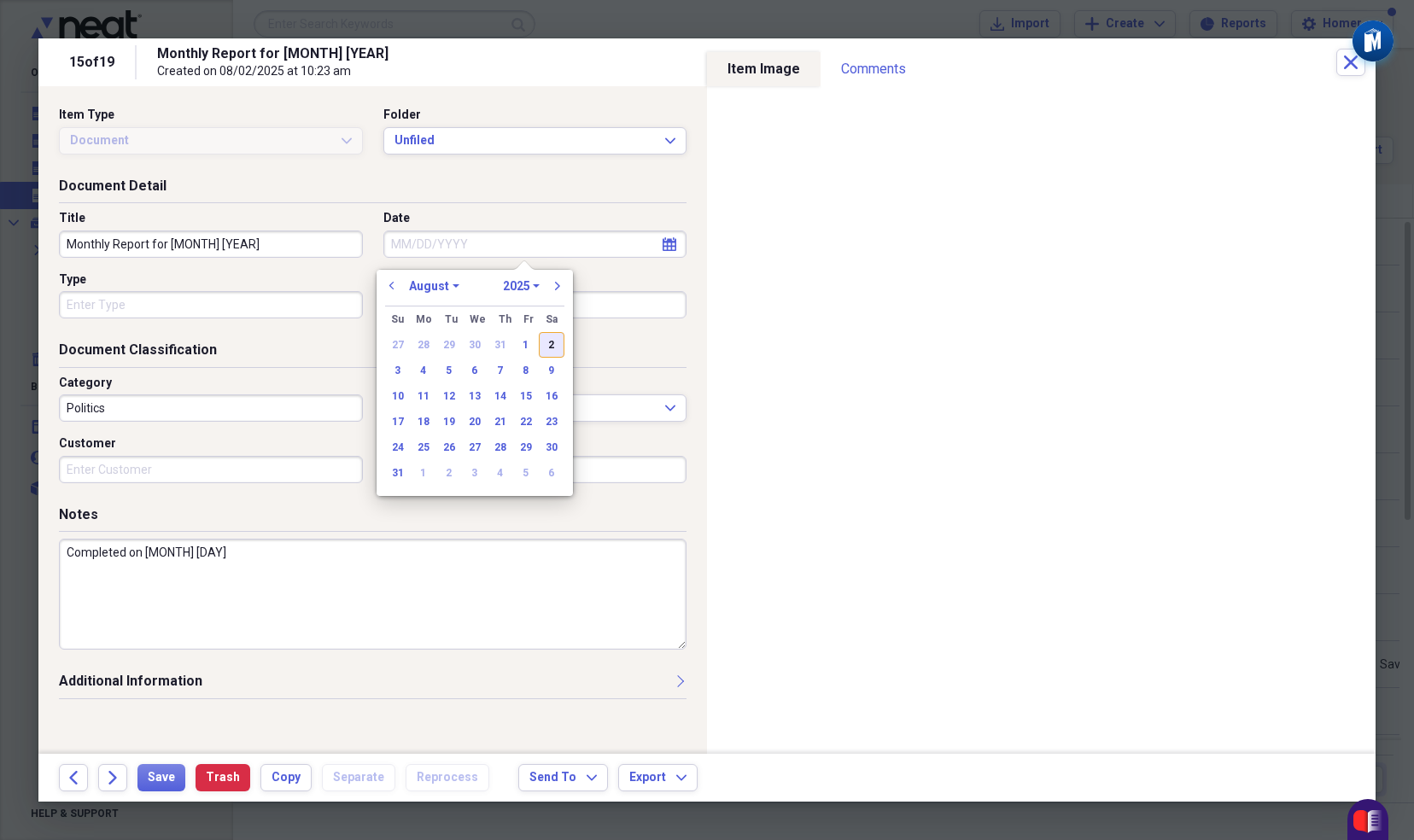click on "2" at bounding box center (552, 345) 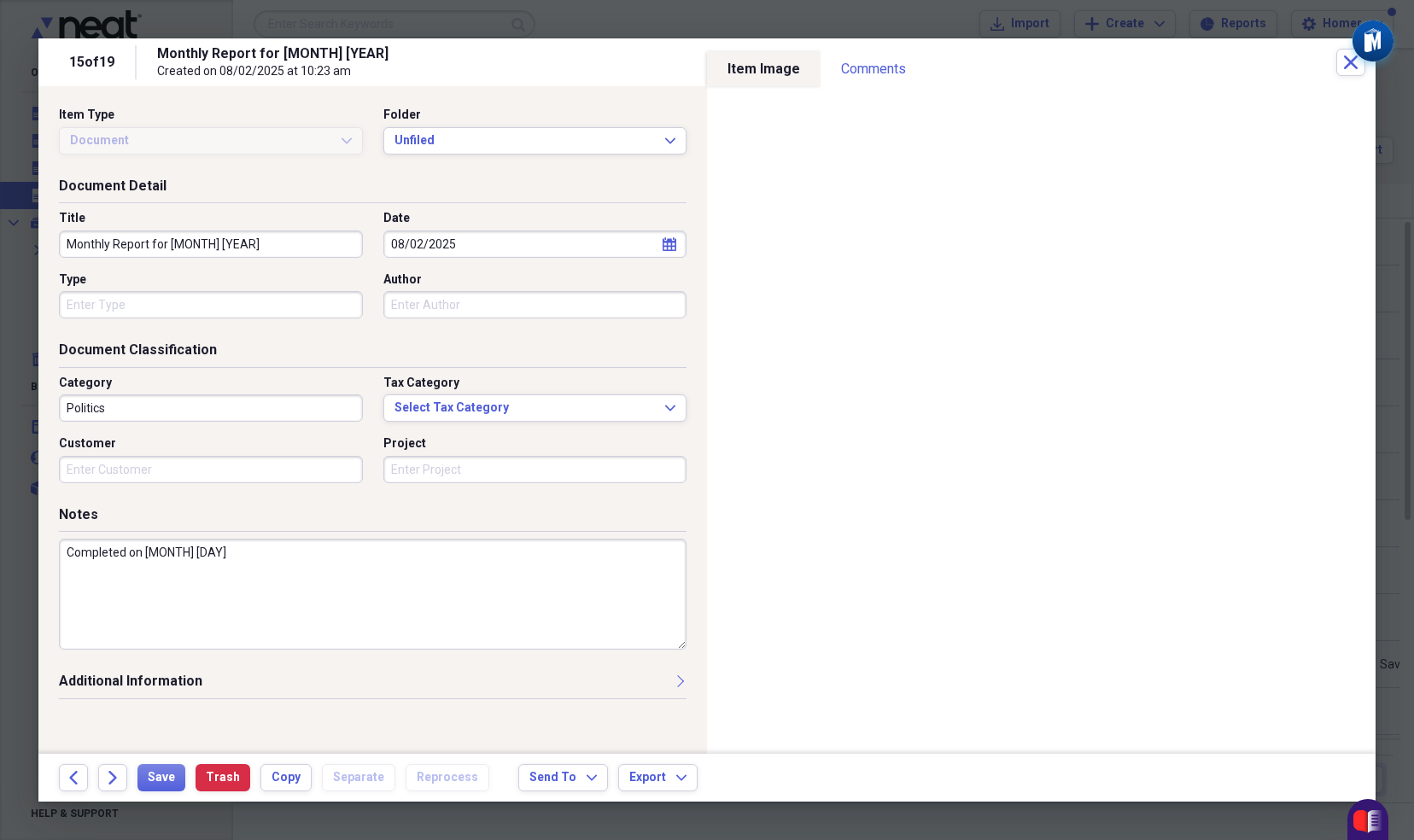 type on "08/02/2025" 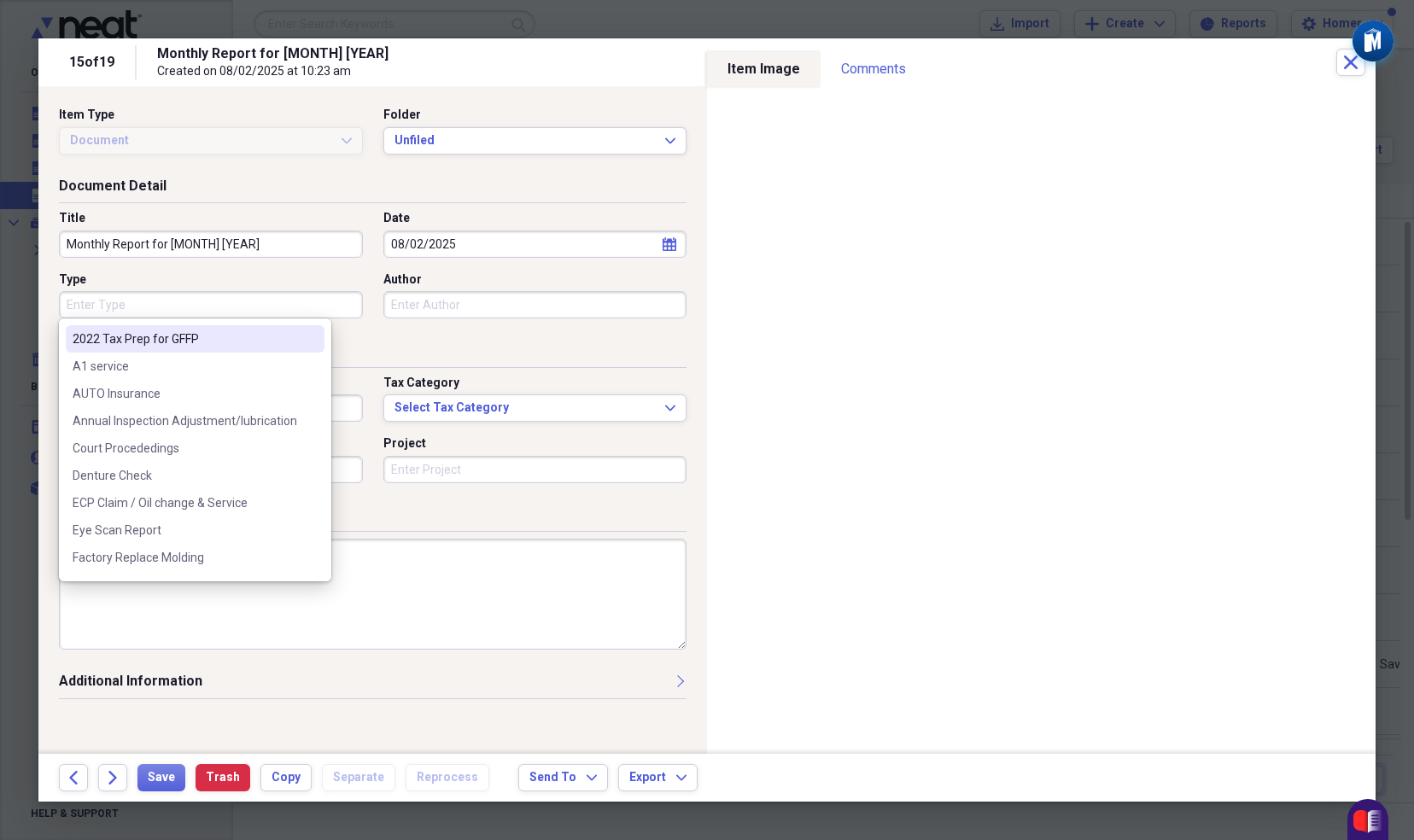 click on "Type" at bounding box center (211, 305) 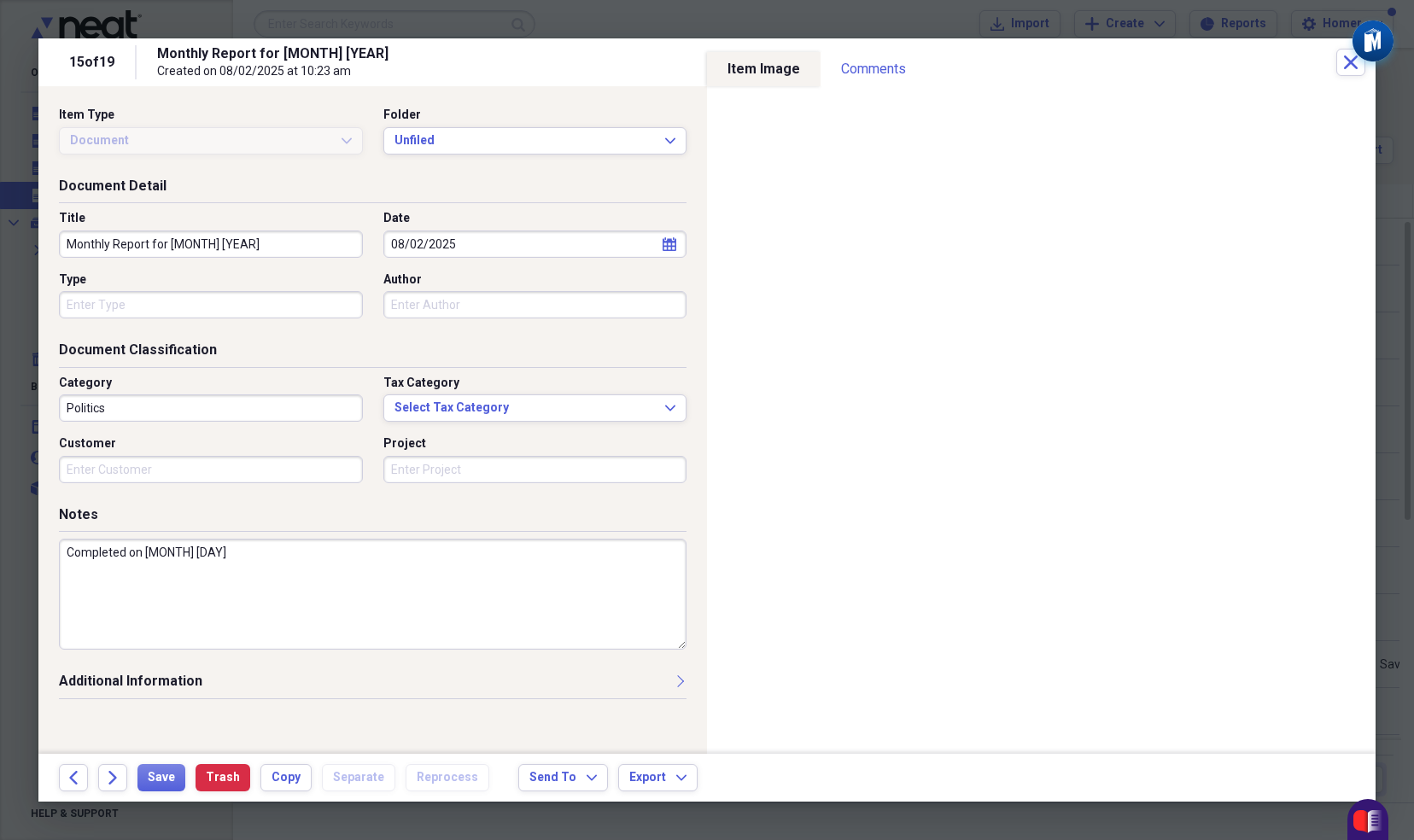 click on "Author" at bounding box center (535, 305) 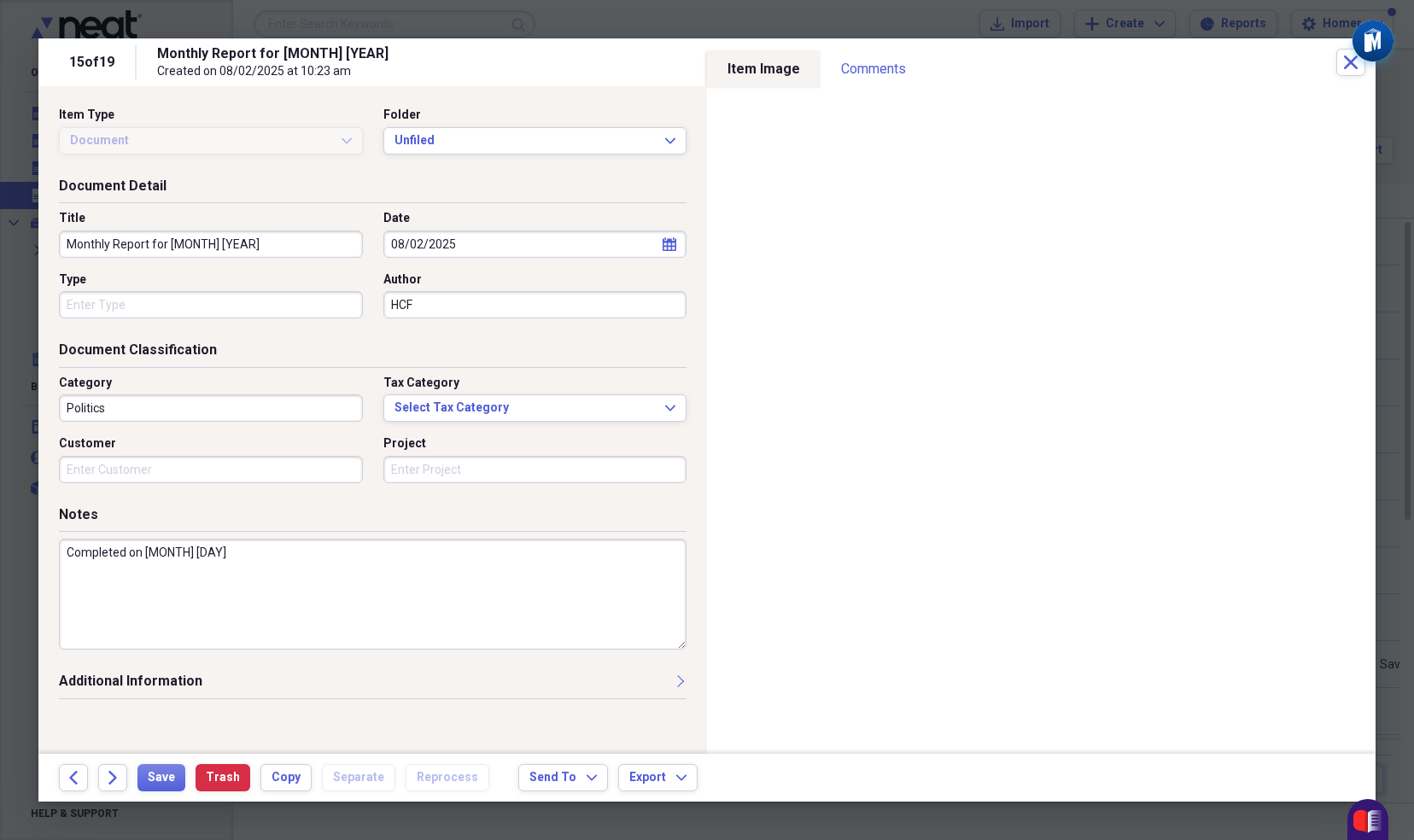 type on "Household" 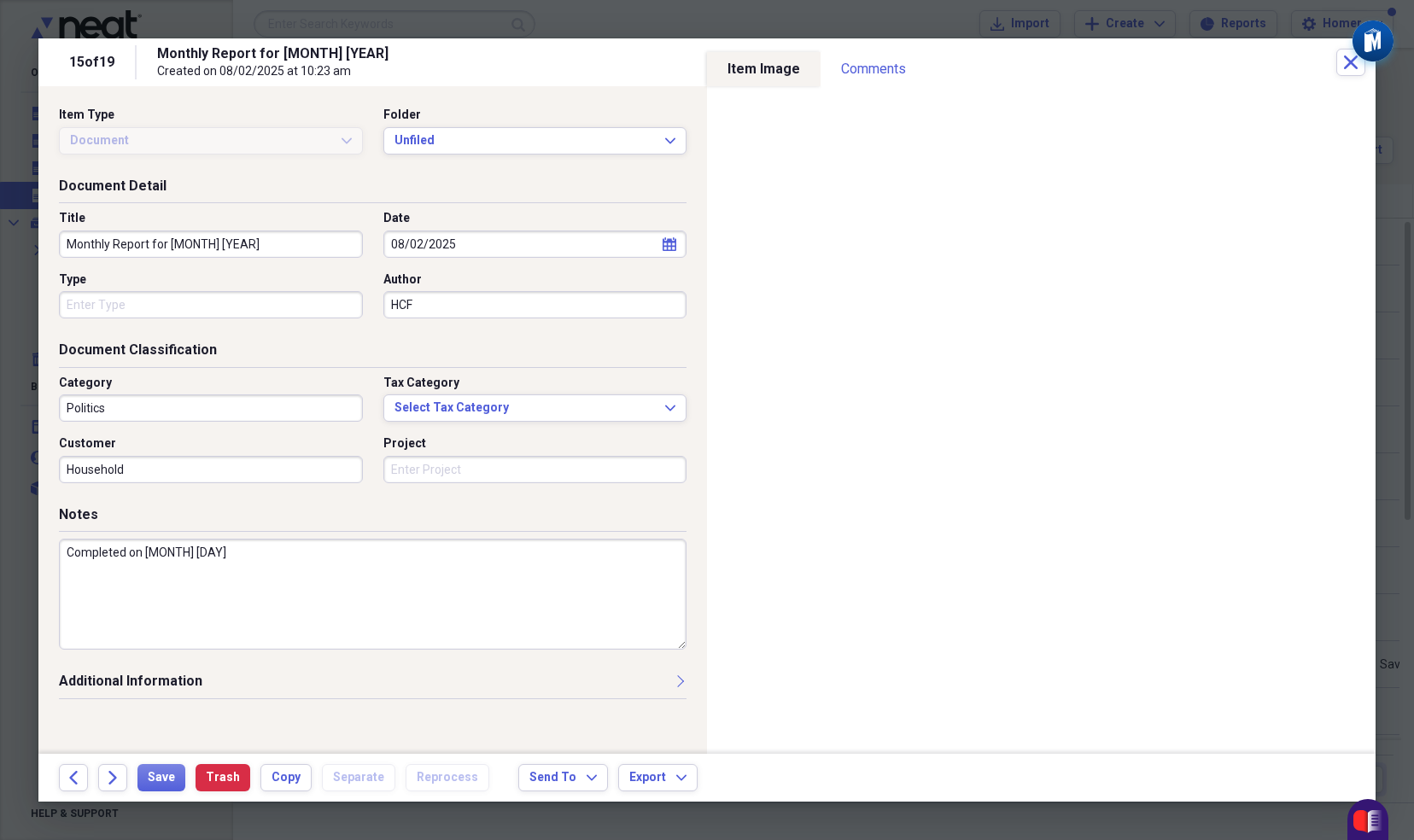 click on "Type" at bounding box center [211, 305] 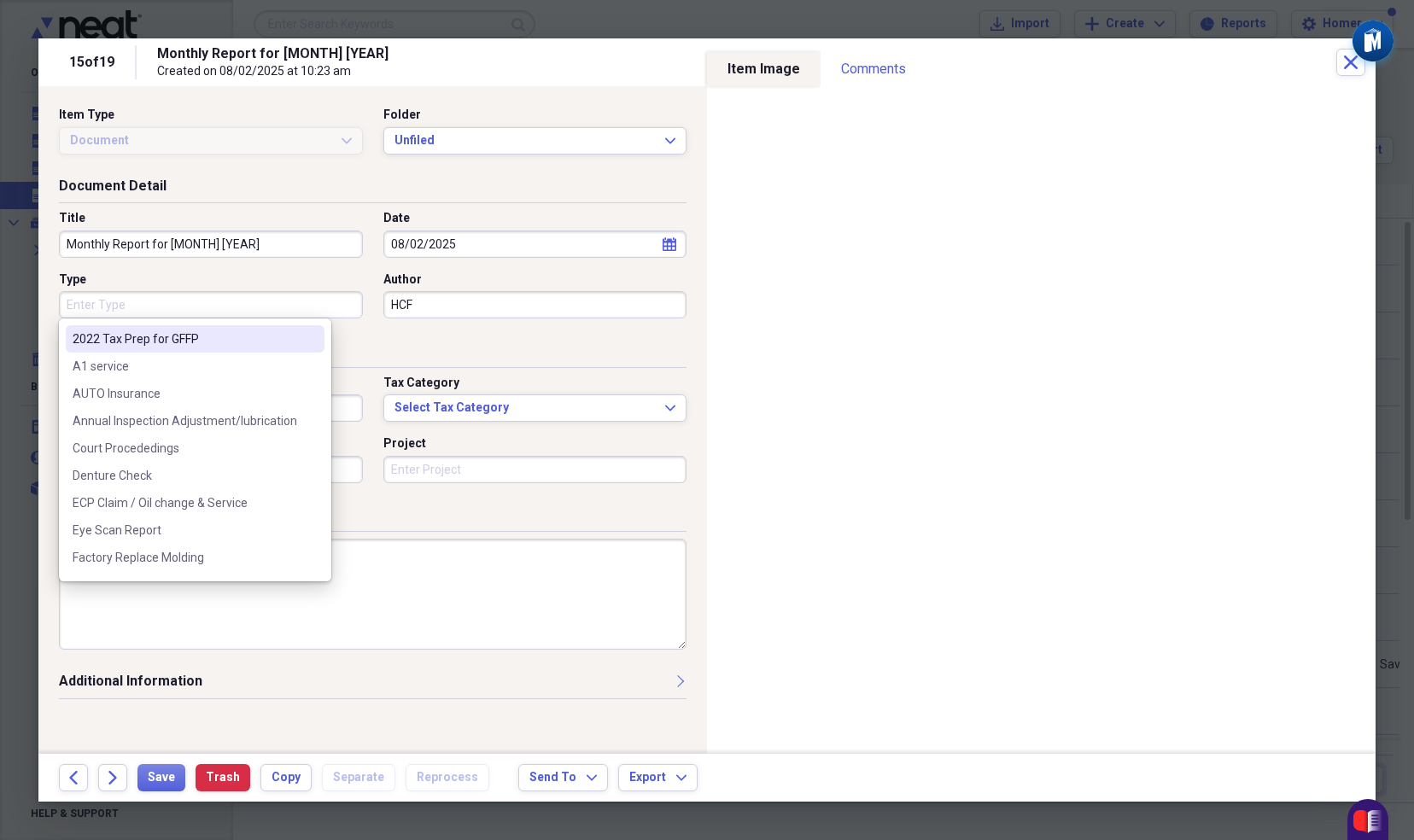 click on "Type" at bounding box center [211, 305] 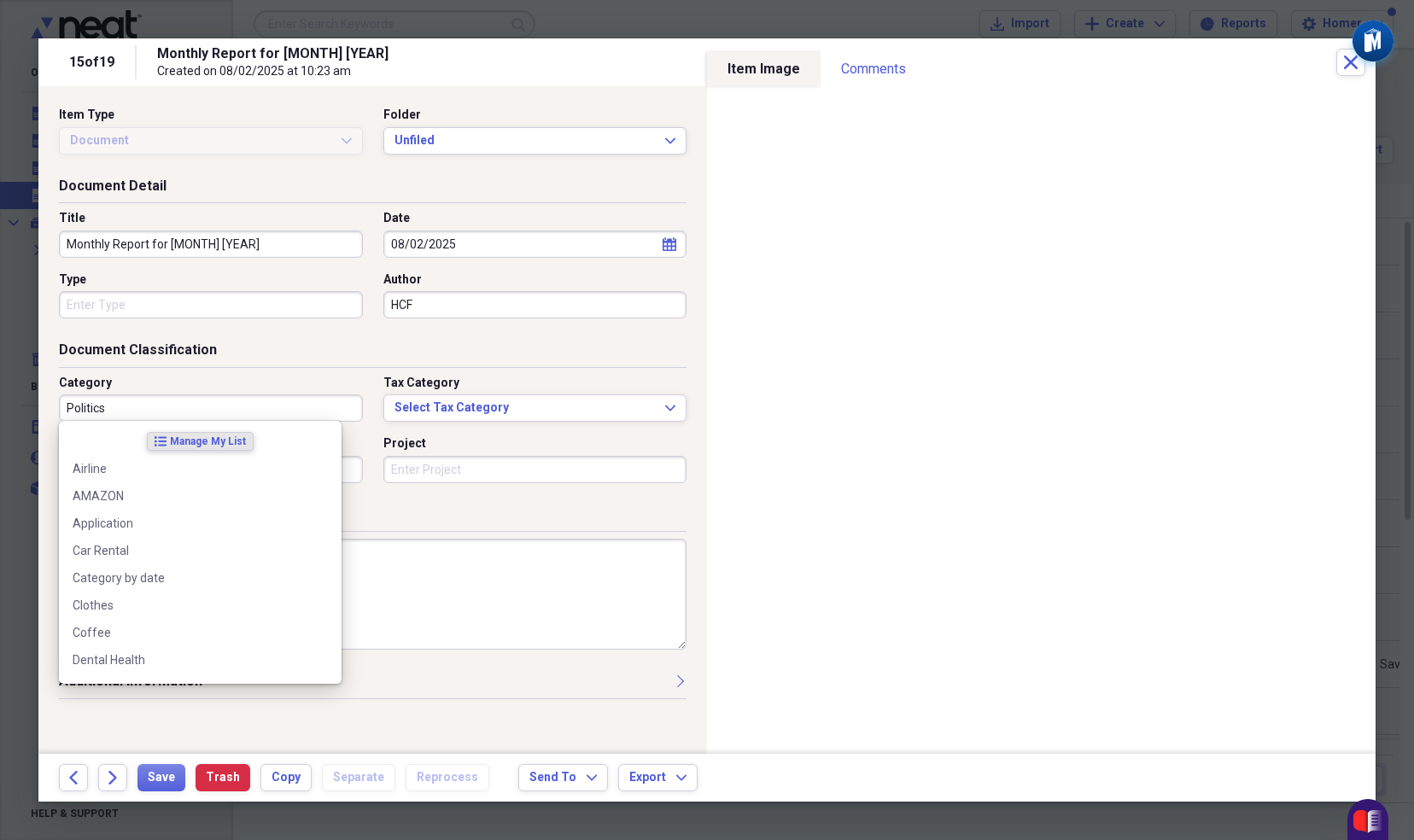 click on "Politics" at bounding box center [211, 408] 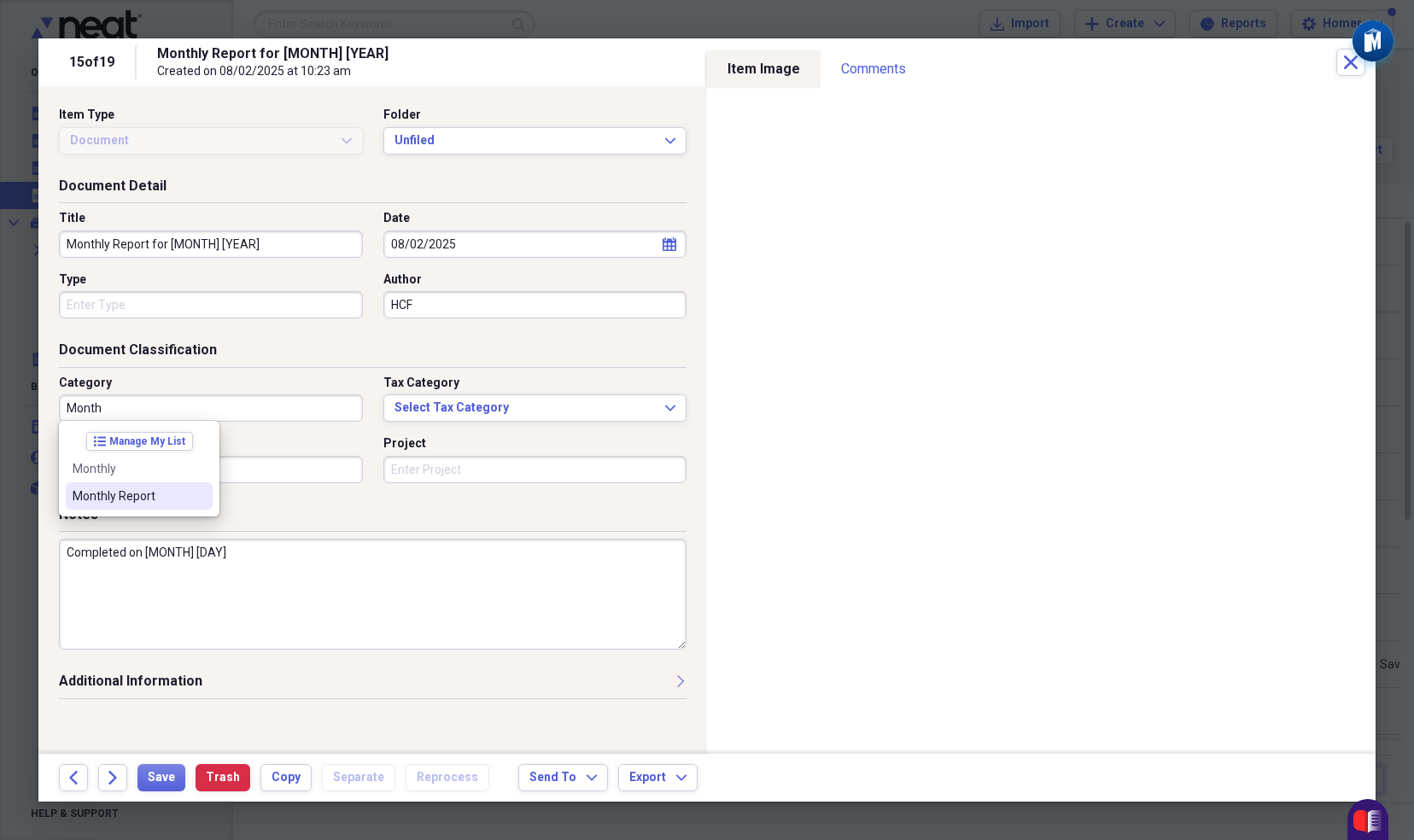 click on "Monthly Report" at bounding box center (129, 496) 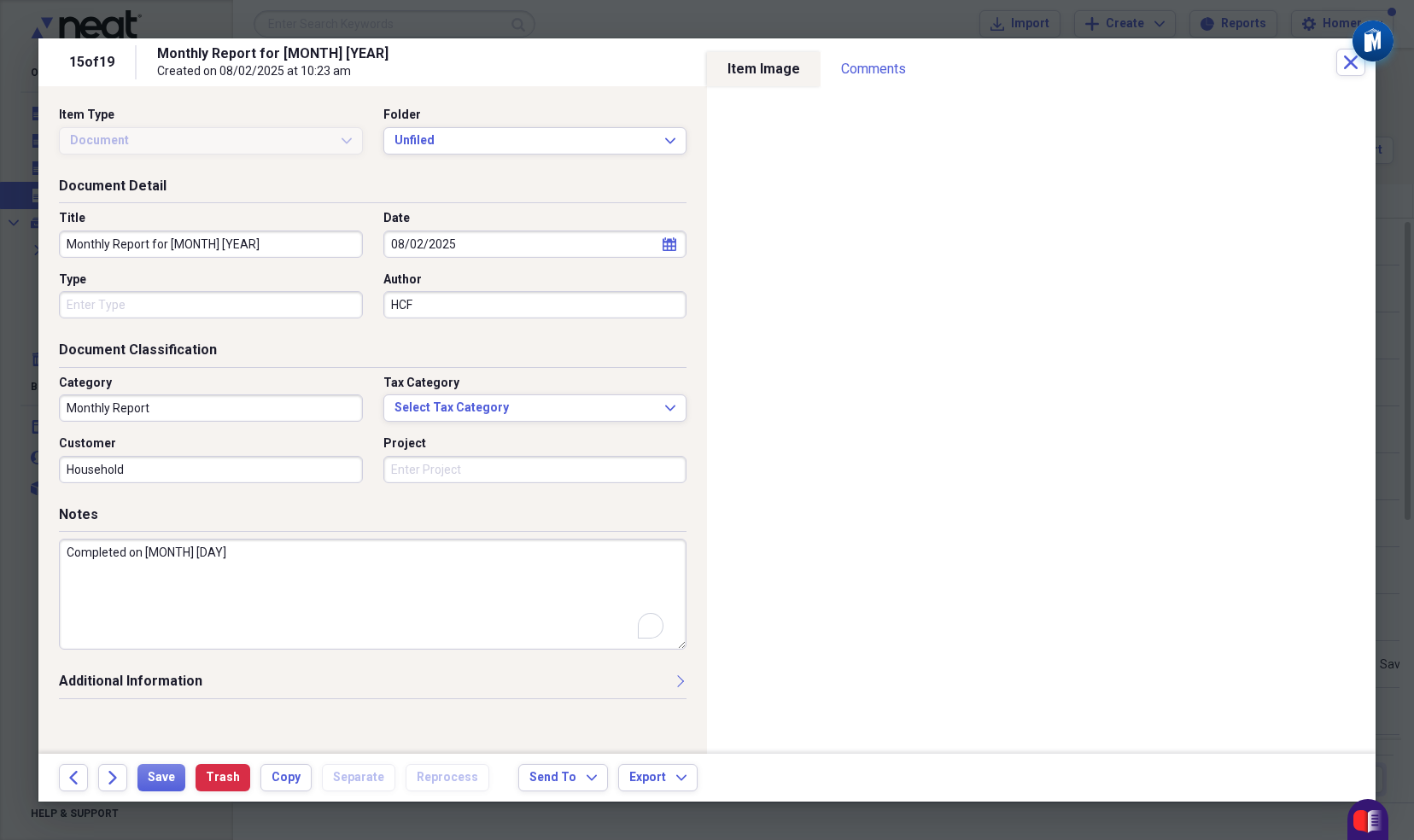 drag, startPoint x: 147, startPoint y: 550, endPoint x: 187, endPoint y: 560, distance: 41.231056 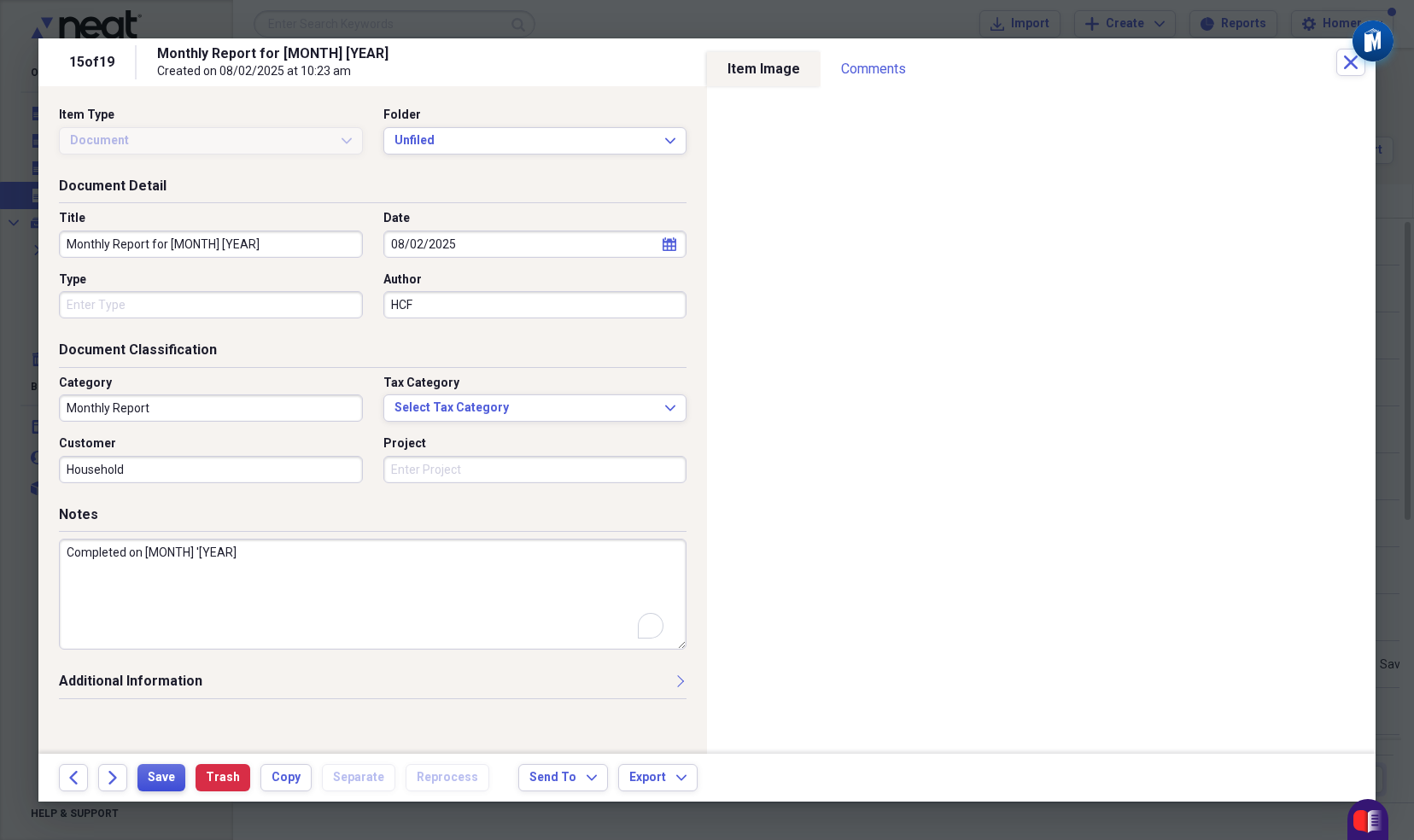 type on "Completed on [MONTH] '[YEAR]" 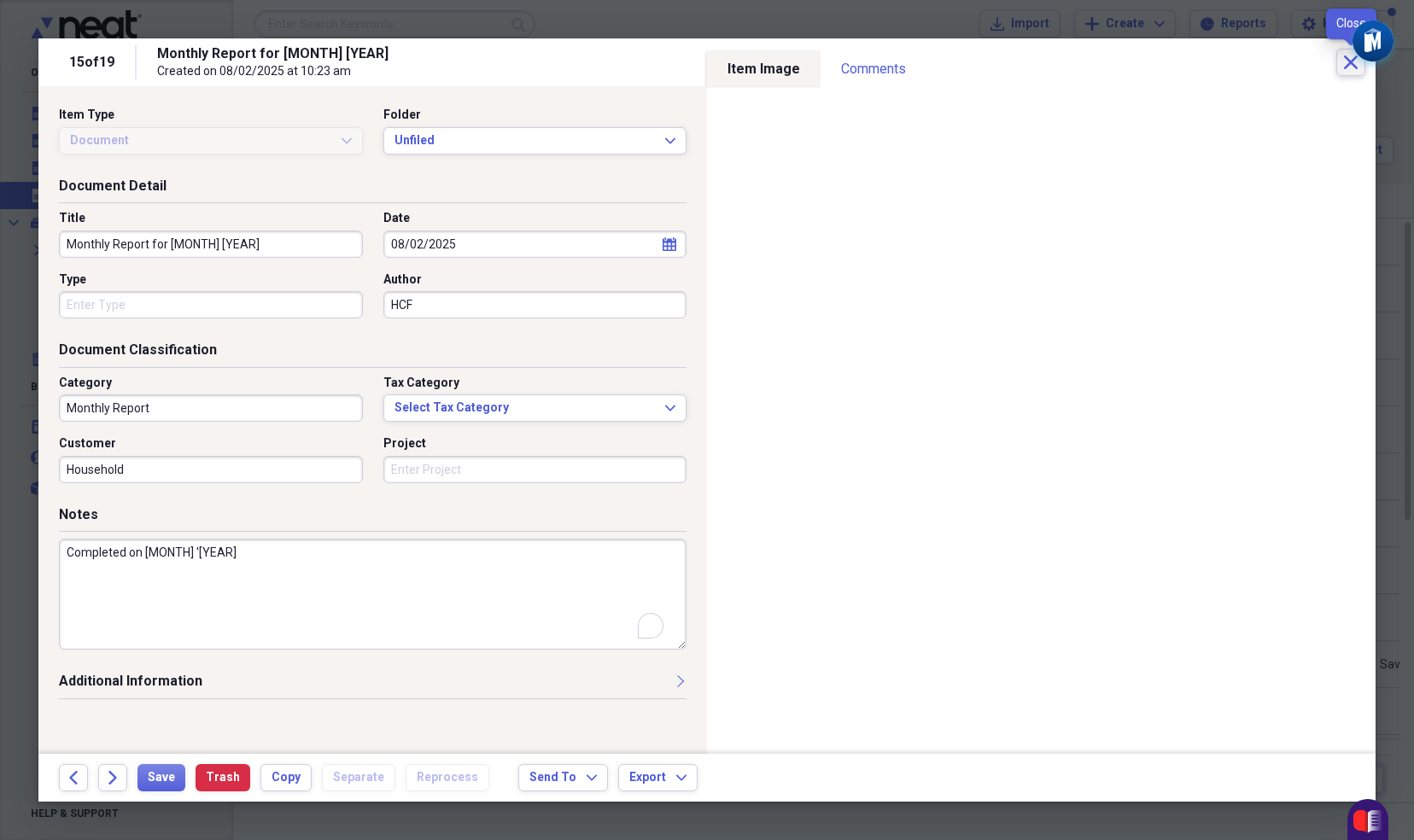click on "Close" 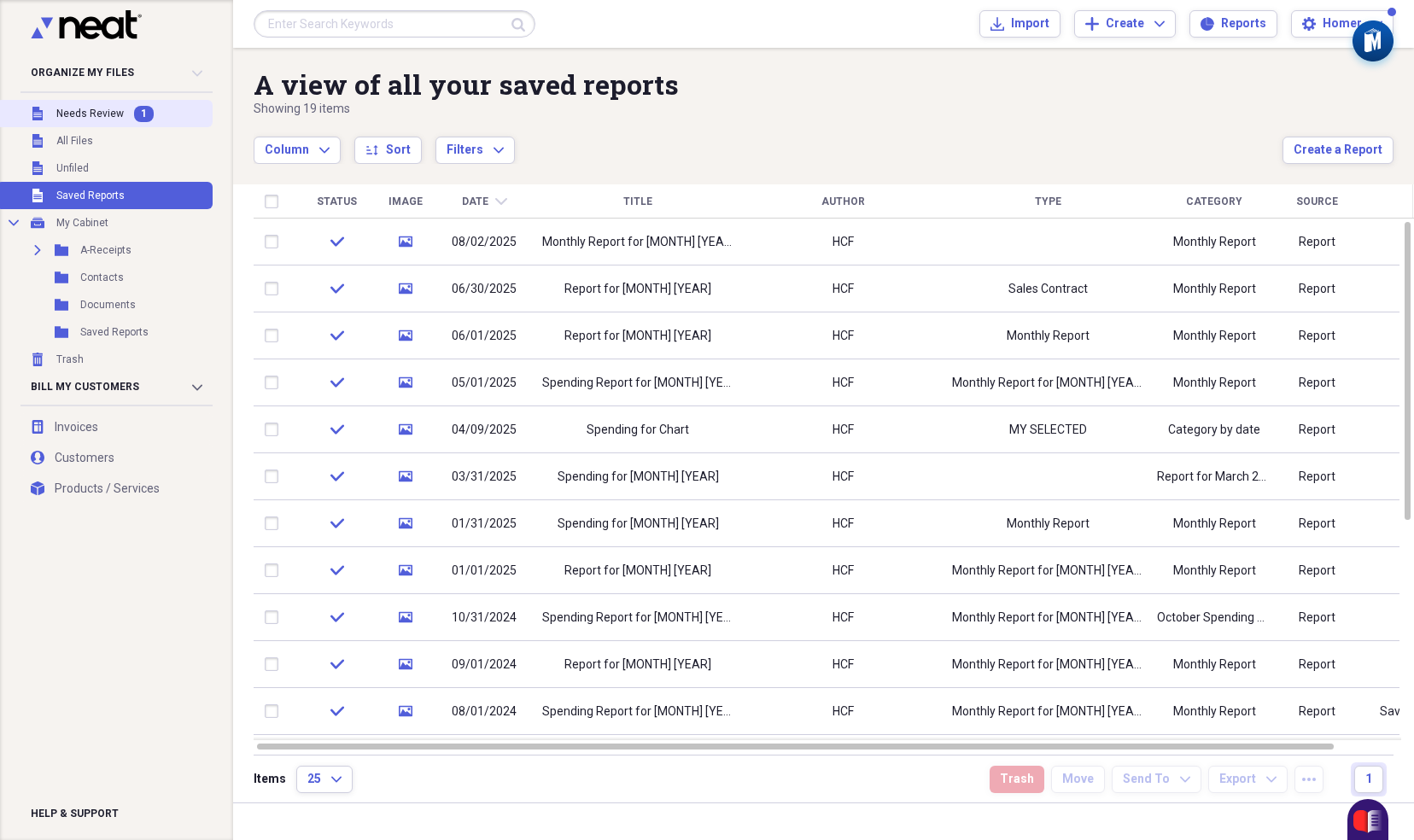 click on "Needs Review" at bounding box center [90, 114] 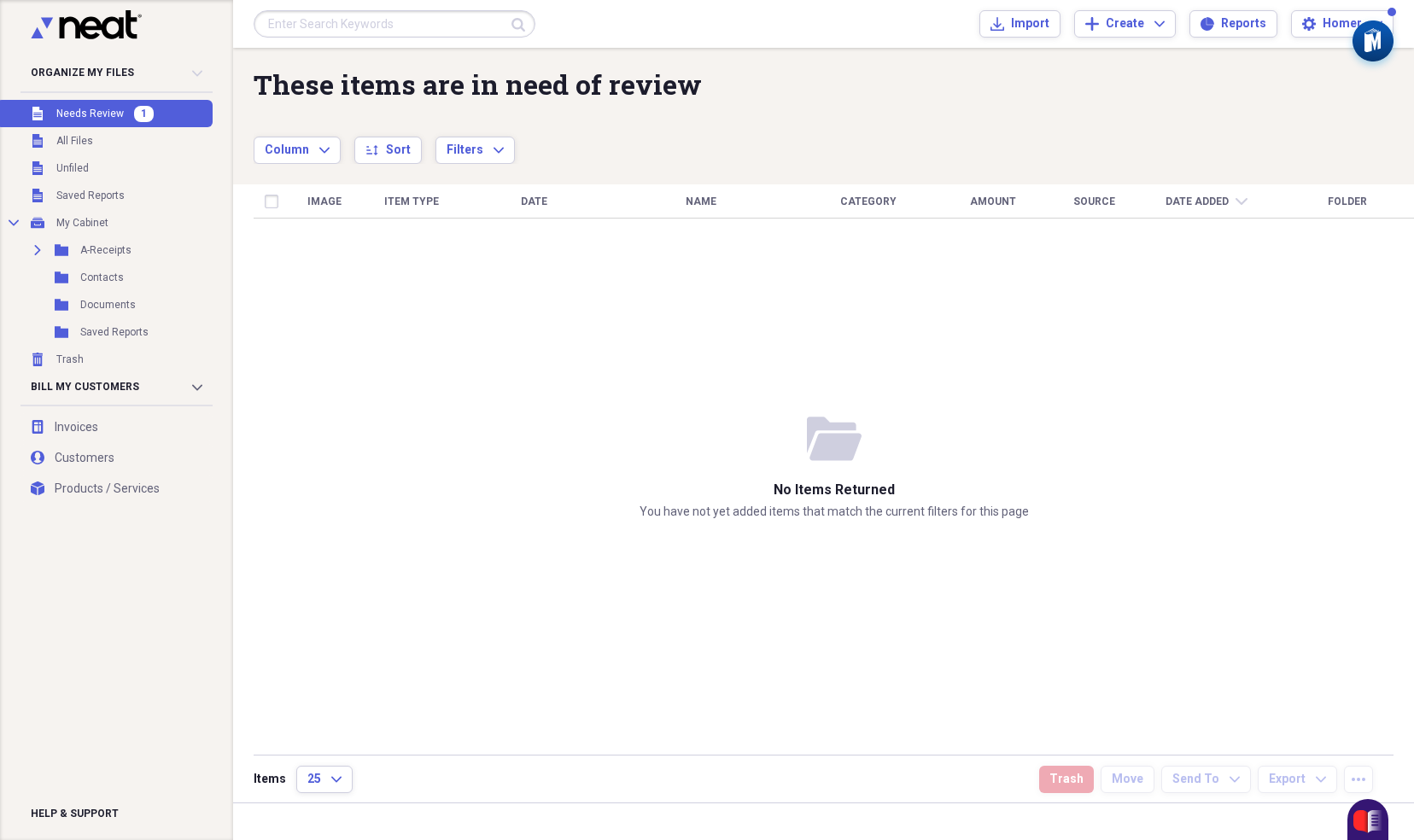 click on "1" at bounding box center (143, 114) 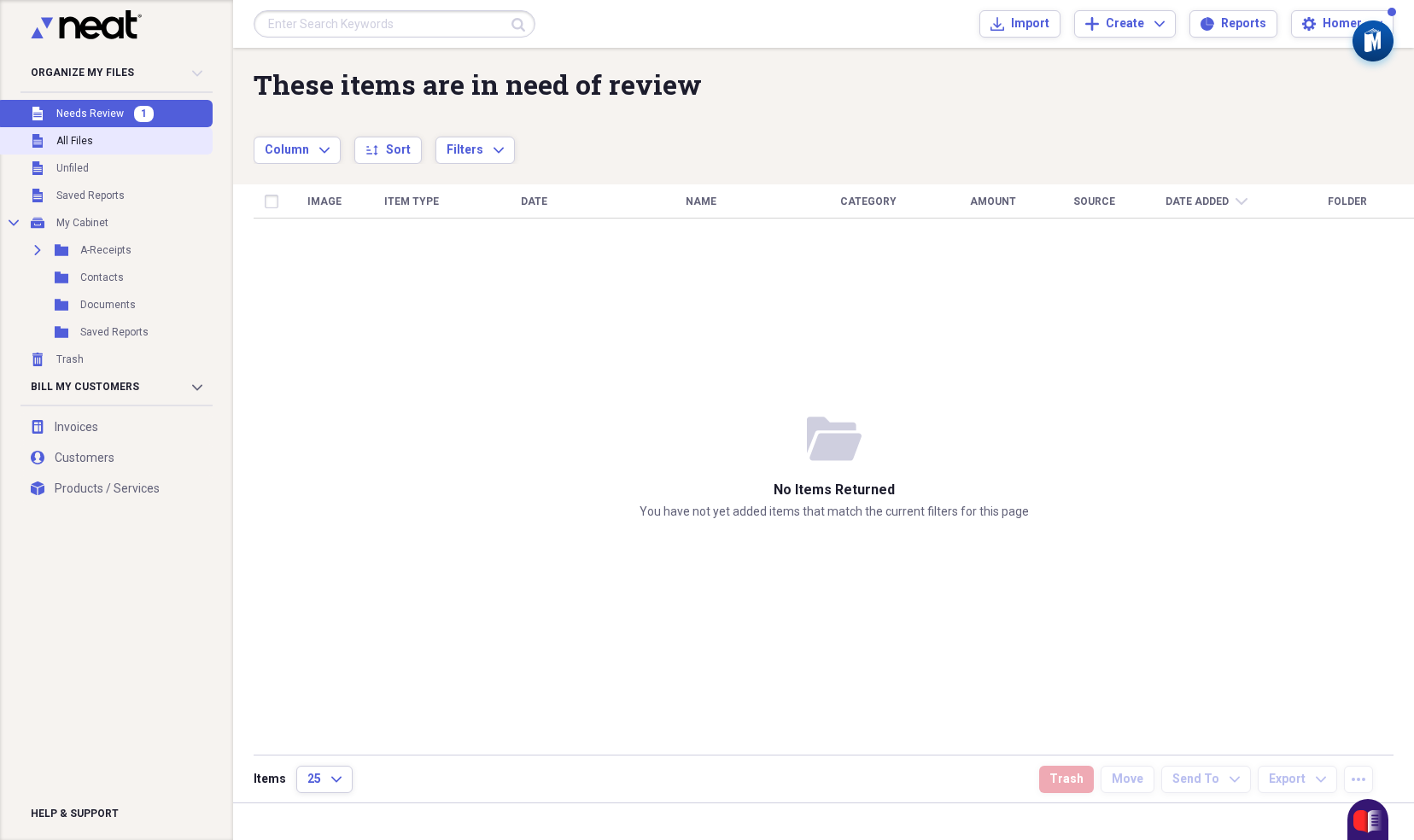 click on "Unfiled All Files" at bounding box center [104, 141] 